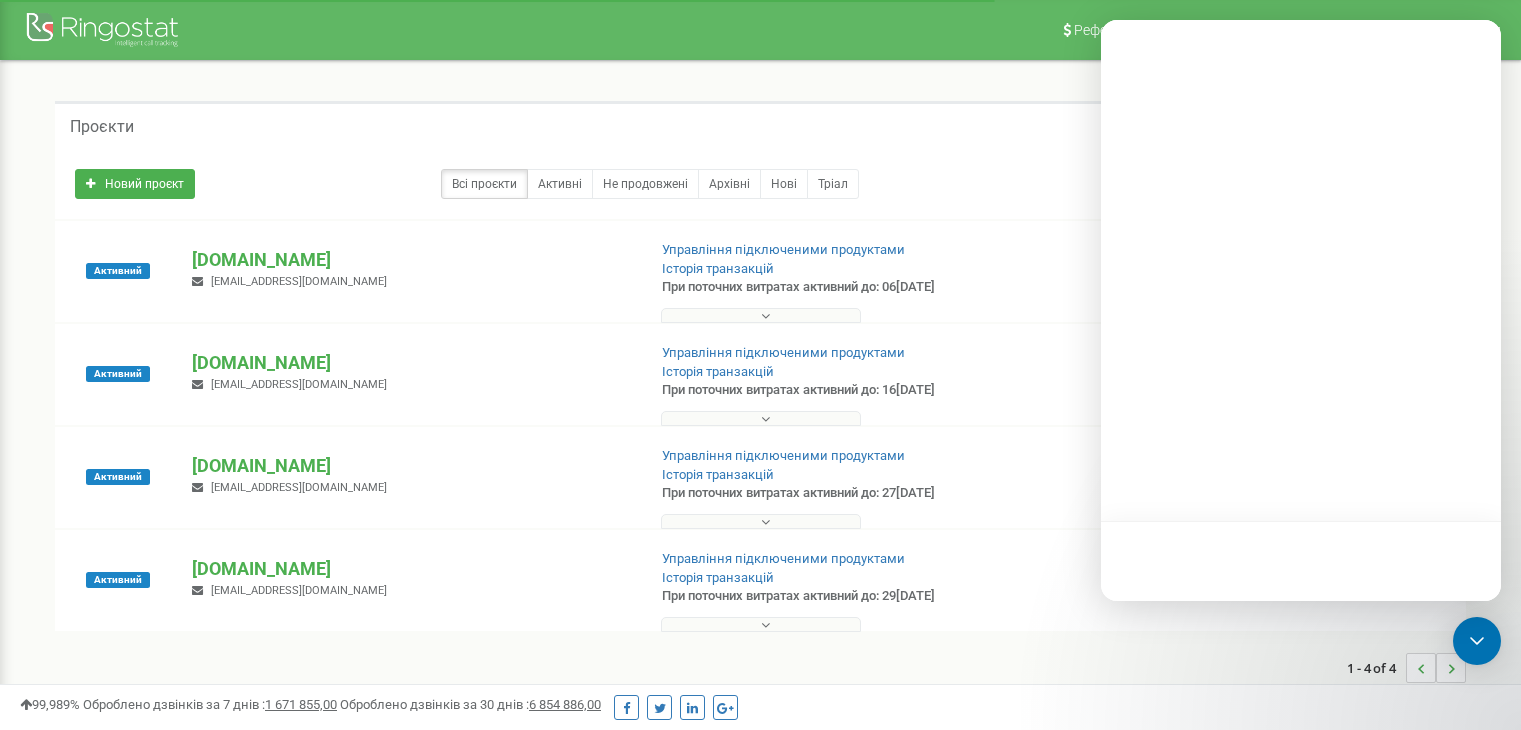scroll, scrollTop: 0, scrollLeft: 0, axis: both 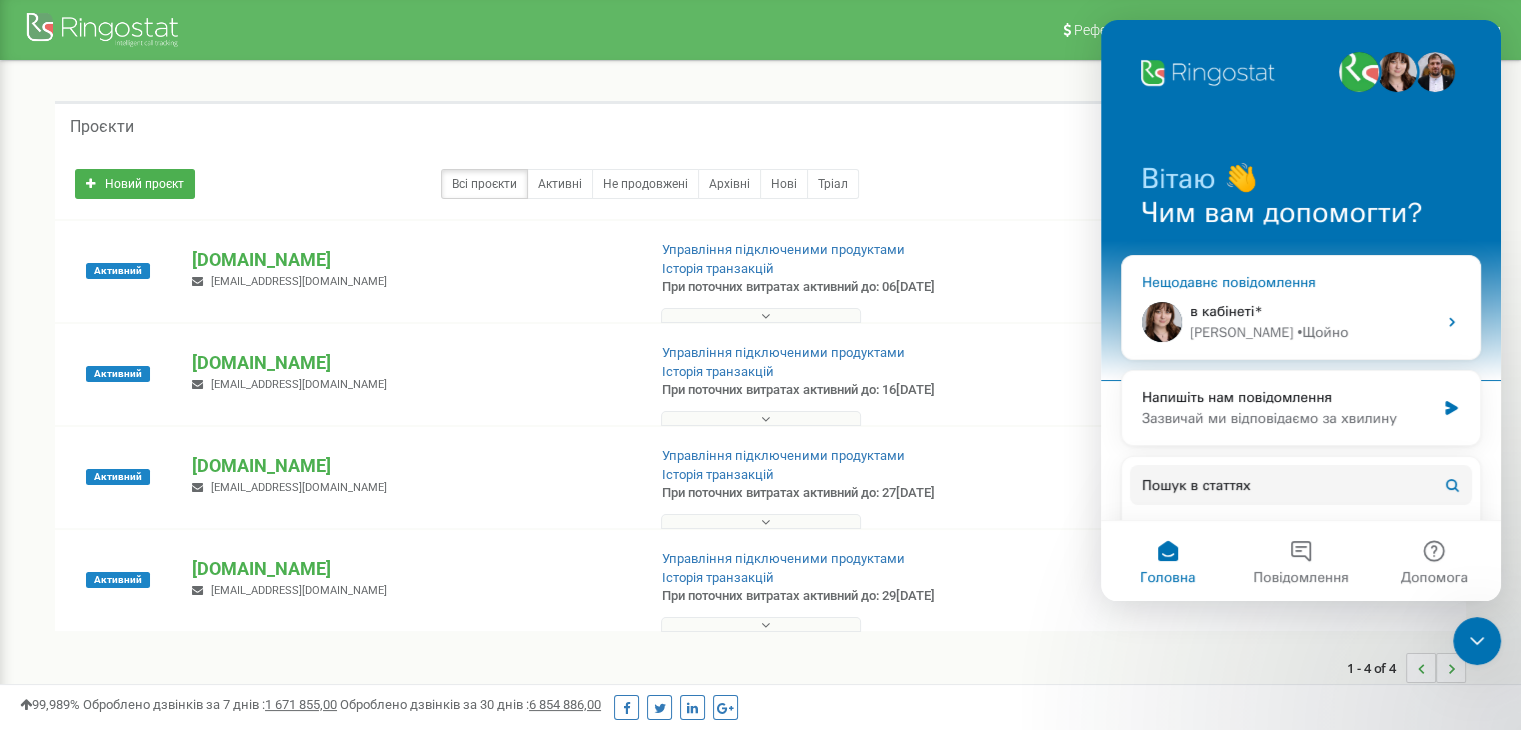 click on "в кабінеті*" at bounding box center [1226, 311] 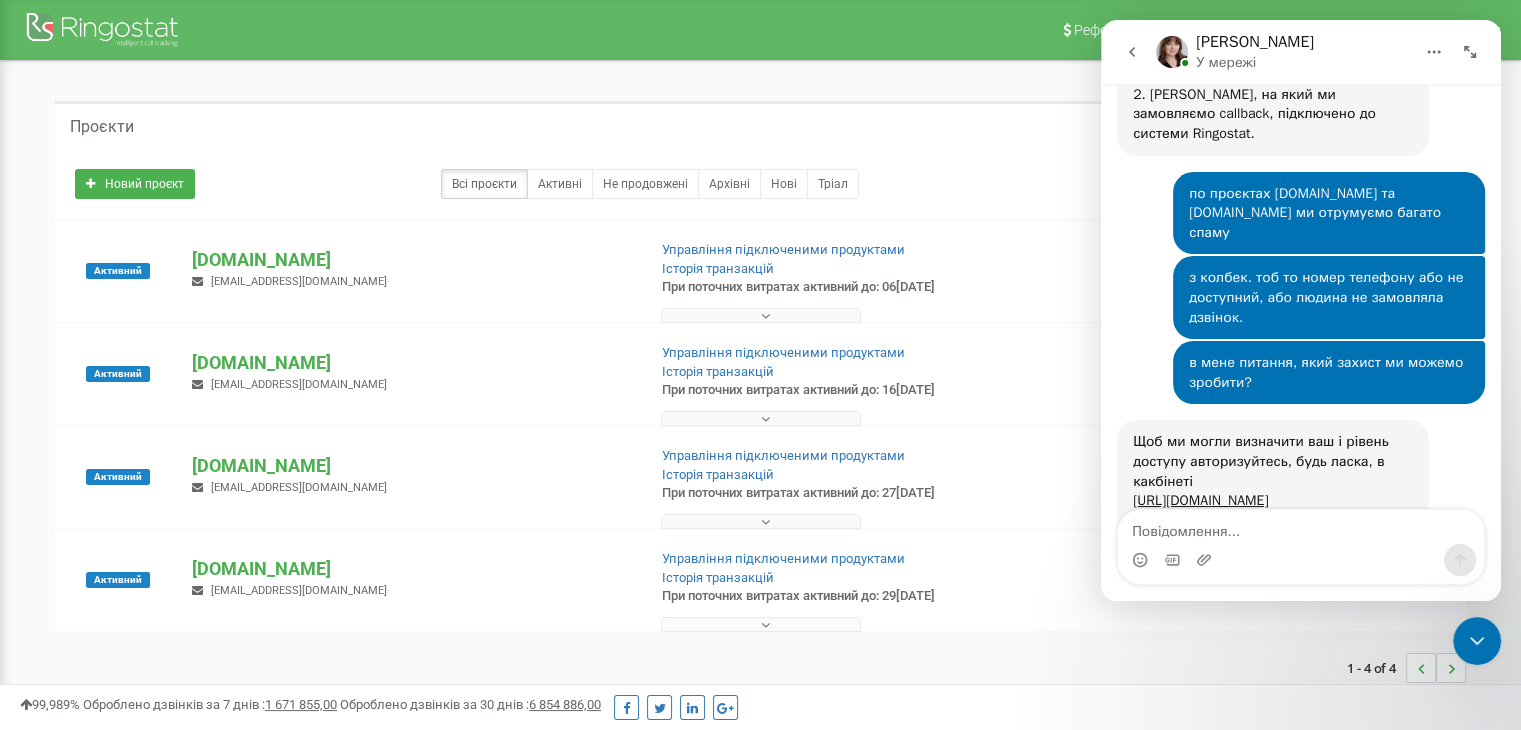 scroll, scrollTop: 1754, scrollLeft: 0, axis: vertical 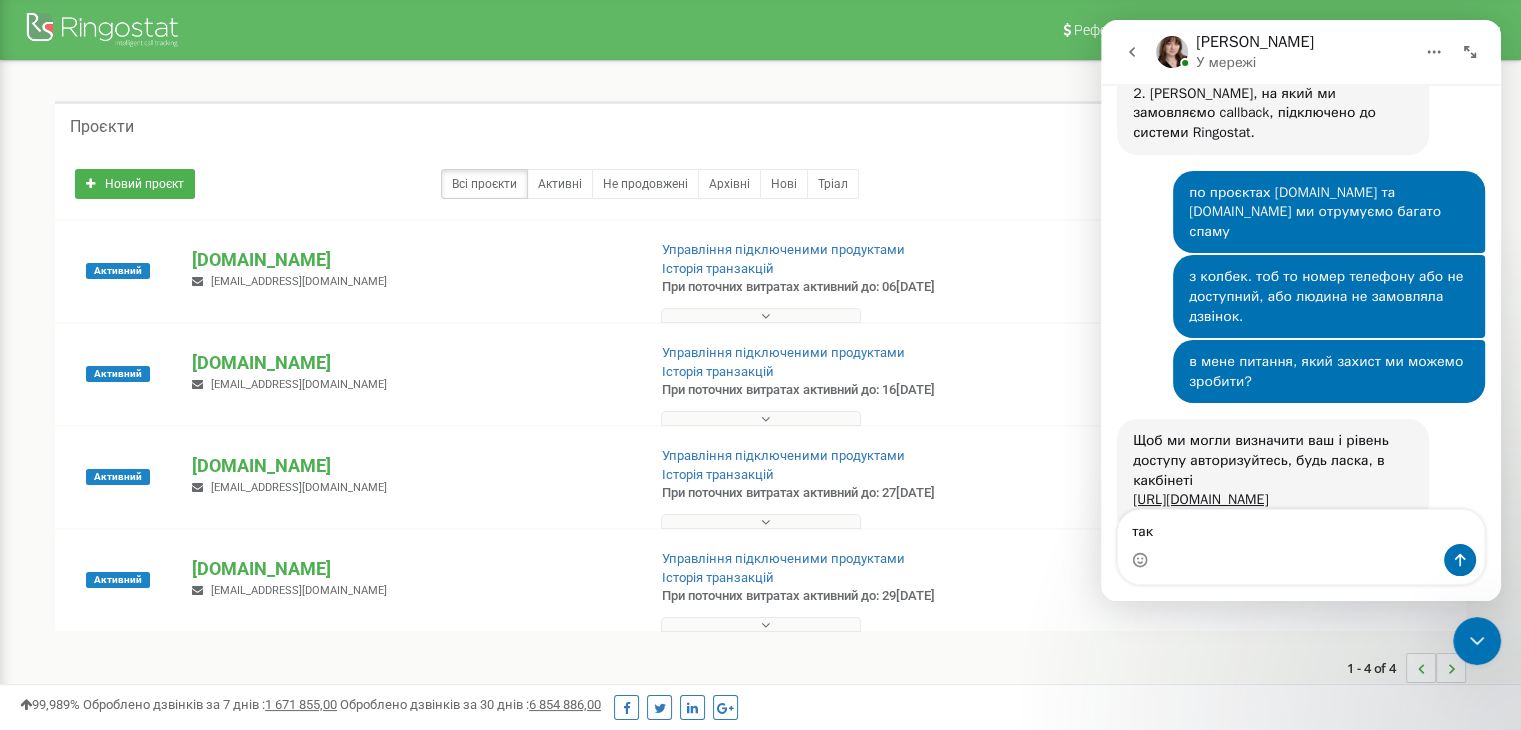 type on "так?" 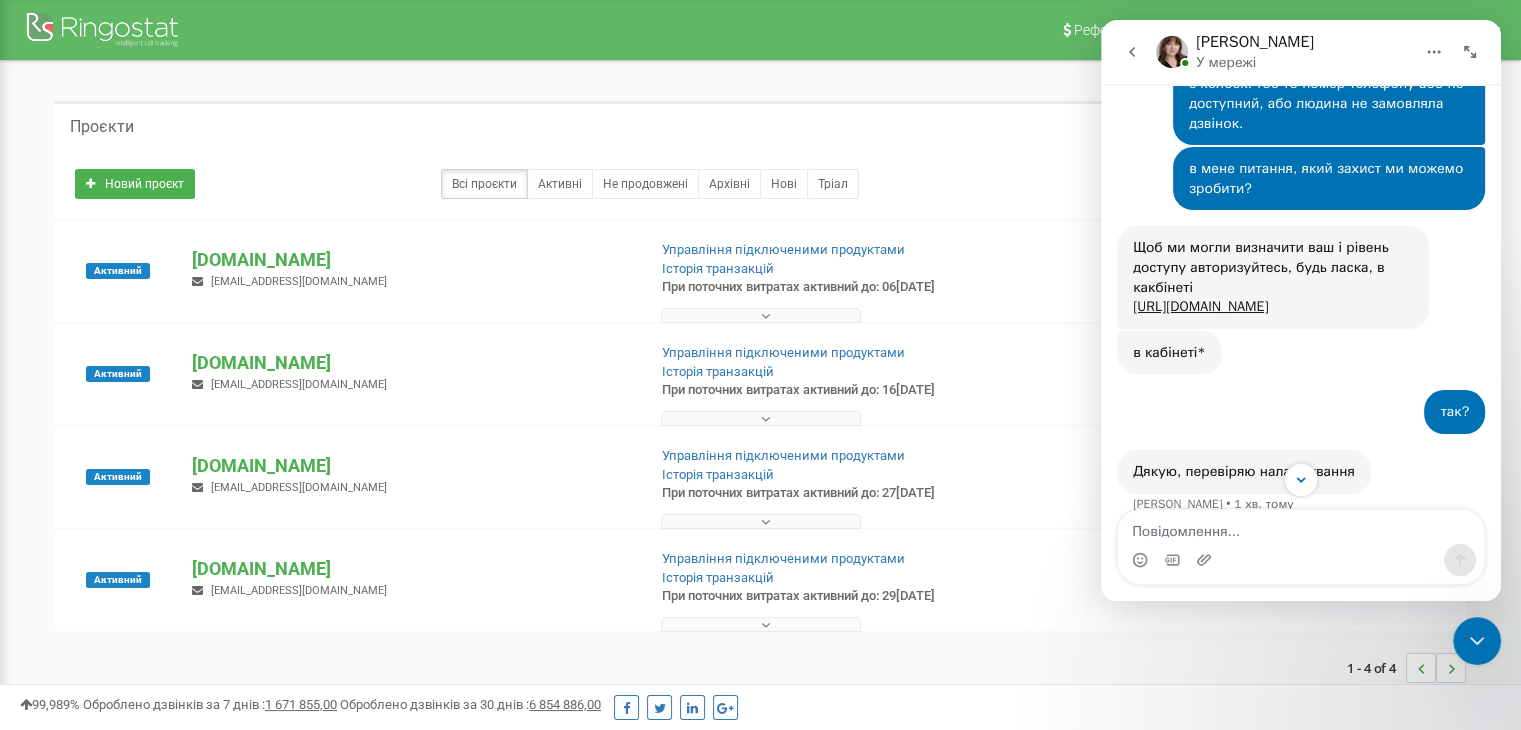 scroll, scrollTop: 1951, scrollLeft: 0, axis: vertical 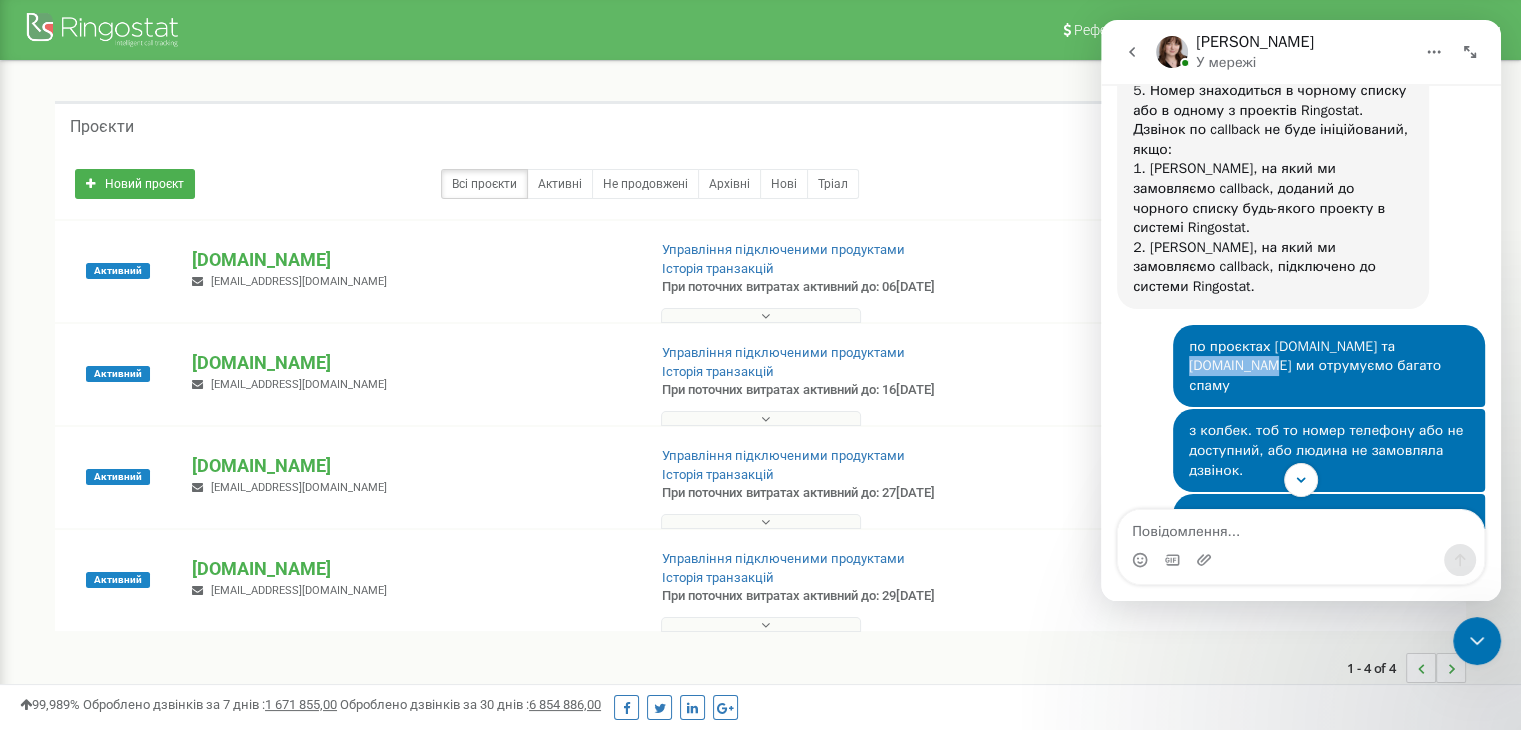 drag, startPoint x: 1364, startPoint y: 267, endPoint x: 1456, endPoint y: 267, distance: 92 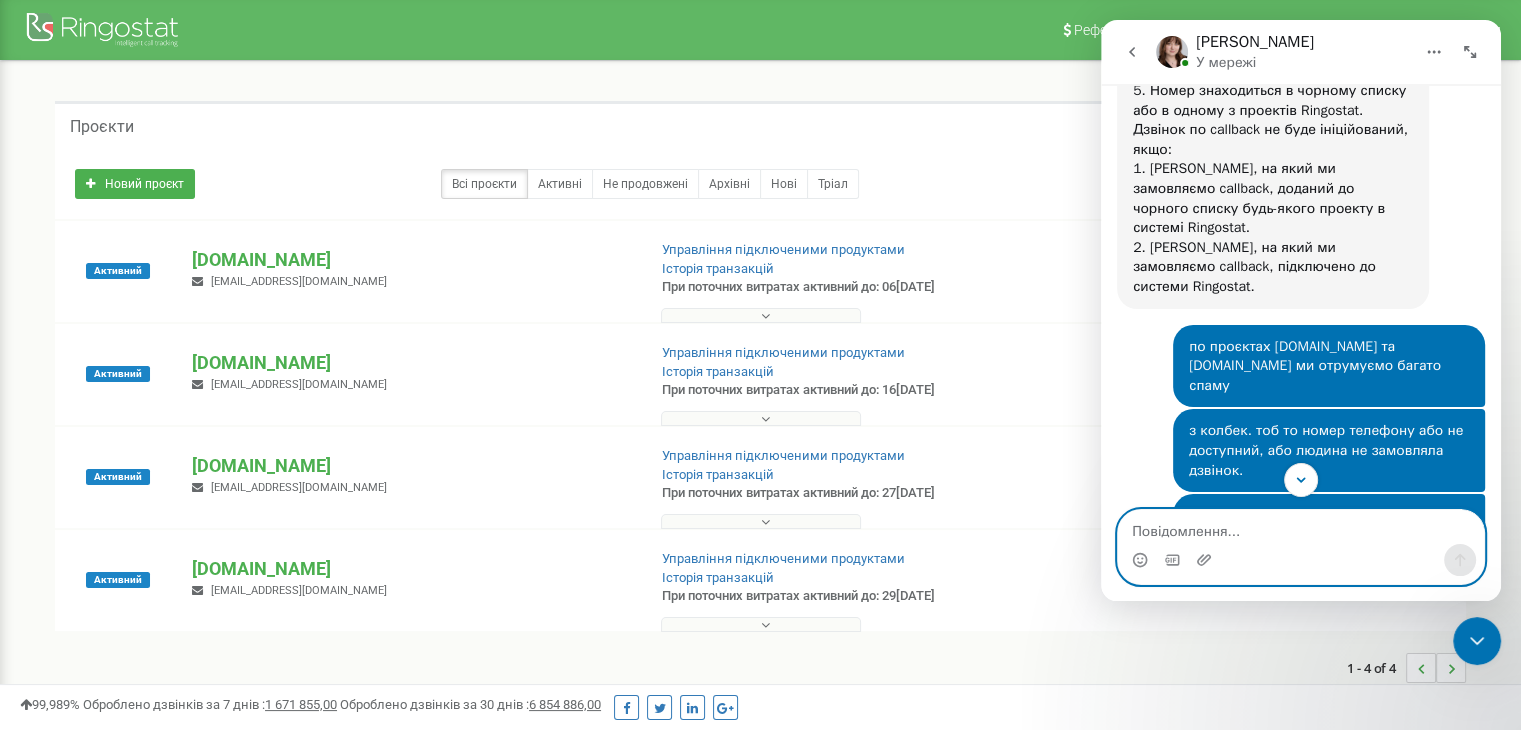 click at bounding box center (1301, 527) 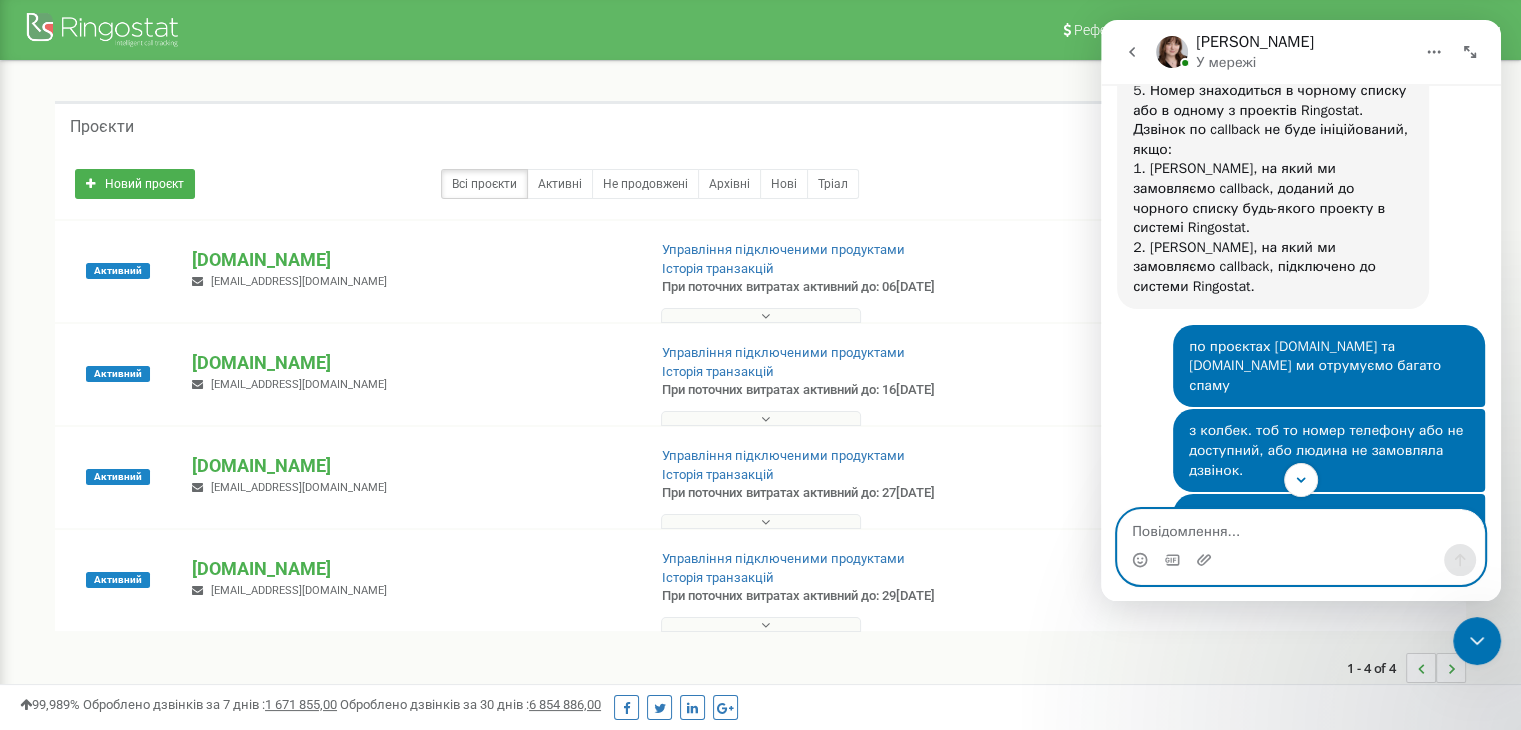 paste on "[DOMAIN_NAME]" 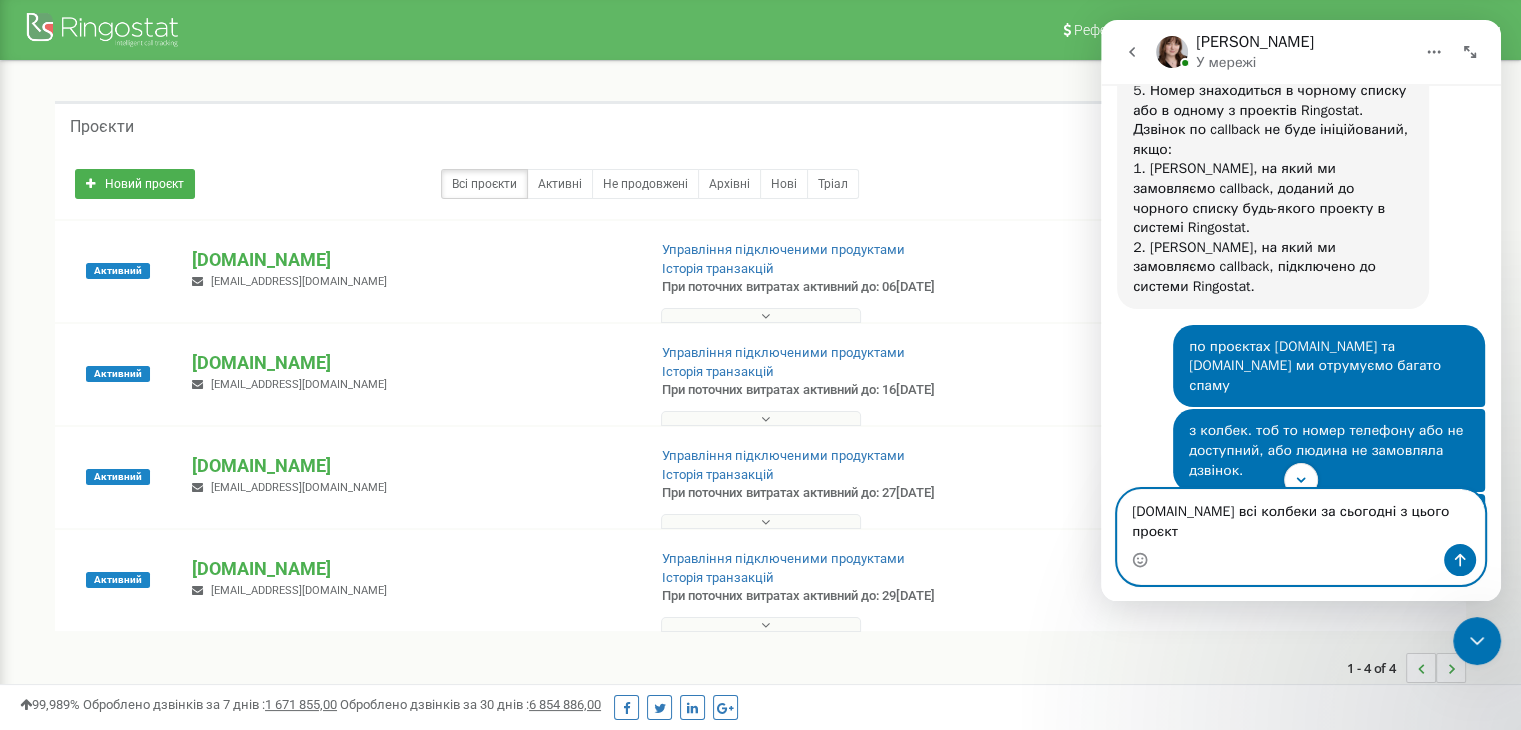 type on "[DOMAIN_NAME] всі колбеки за сьогодні з цього проєкта" 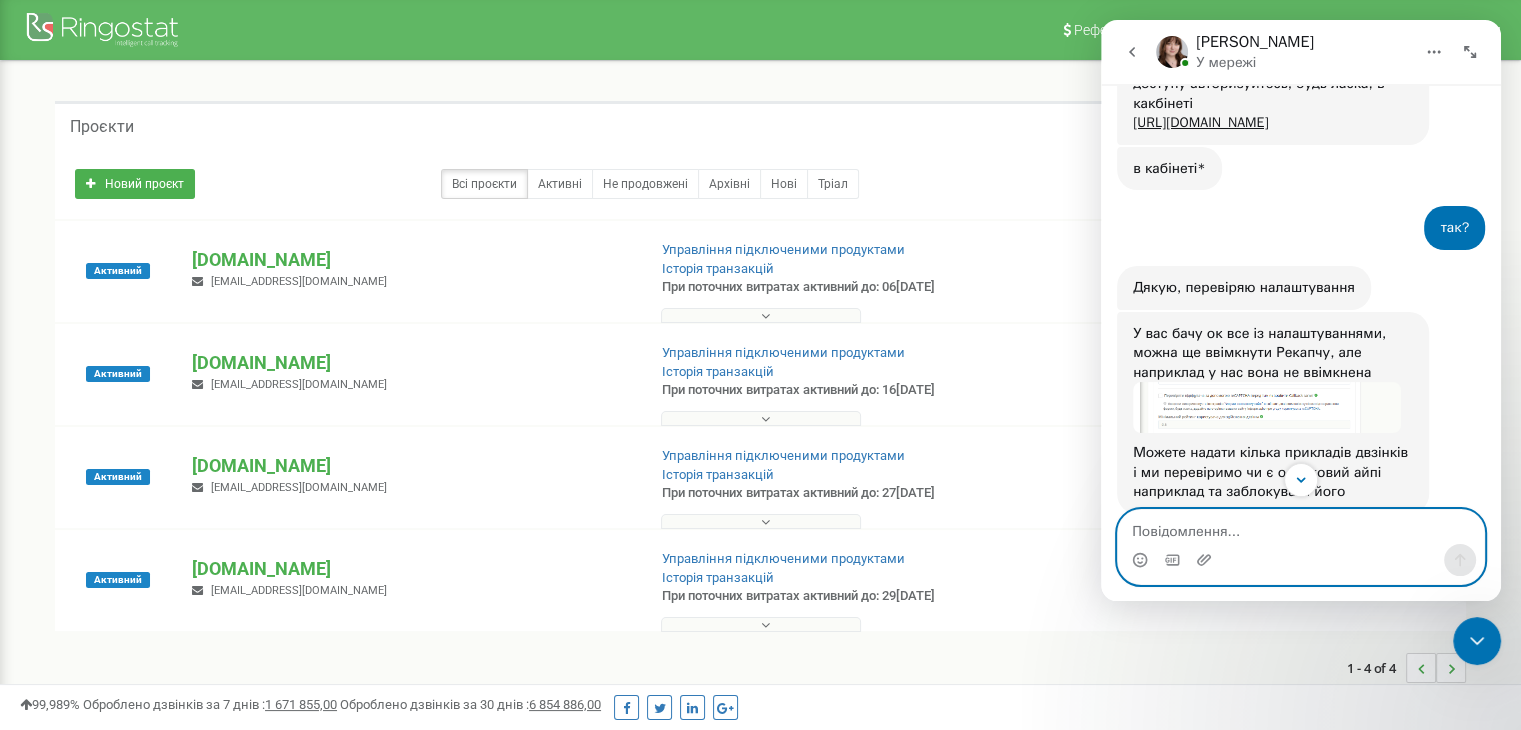 scroll, scrollTop: 2134, scrollLeft: 0, axis: vertical 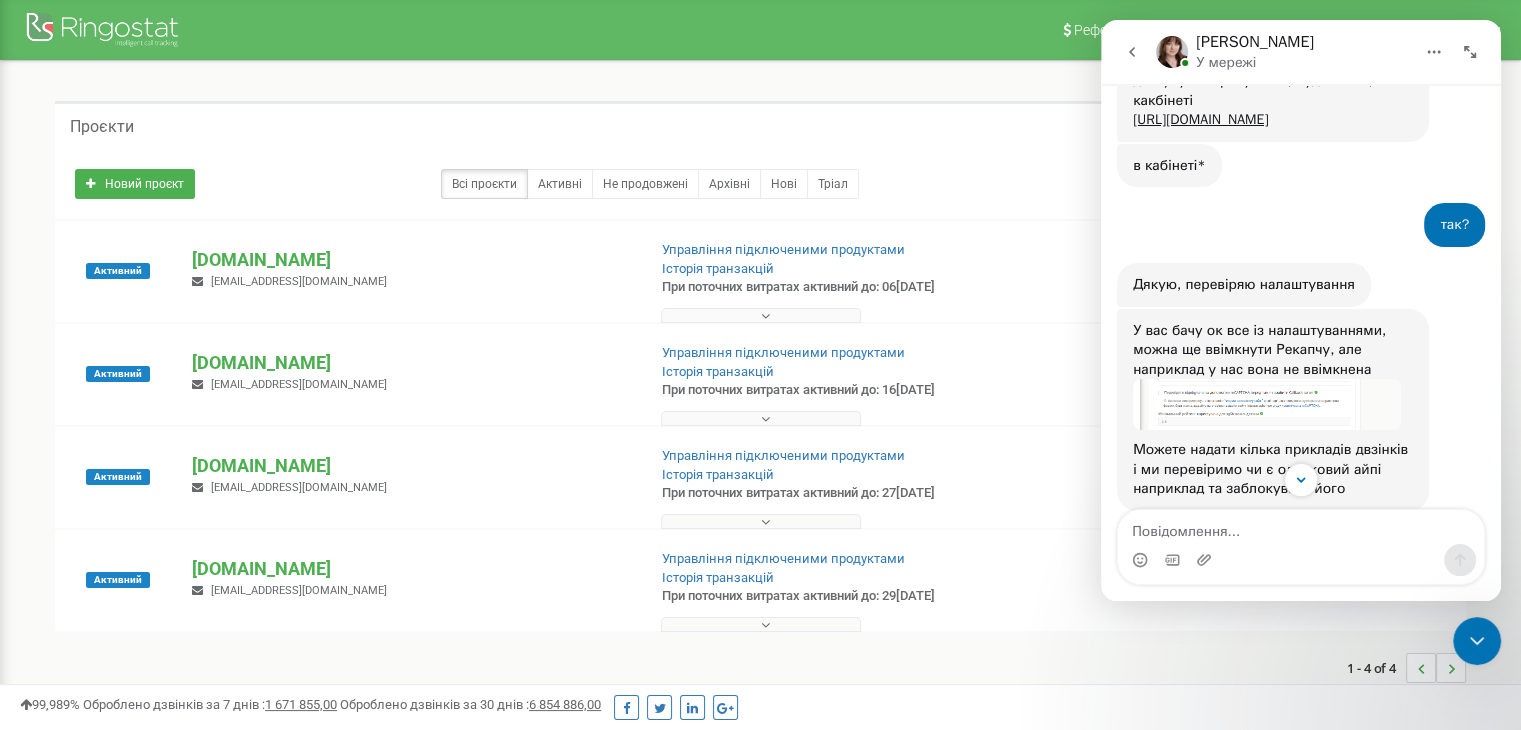 click at bounding box center [1267, 404] 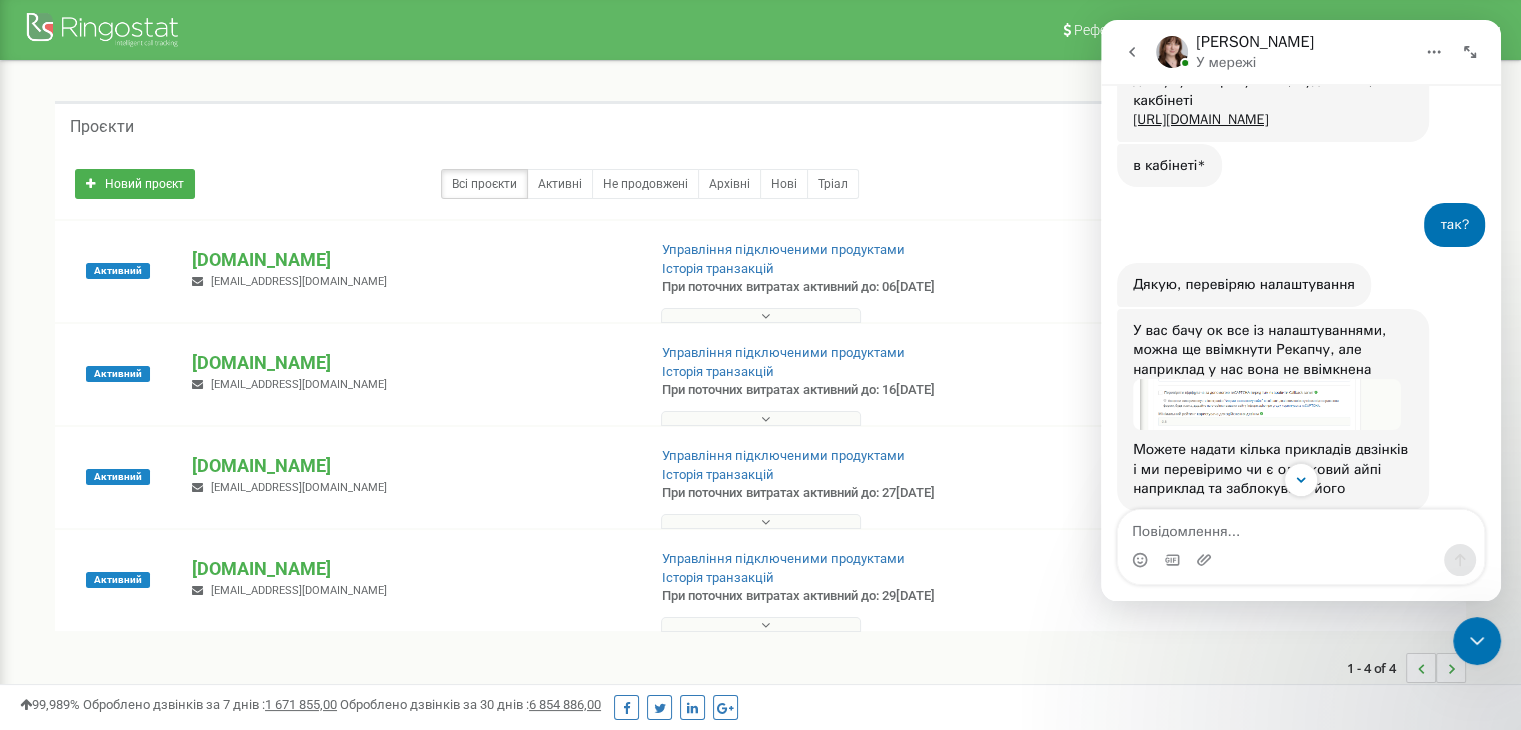 scroll, scrollTop: 0, scrollLeft: 0, axis: both 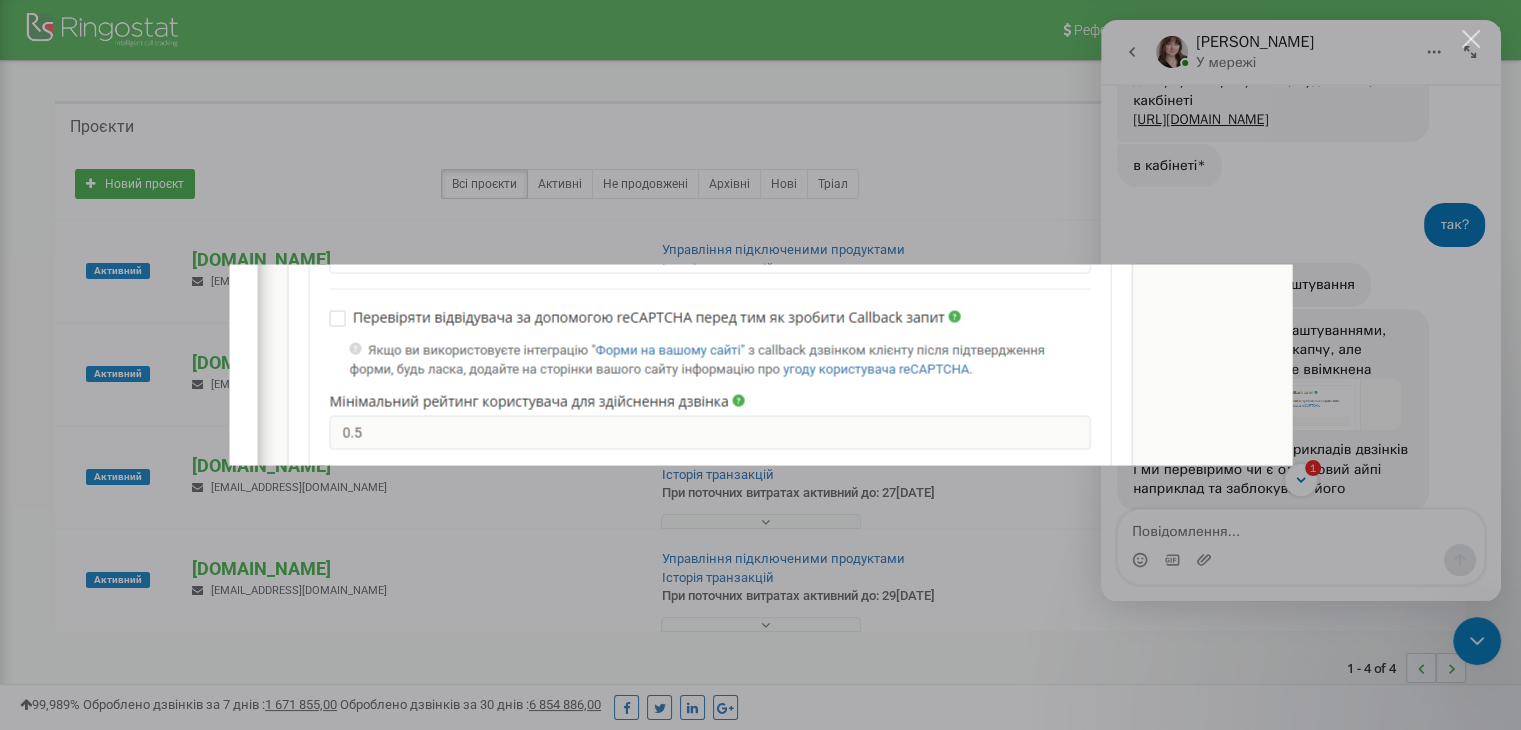click at bounding box center (760, 365) 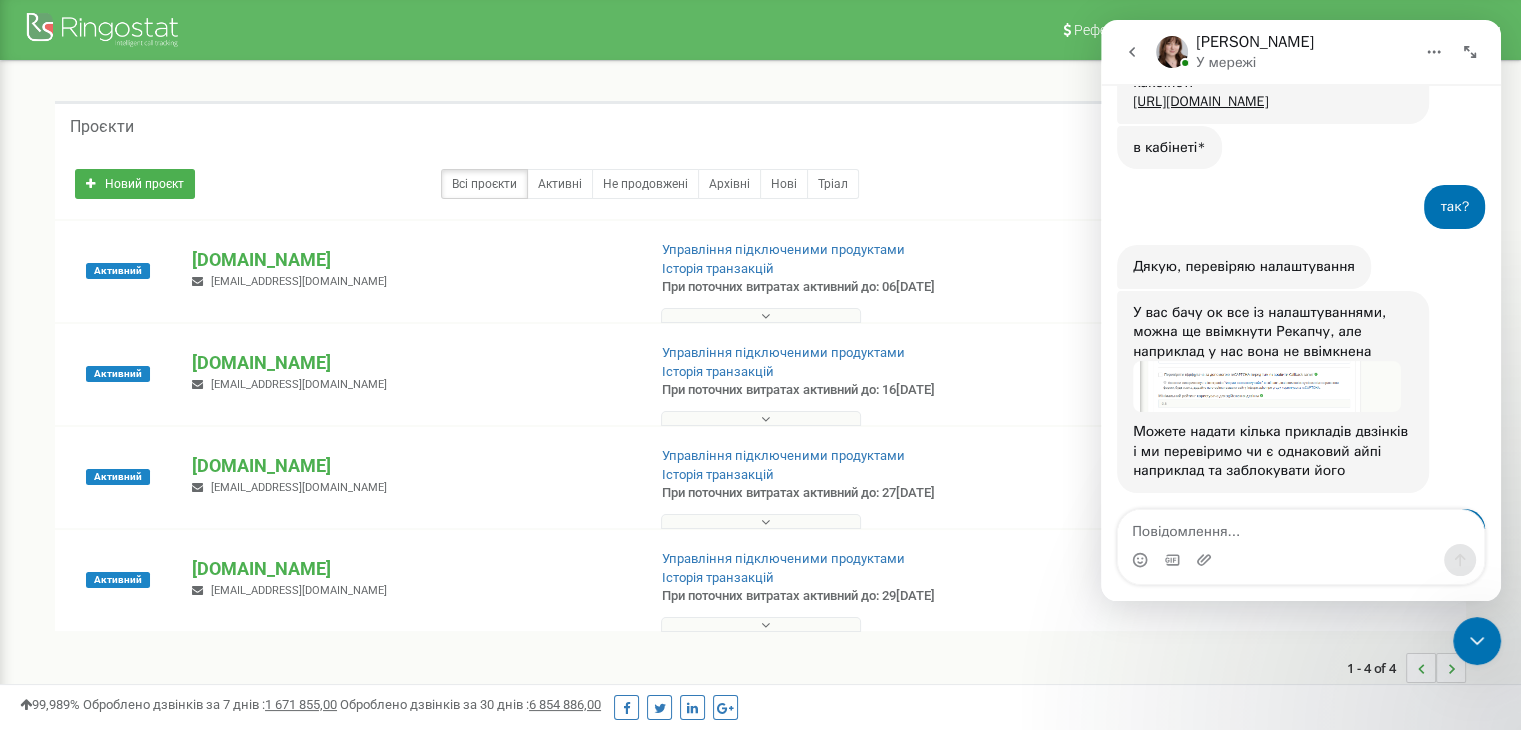 scroll, scrollTop: 2149, scrollLeft: 0, axis: vertical 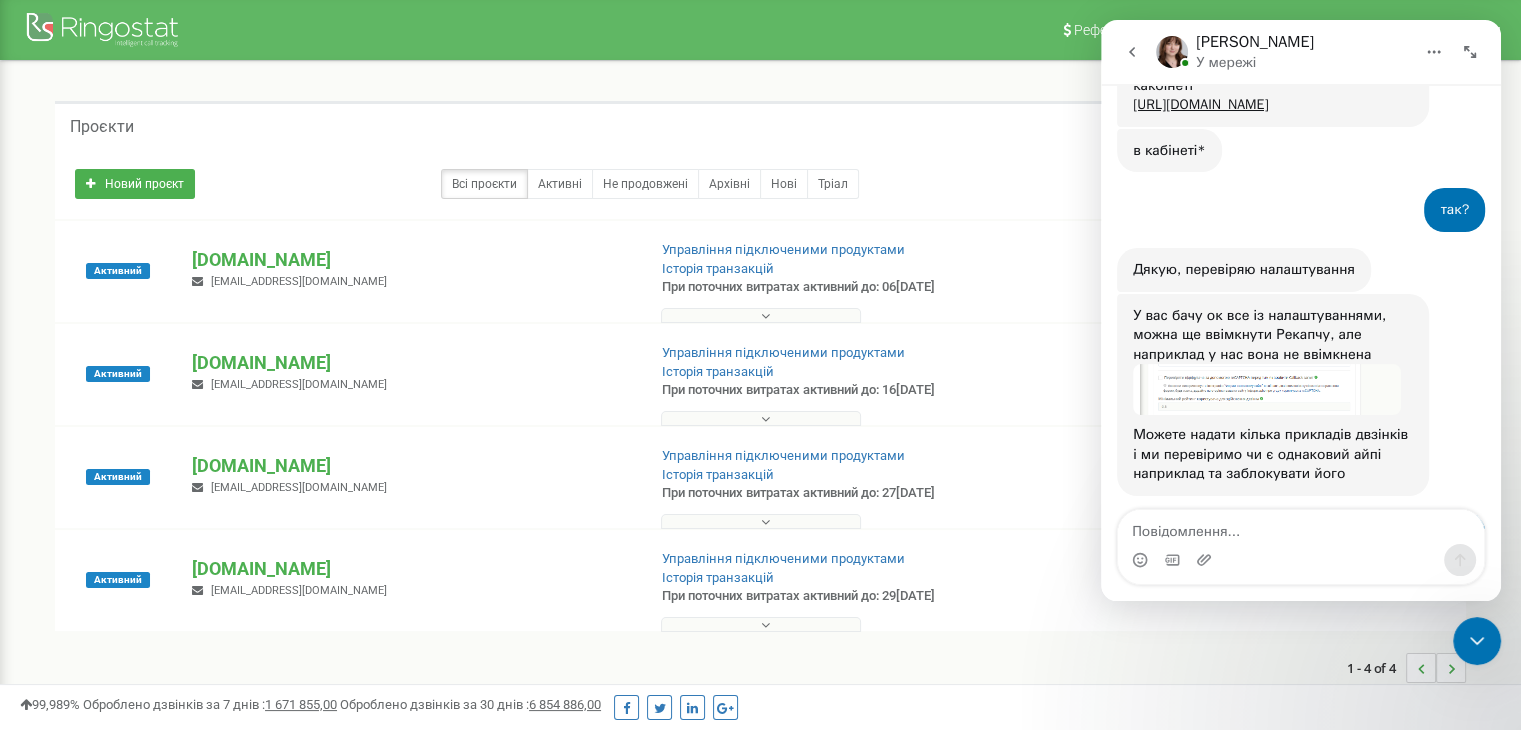 click at bounding box center [1267, 389] 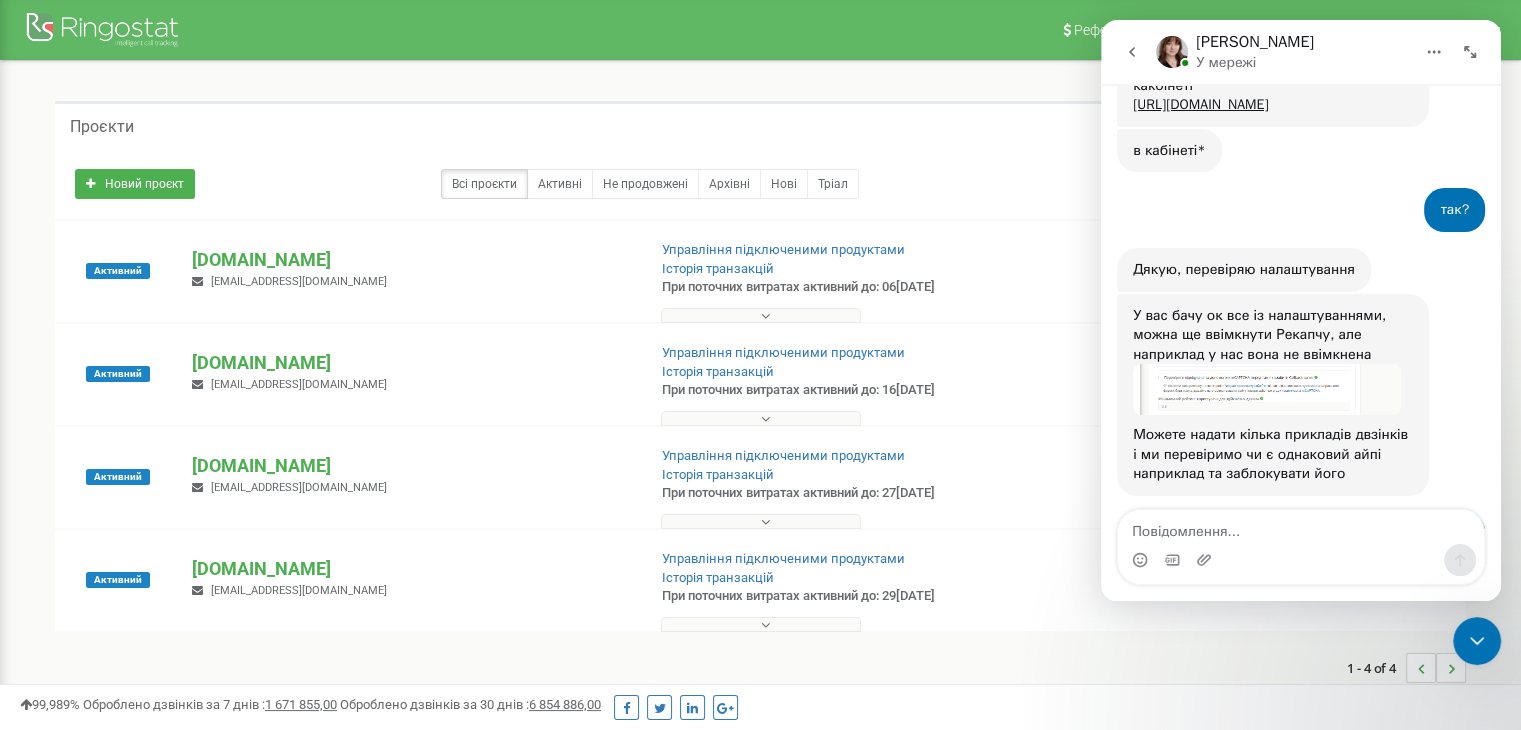 scroll, scrollTop: 0, scrollLeft: 0, axis: both 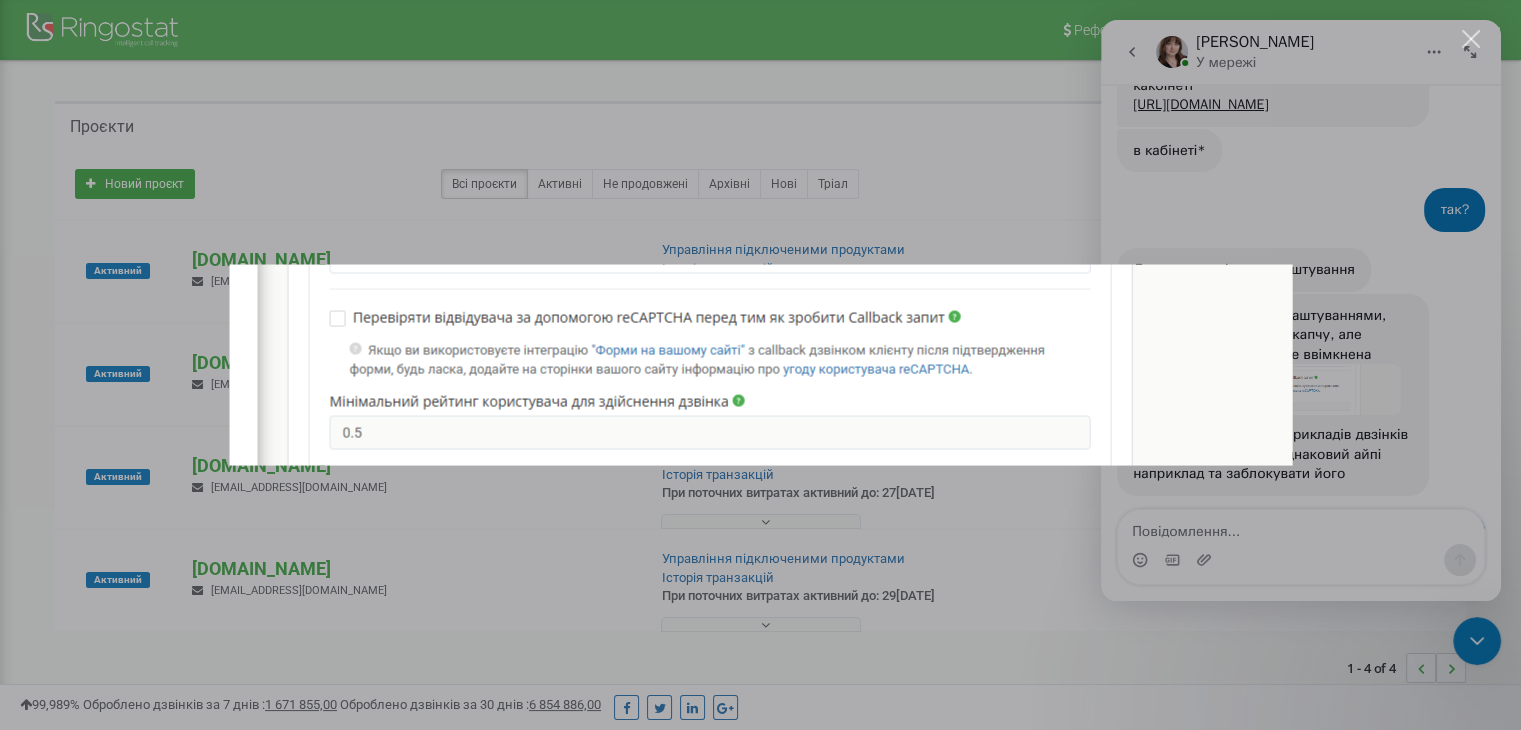 click at bounding box center (760, 365) 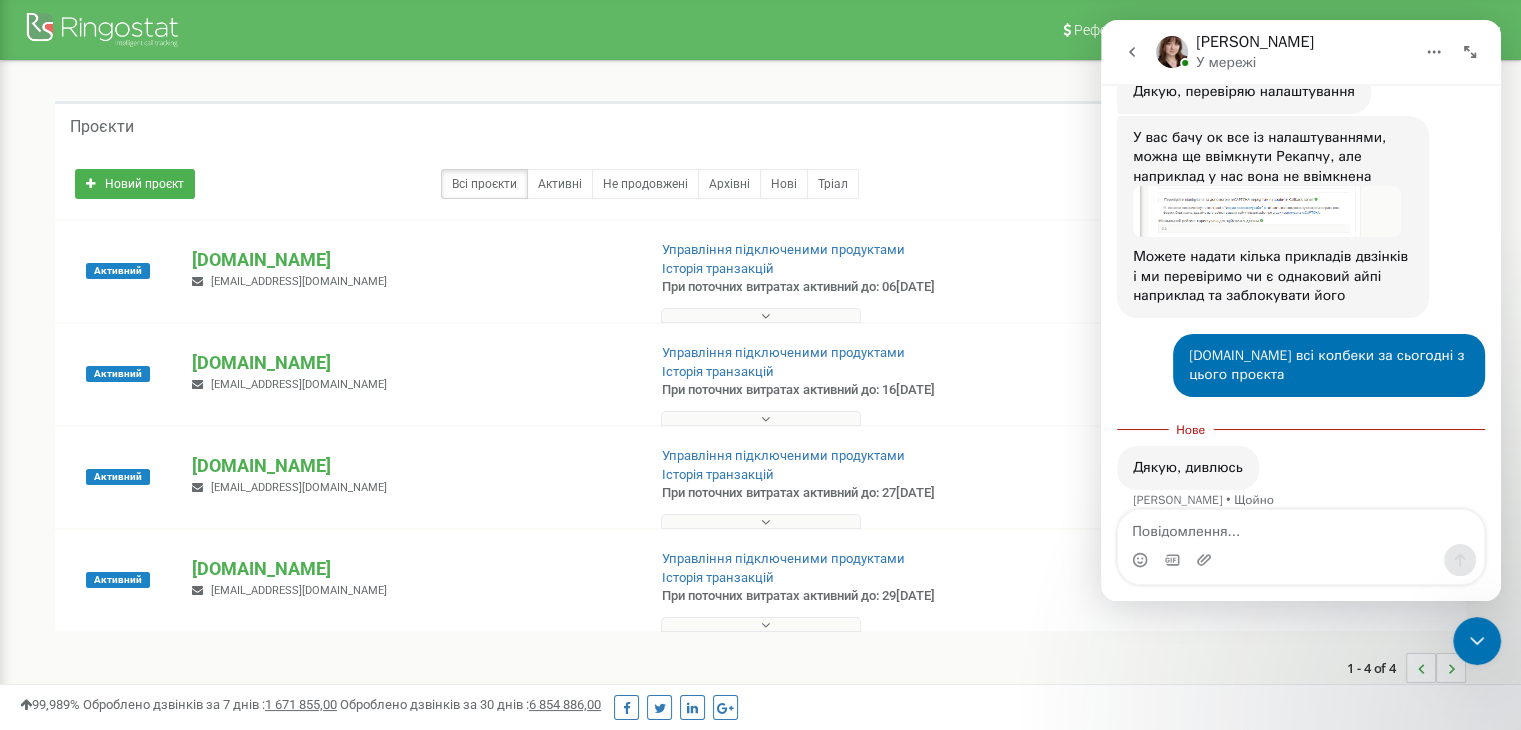 scroll, scrollTop: 2249, scrollLeft: 0, axis: vertical 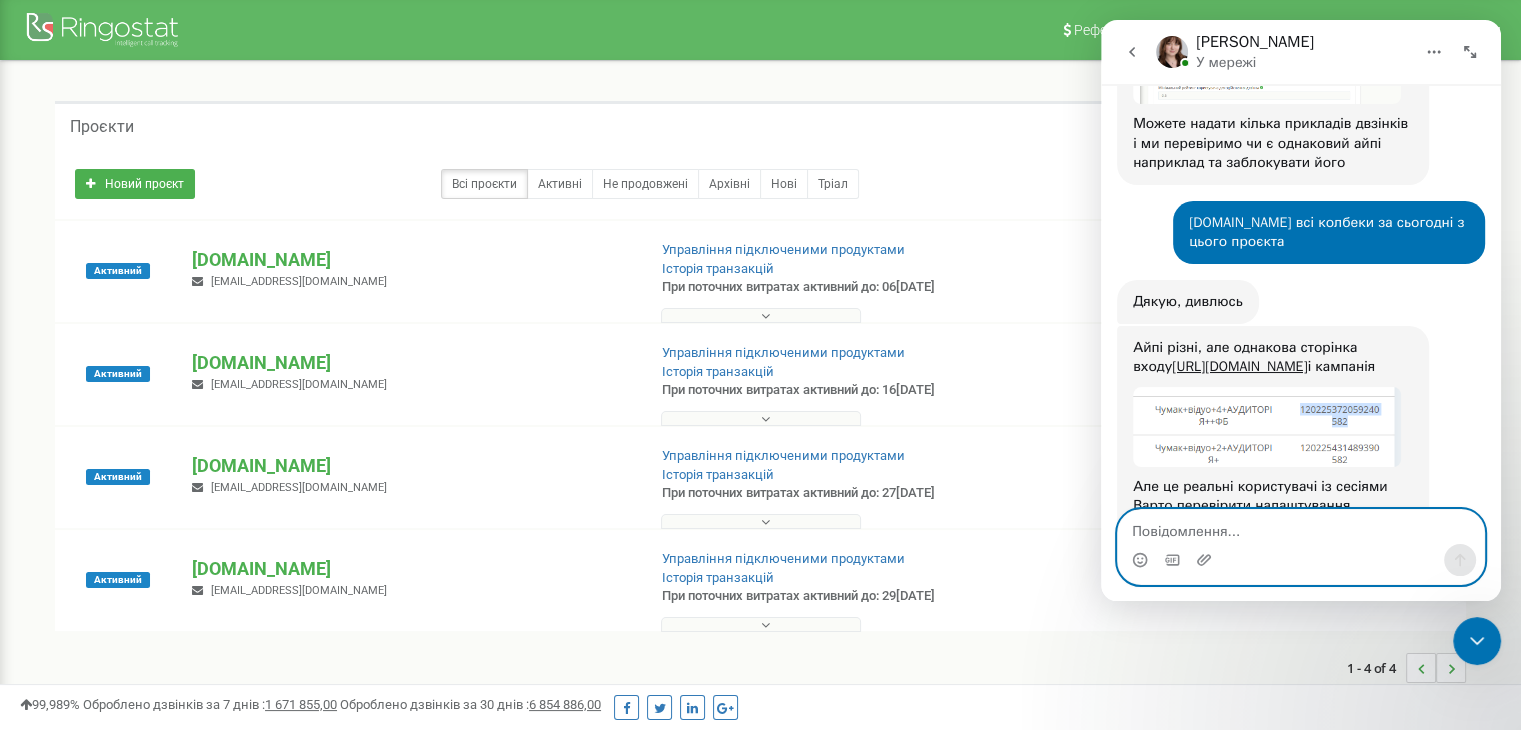 click at bounding box center (1301, 527) 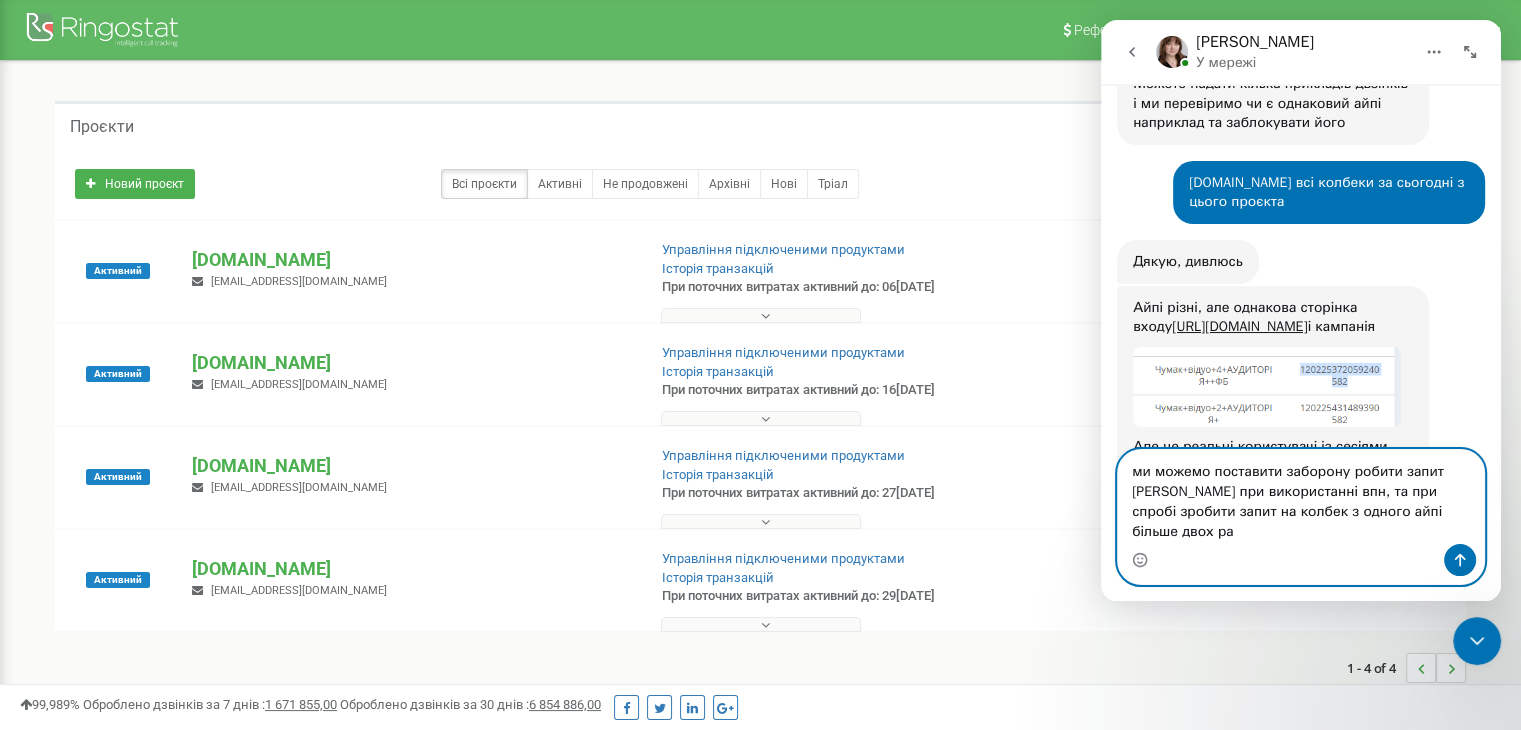 scroll, scrollTop: 2520, scrollLeft: 0, axis: vertical 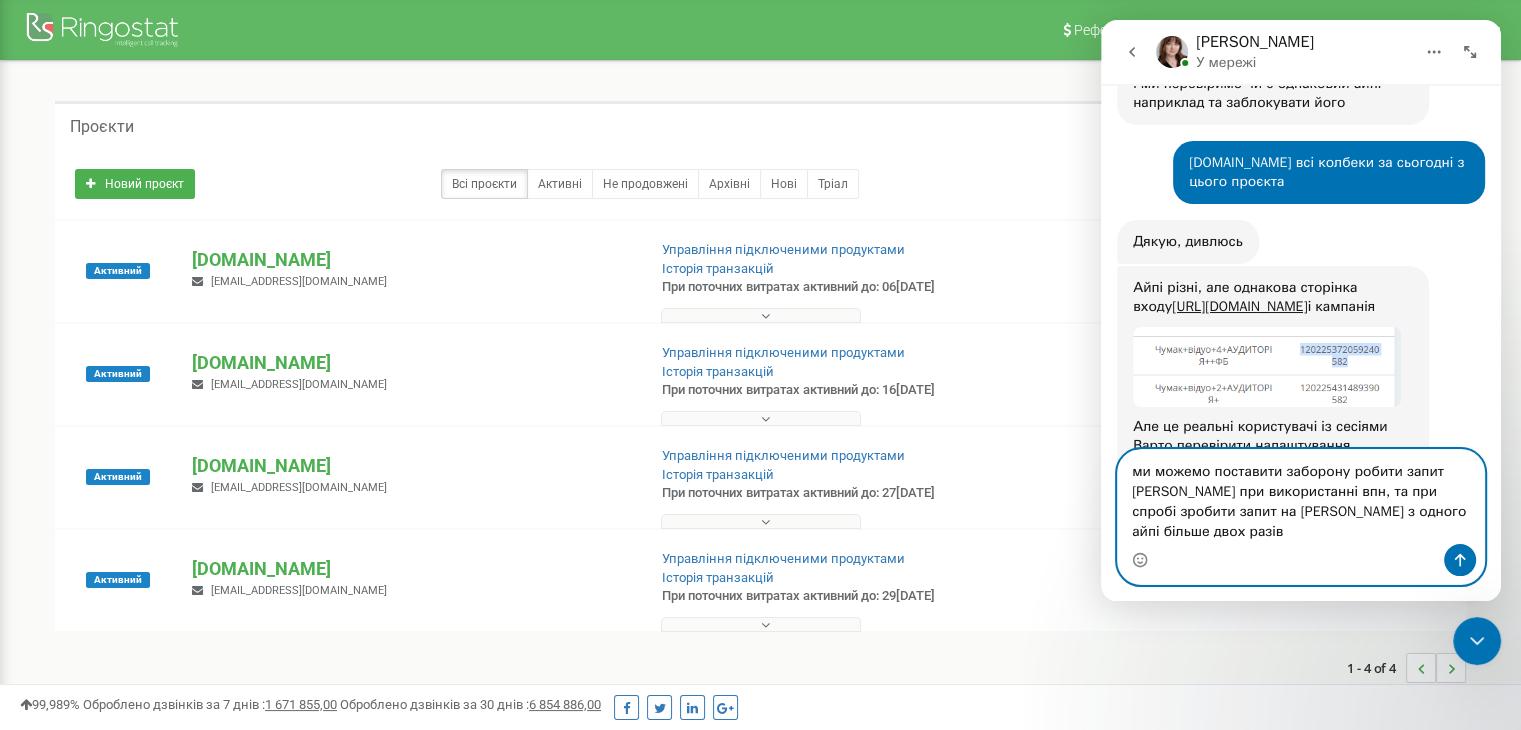 type on "ми можемо поставити заборону робити запит [PERSON_NAME] при використанні впн, та при спробі зробити запит на [PERSON_NAME] з одного айпі більше двох разів?" 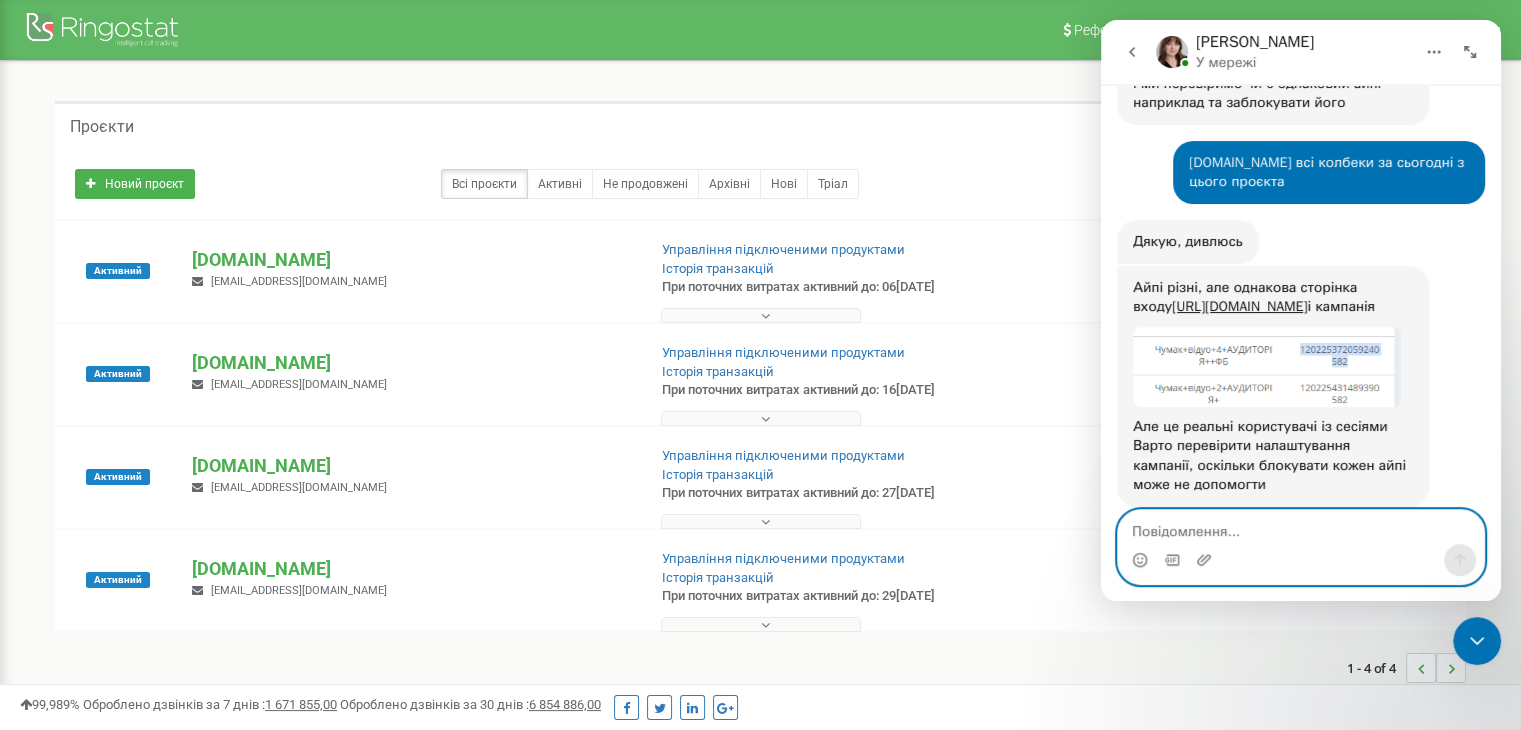 scroll, scrollTop: 2578, scrollLeft: 0, axis: vertical 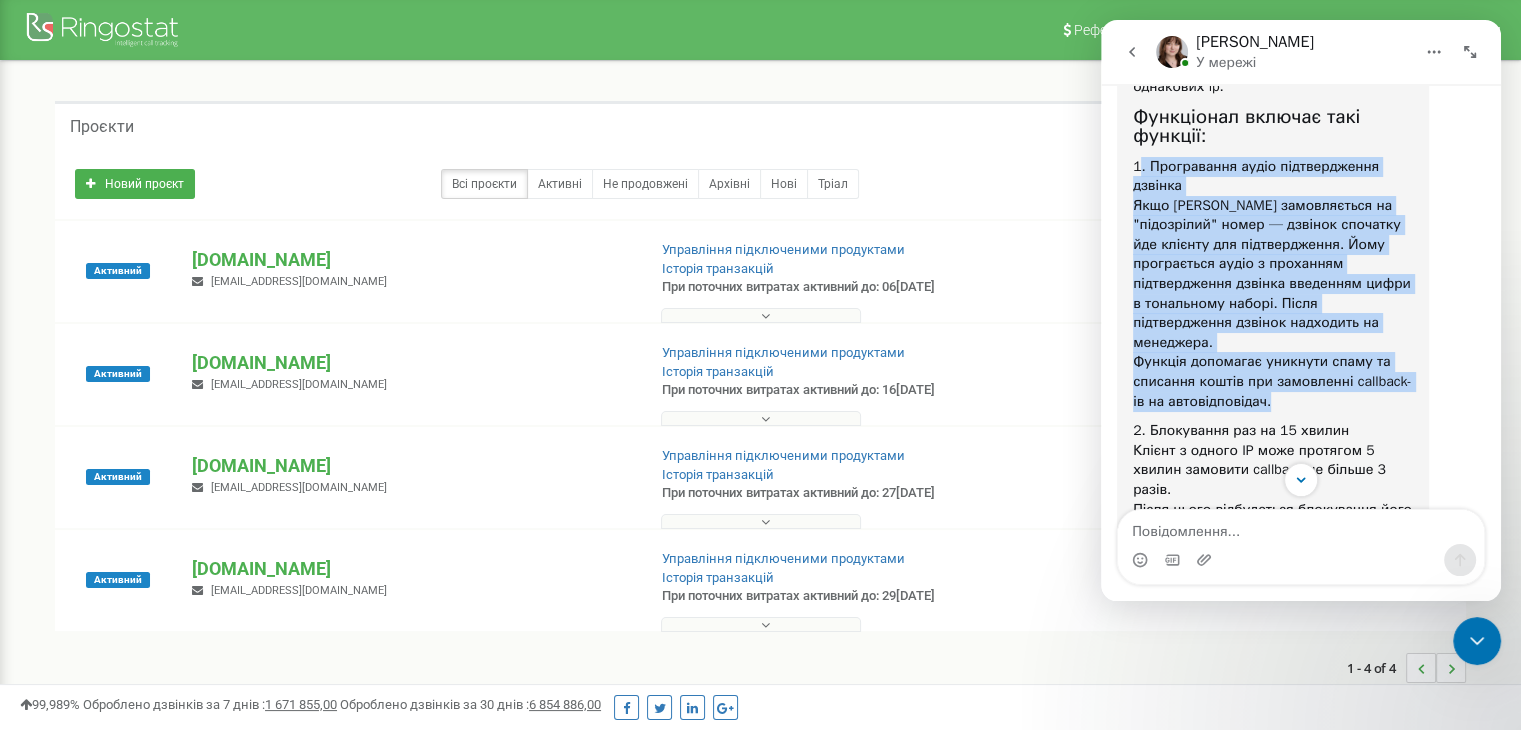drag, startPoint x: 1136, startPoint y: 164, endPoint x: 1381, endPoint y: 381, distance: 327.28275 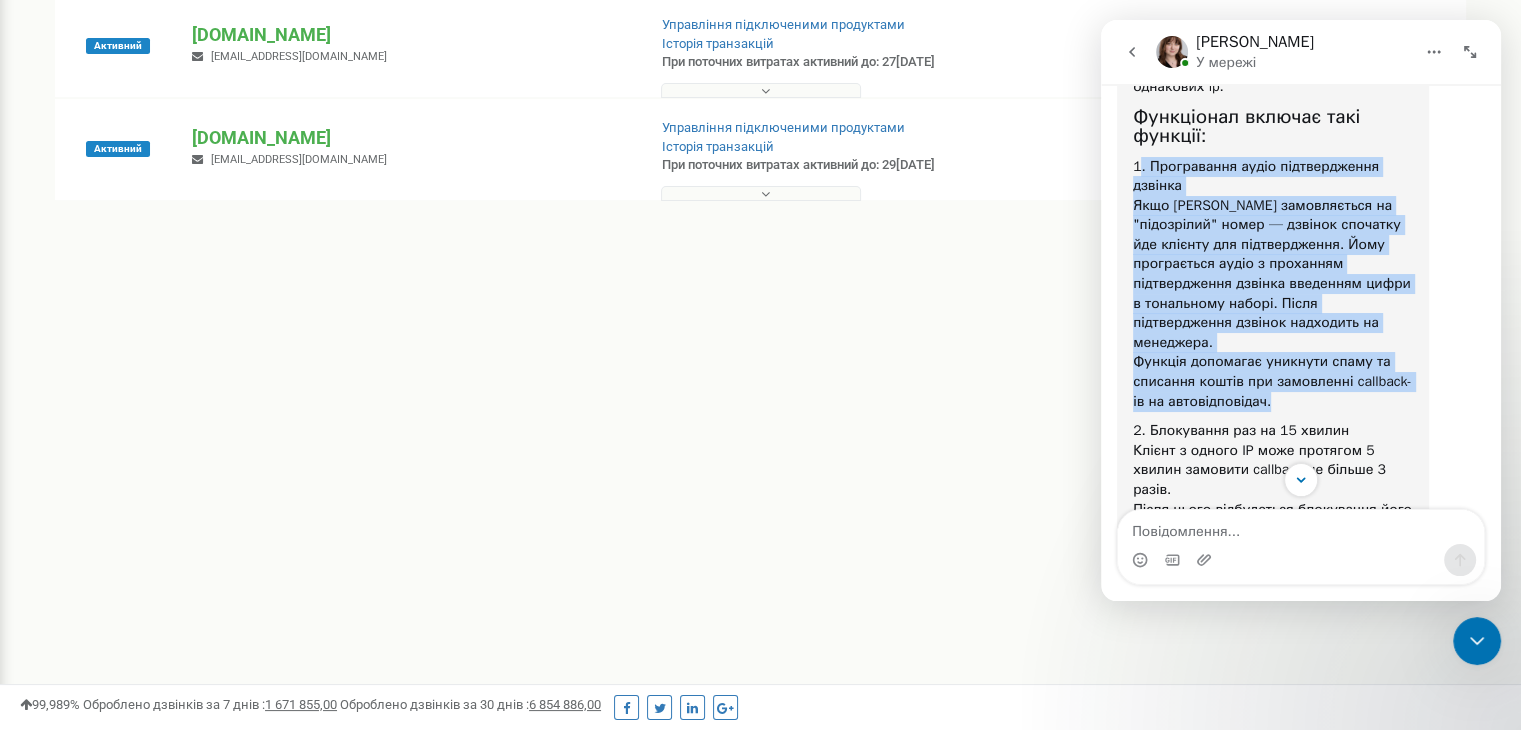 scroll, scrollTop: 470, scrollLeft: 0, axis: vertical 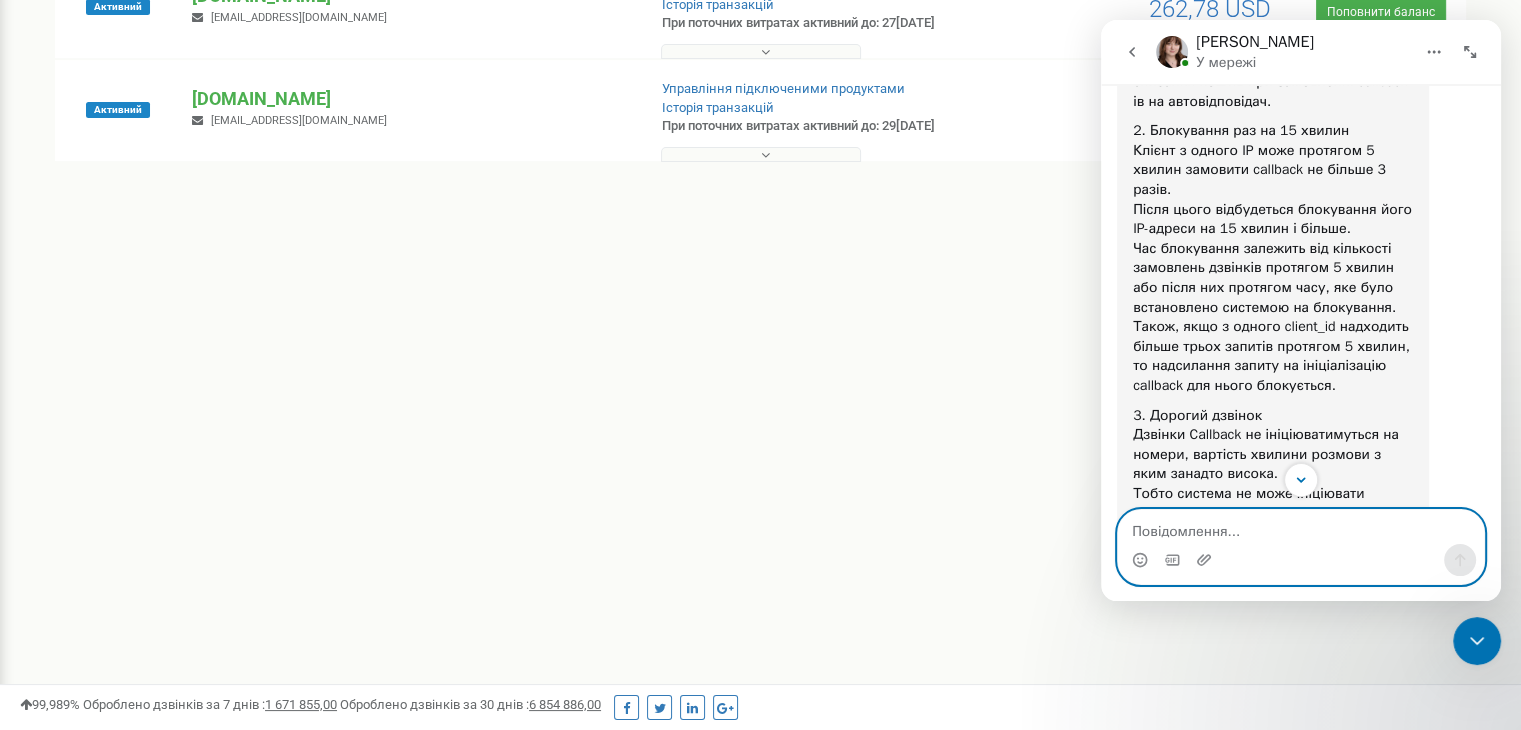 click at bounding box center (1301, 527) 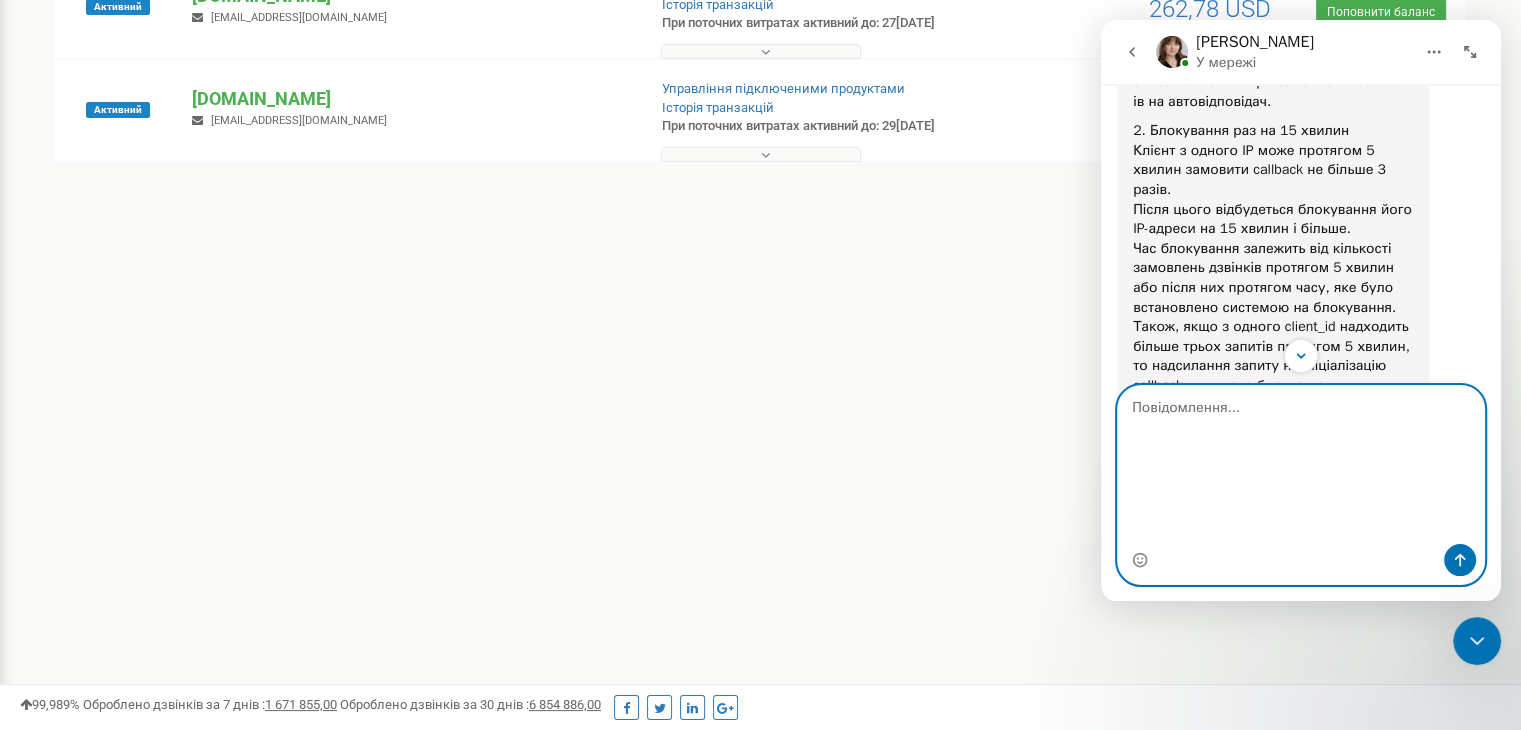 scroll, scrollTop: 0, scrollLeft: 0, axis: both 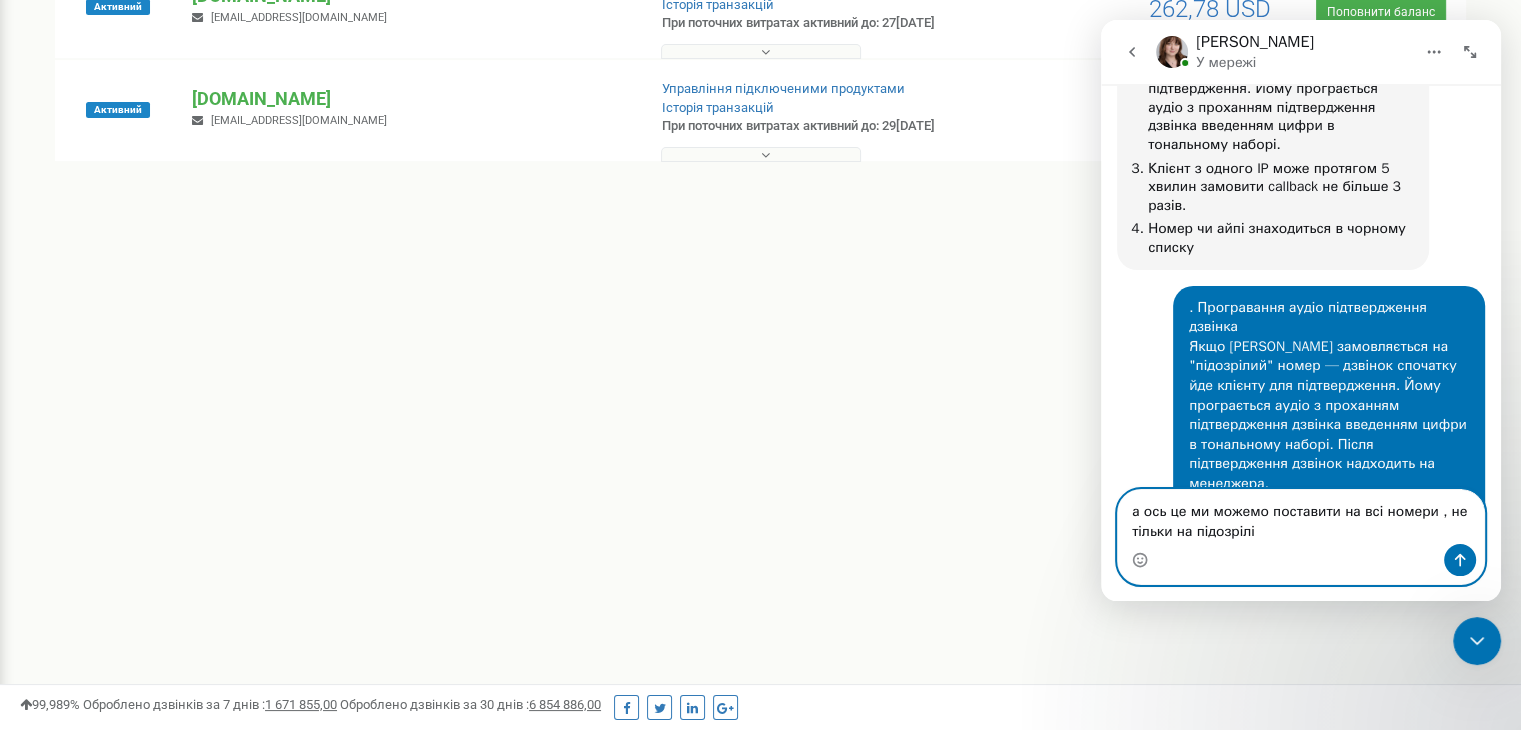 type on "а ось це ми можемо поставити на всі номери , не тільки на підозрілі?" 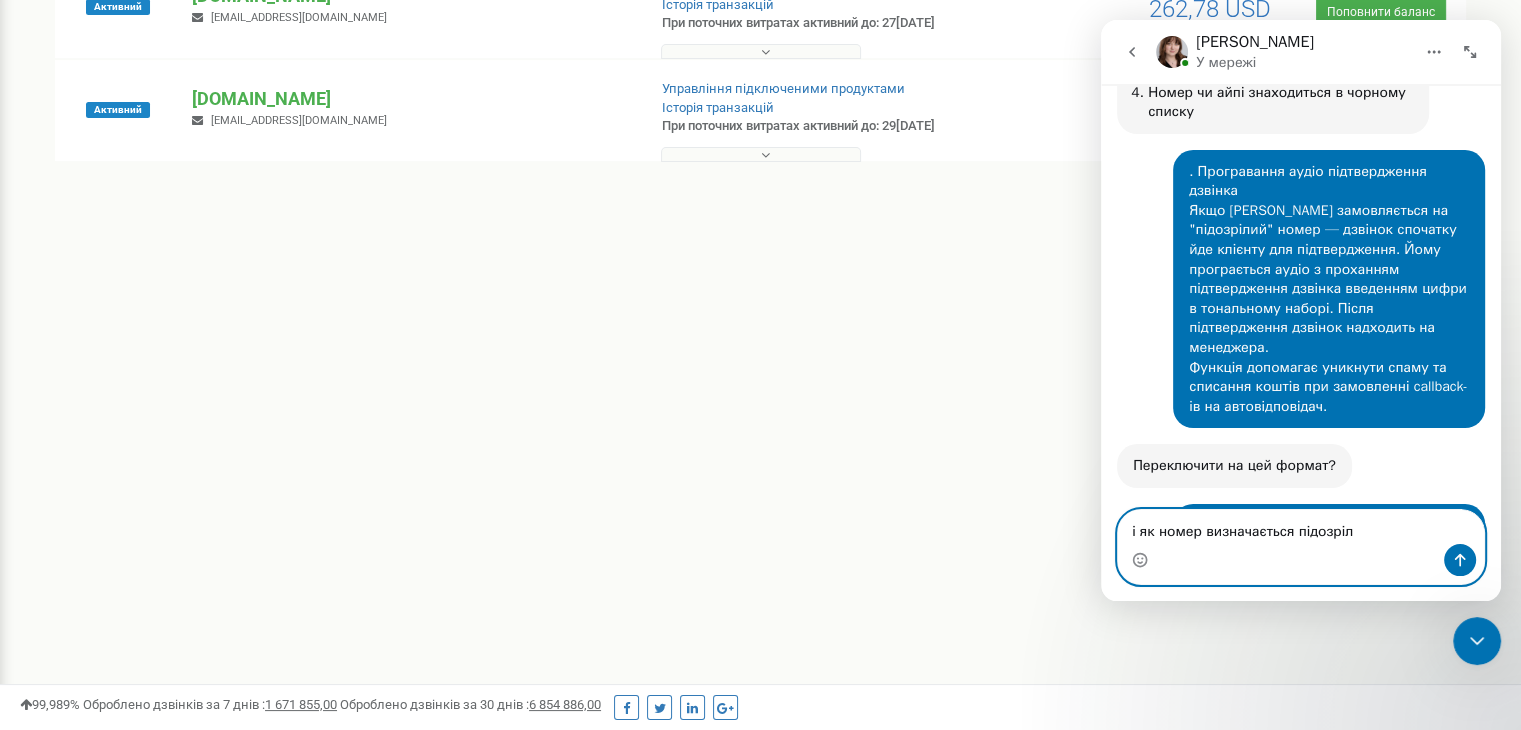 scroll, scrollTop: 3434, scrollLeft: 0, axis: vertical 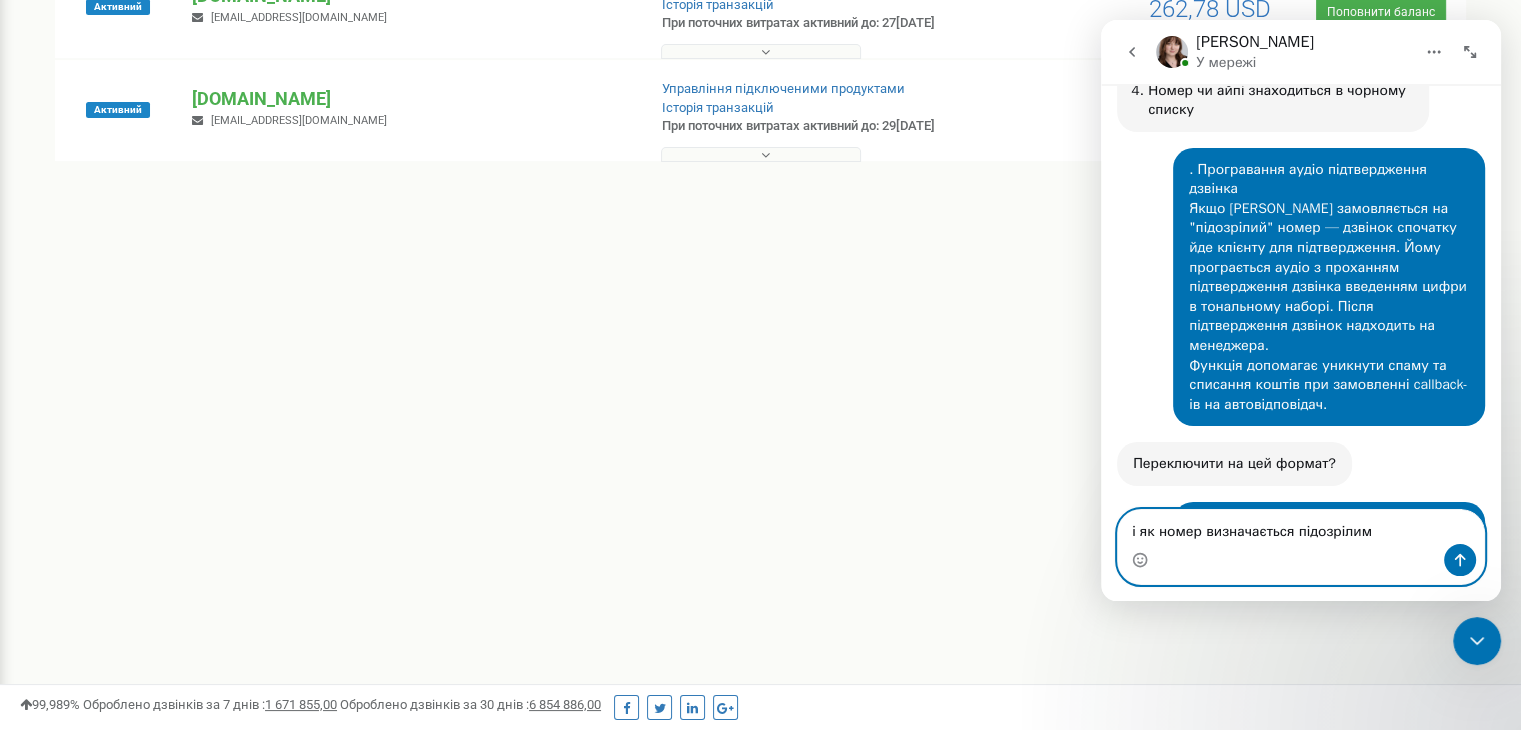 type on "і як номер визначається підозрілим?" 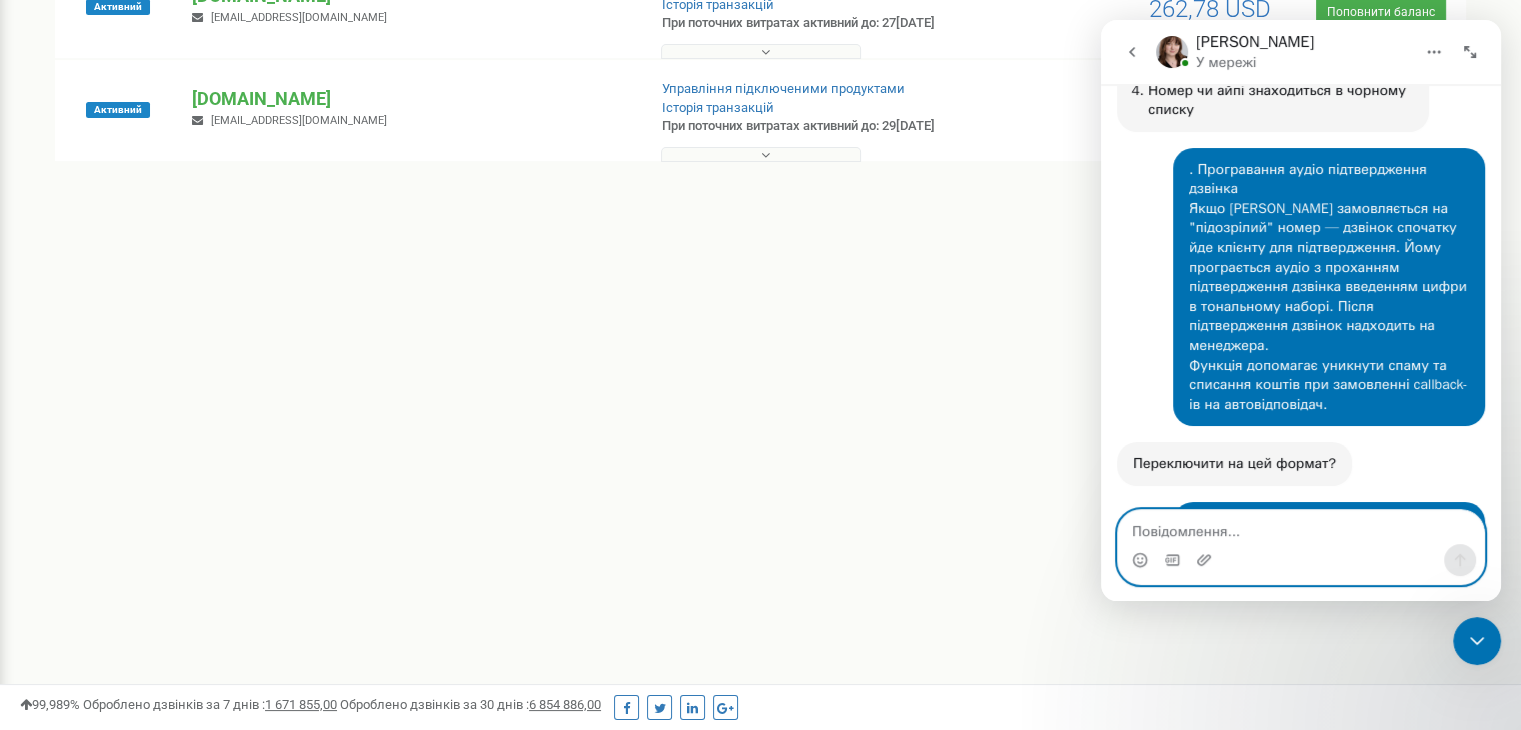 scroll, scrollTop: 3494, scrollLeft: 0, axis: vertical 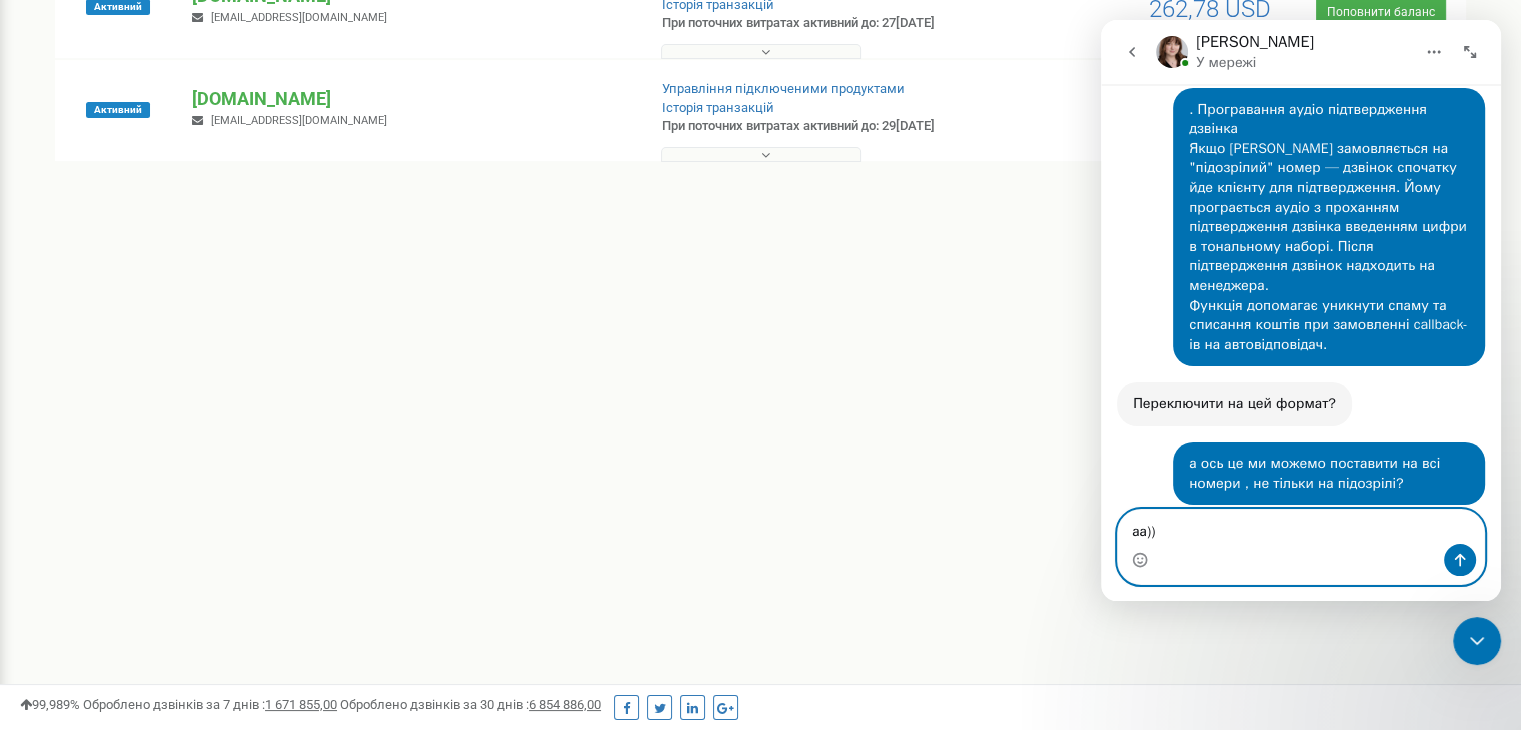 type on "аа)))" 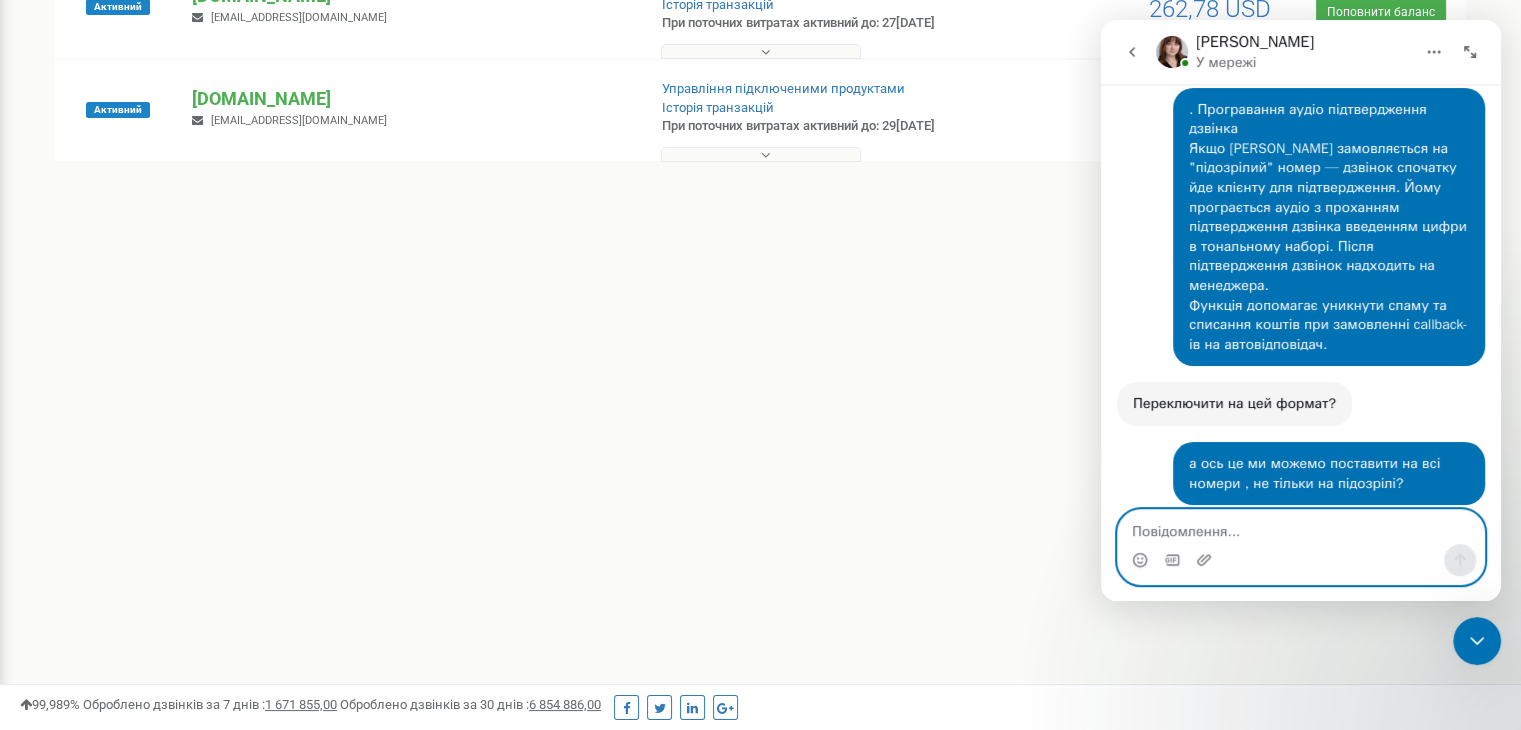 scroll, scrollTop: 3540, scrollLeft: 0, axis: vertical 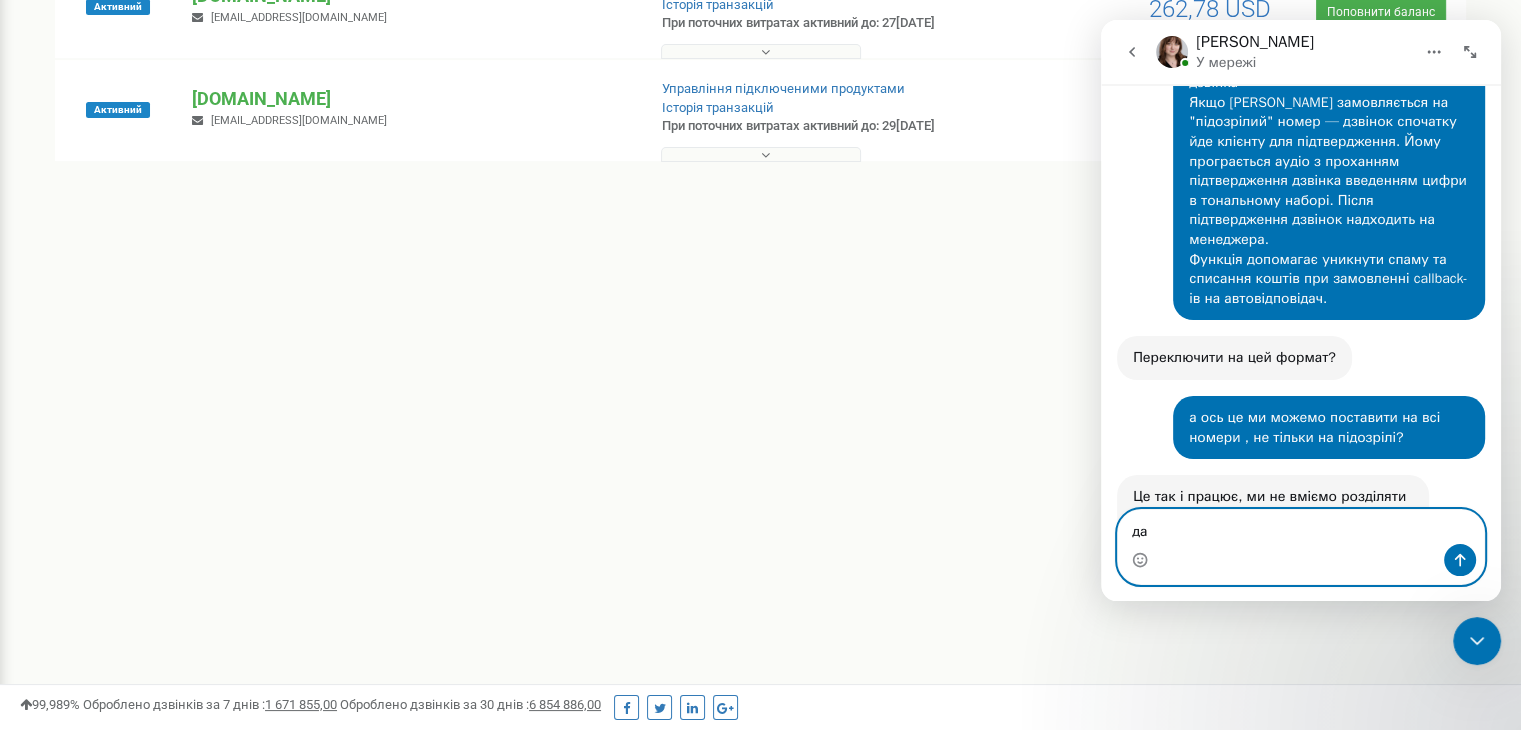 type on "д" 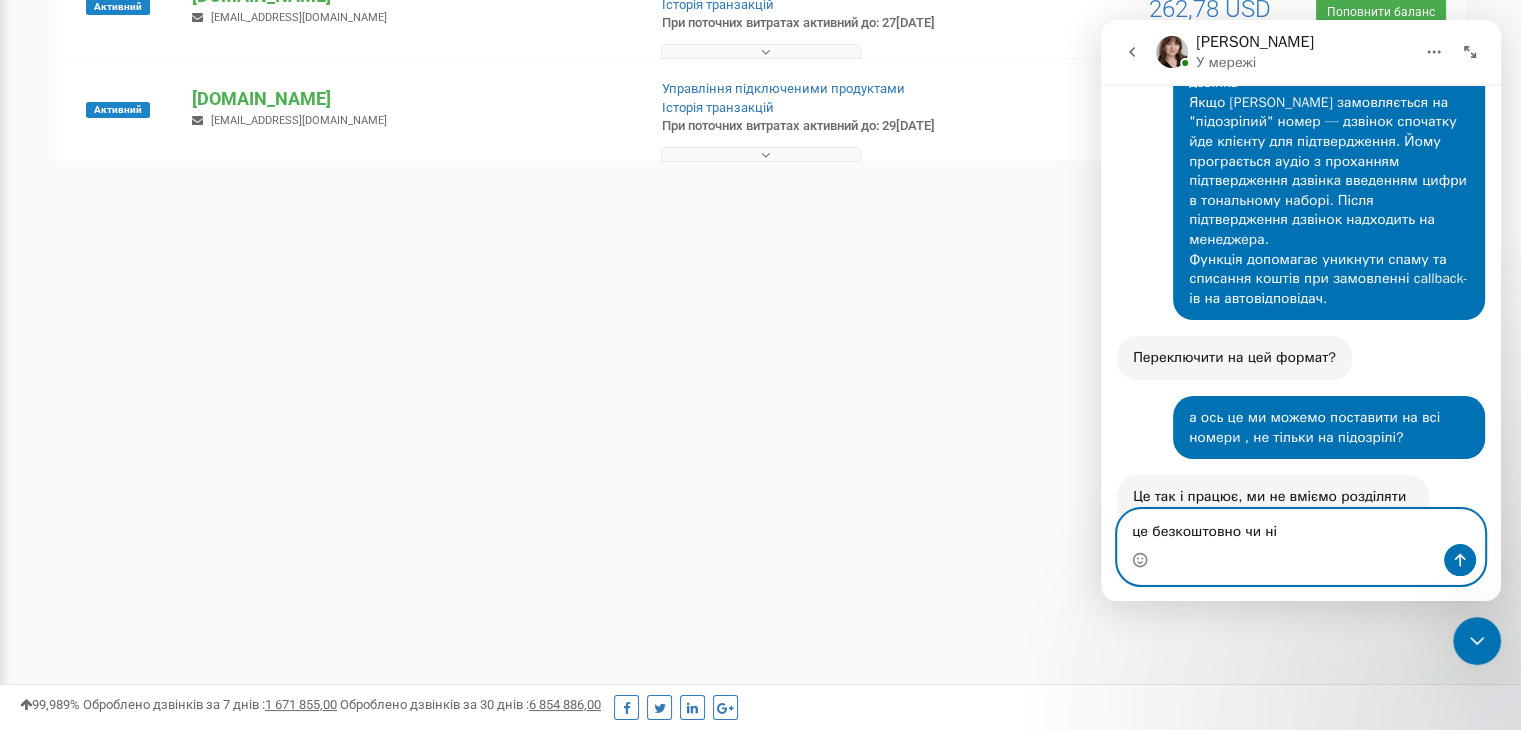 type on "це безкоштовно чи ні?" 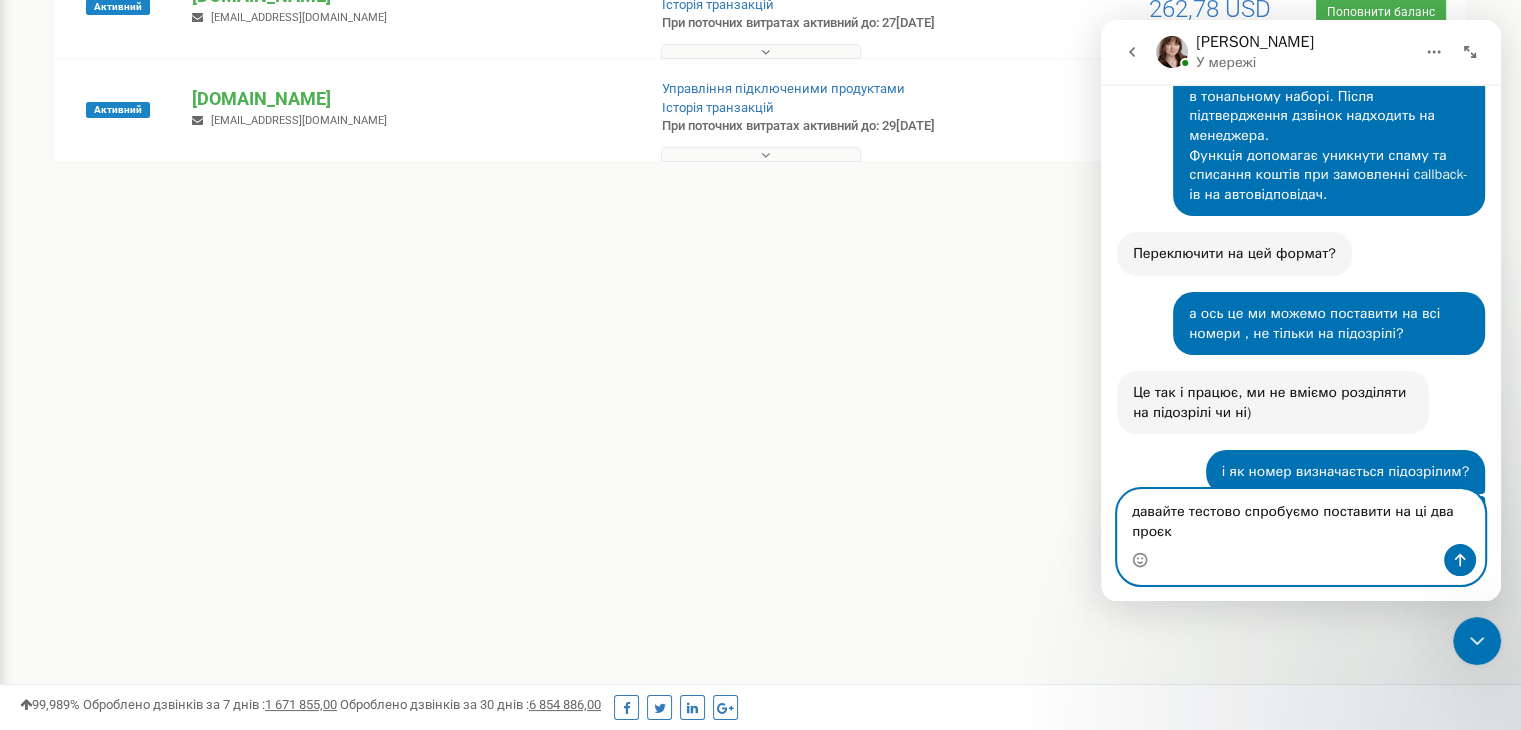 scroll, scrollTop: 3664, scrollLeft: 0, axis: vertical 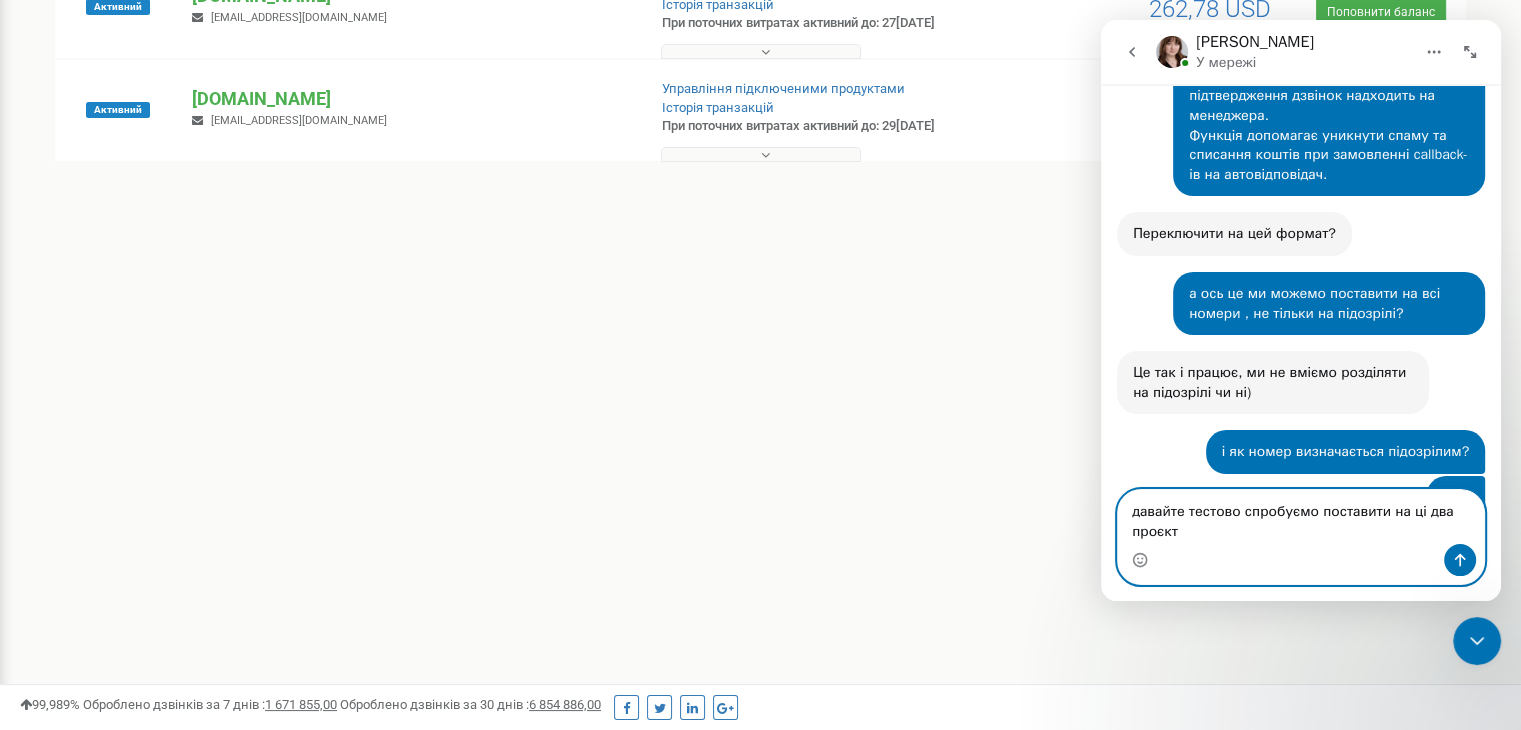 type on "давайте тестово спробуємо поставити на ці два проєкти" 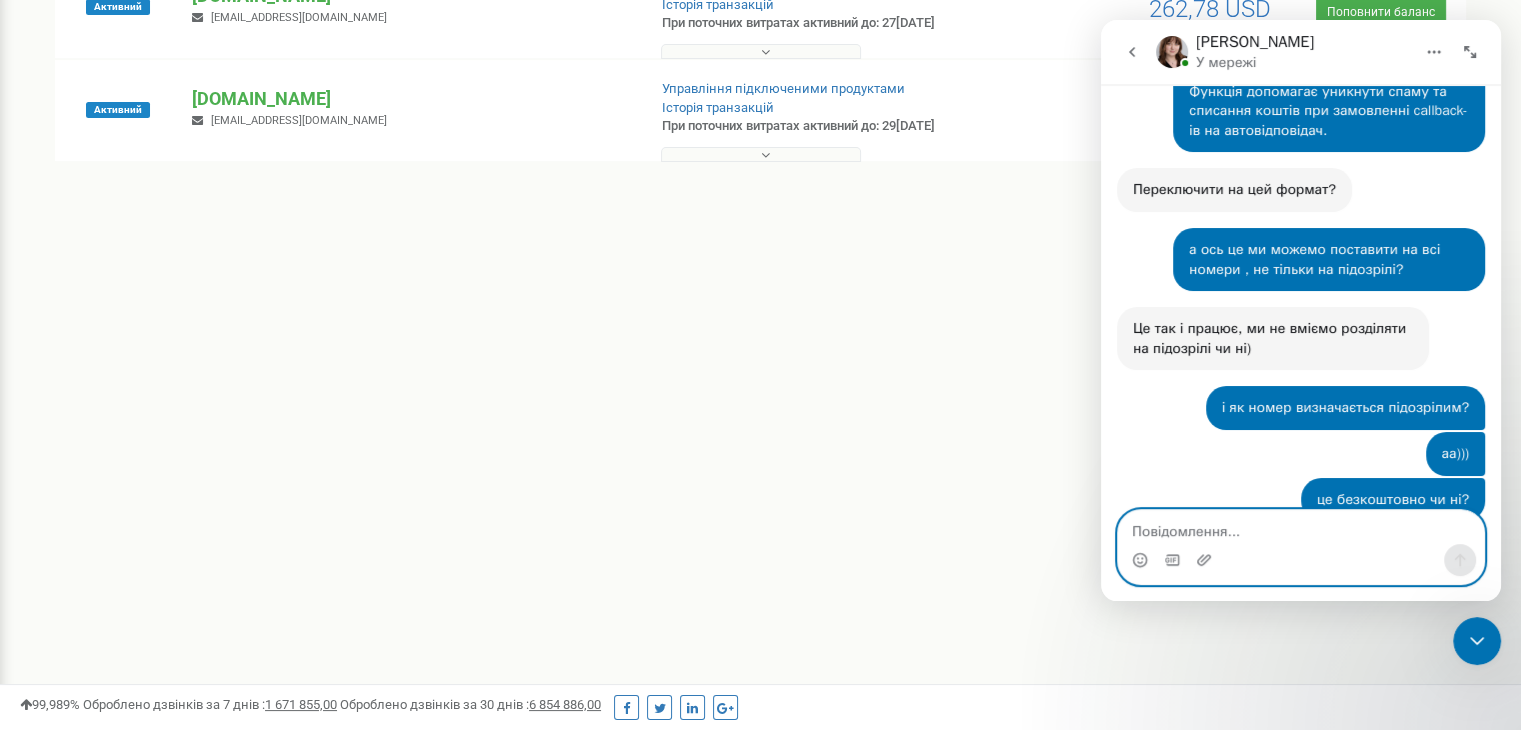 scroll, scrollTop: 3724, scrollLeft: 0, axis: vertical 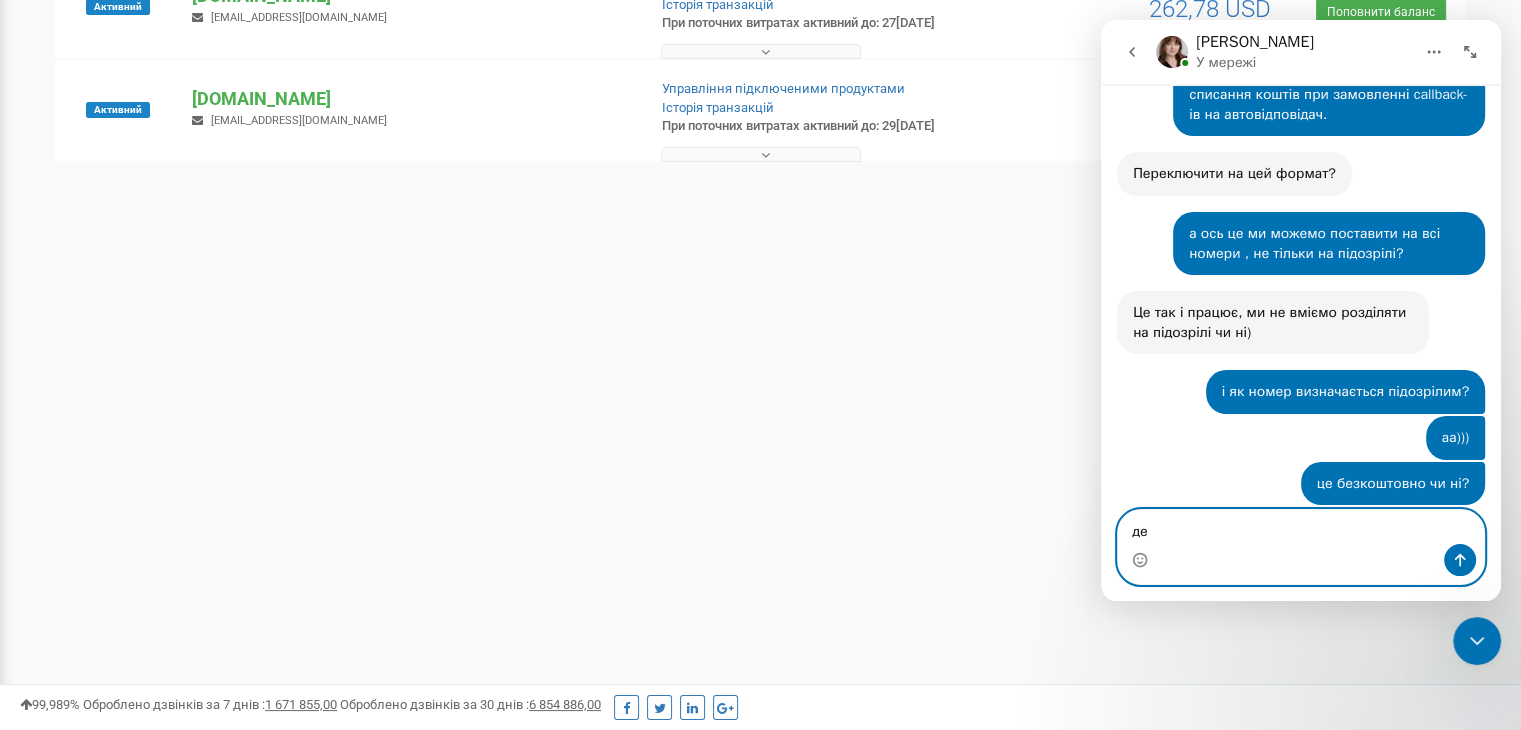 type on "д" 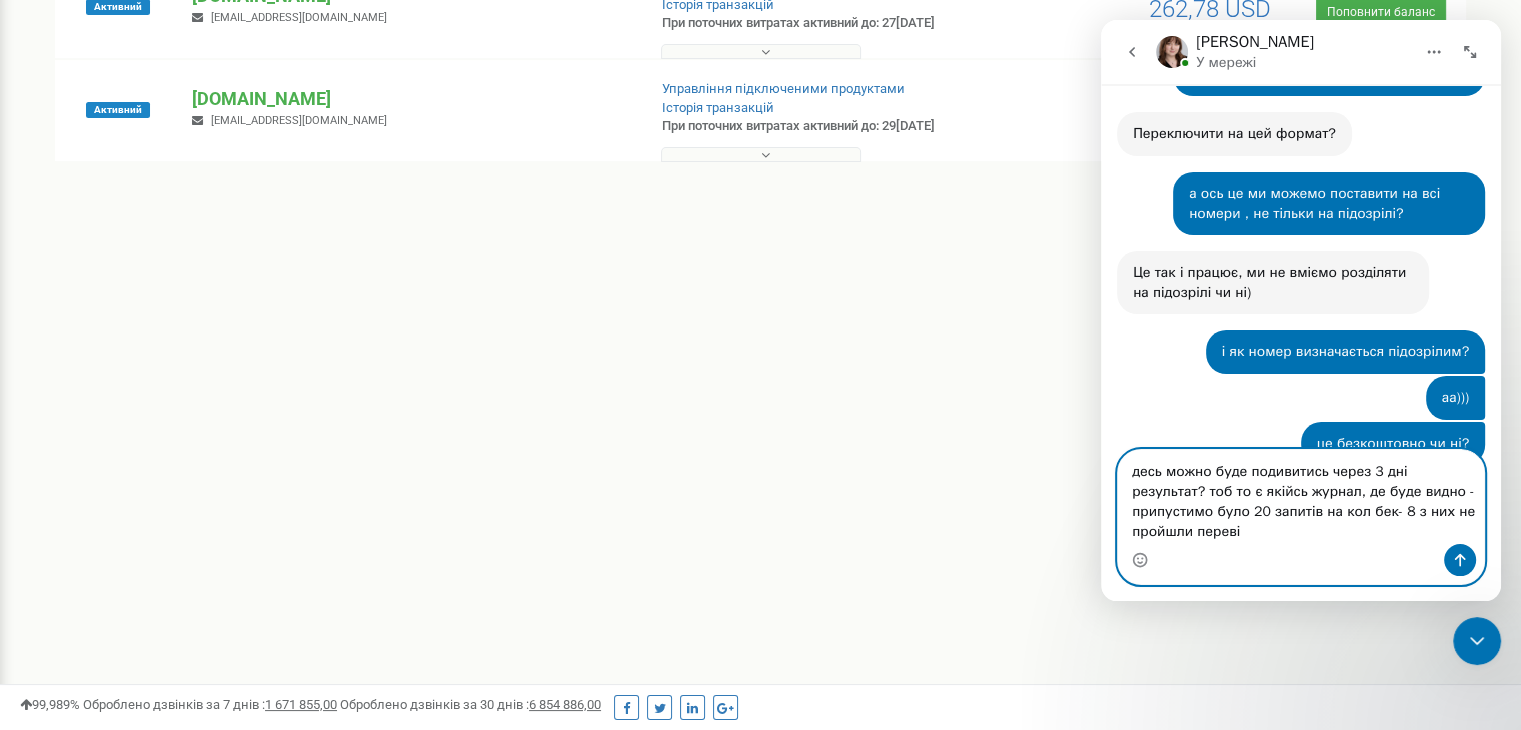 scroll, scrollTop: 3784, scrollLeft: 0, axis: vertical 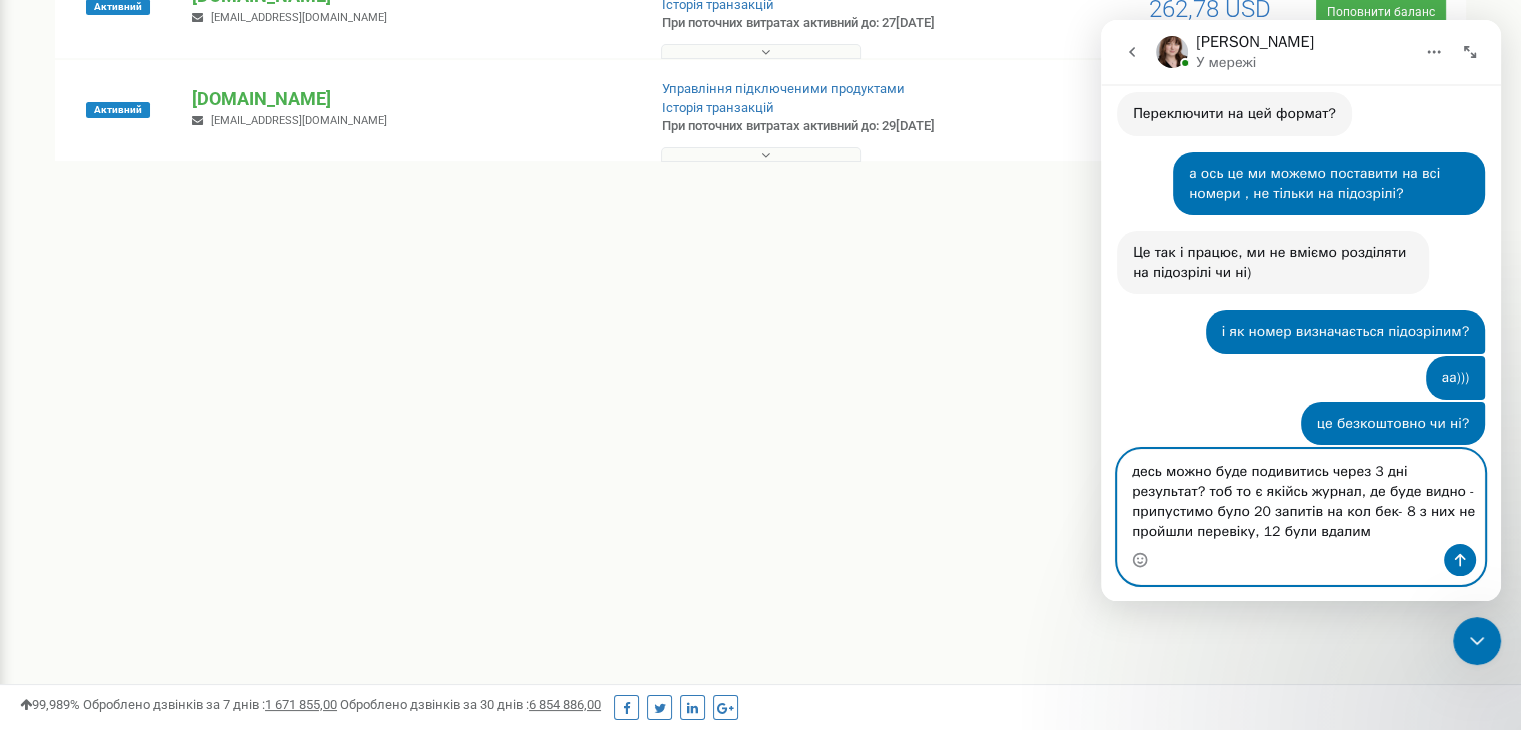 type on "десь можно буде подивитись через 3 дні результат? тоб то є якійсь журнал, де буде видно - припустимо було 20 запитів на кол бек- 8 з них не пройшли перевіку, 12 були вдалими" 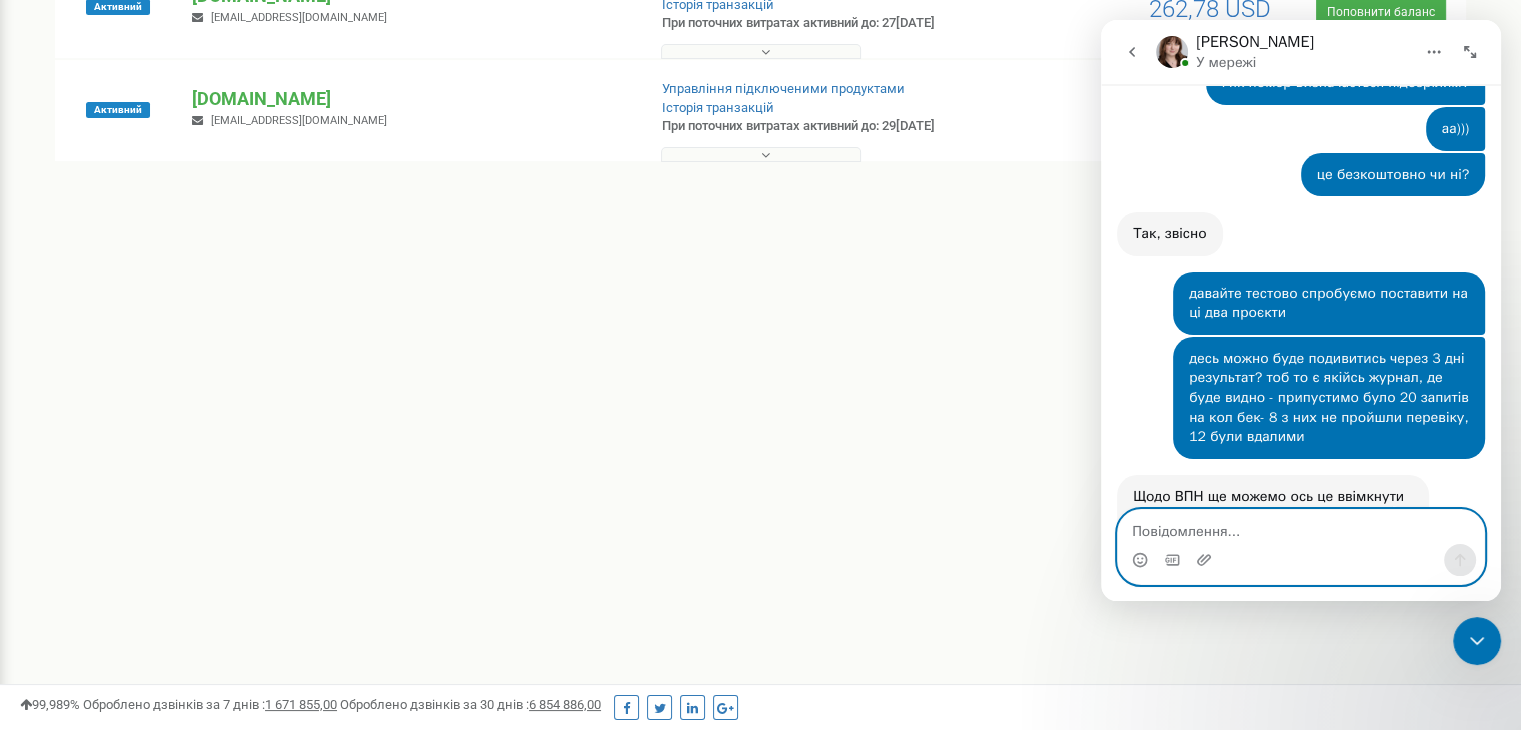scroll, scrollTop: 4070, scrollLeft: 0, axis: vertical 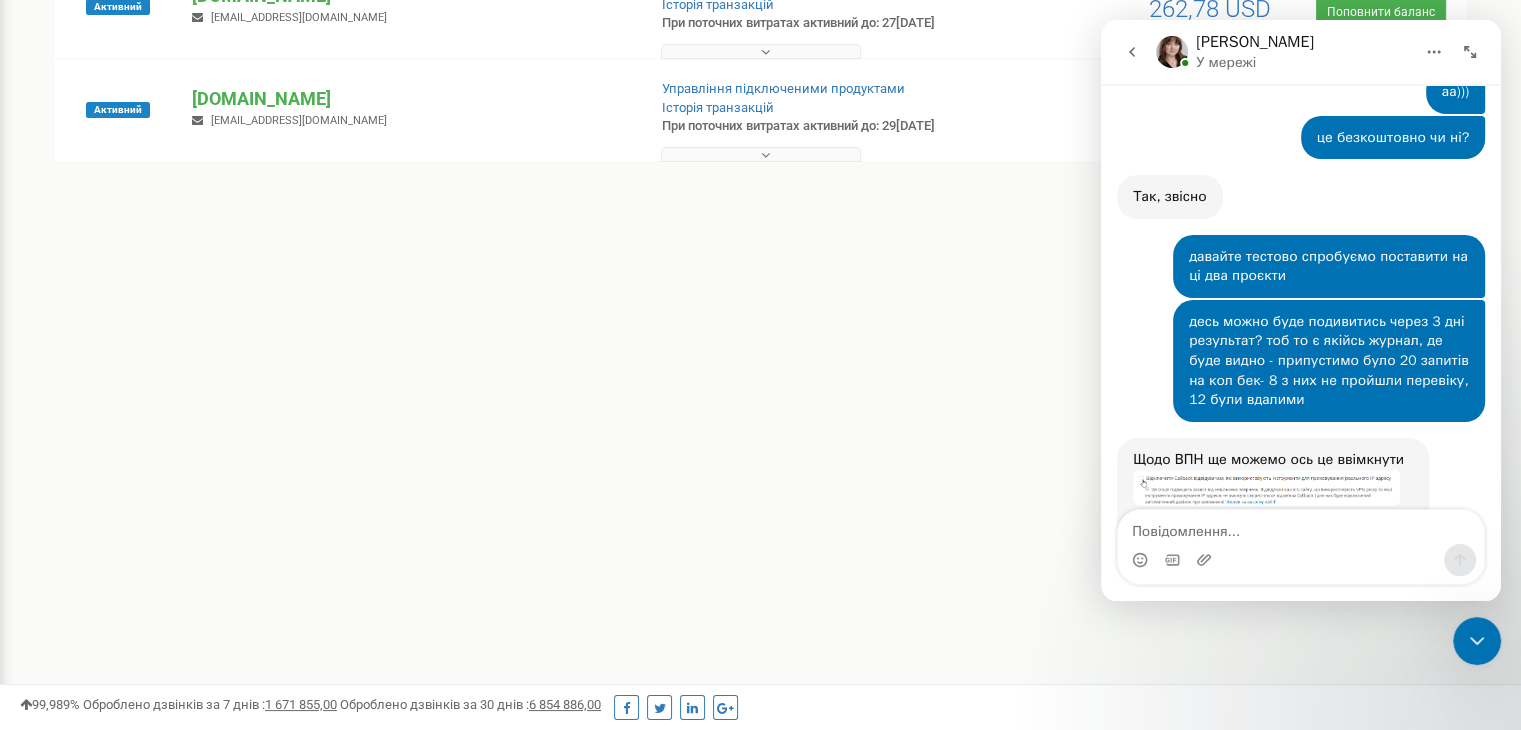 click at bounding box center (1267, 487) 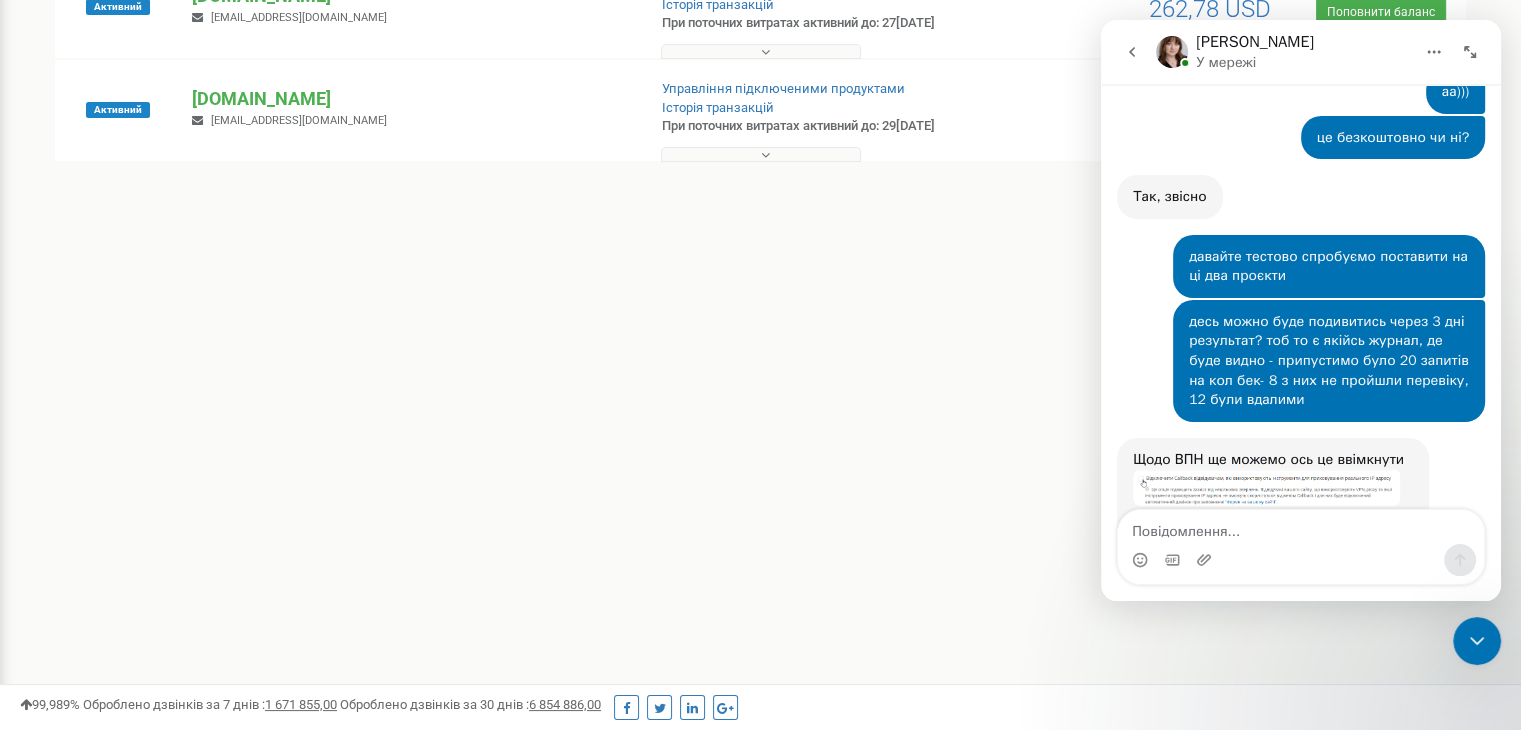 scroll, scrollTop: 0, scrollLeft: 0, axis: both 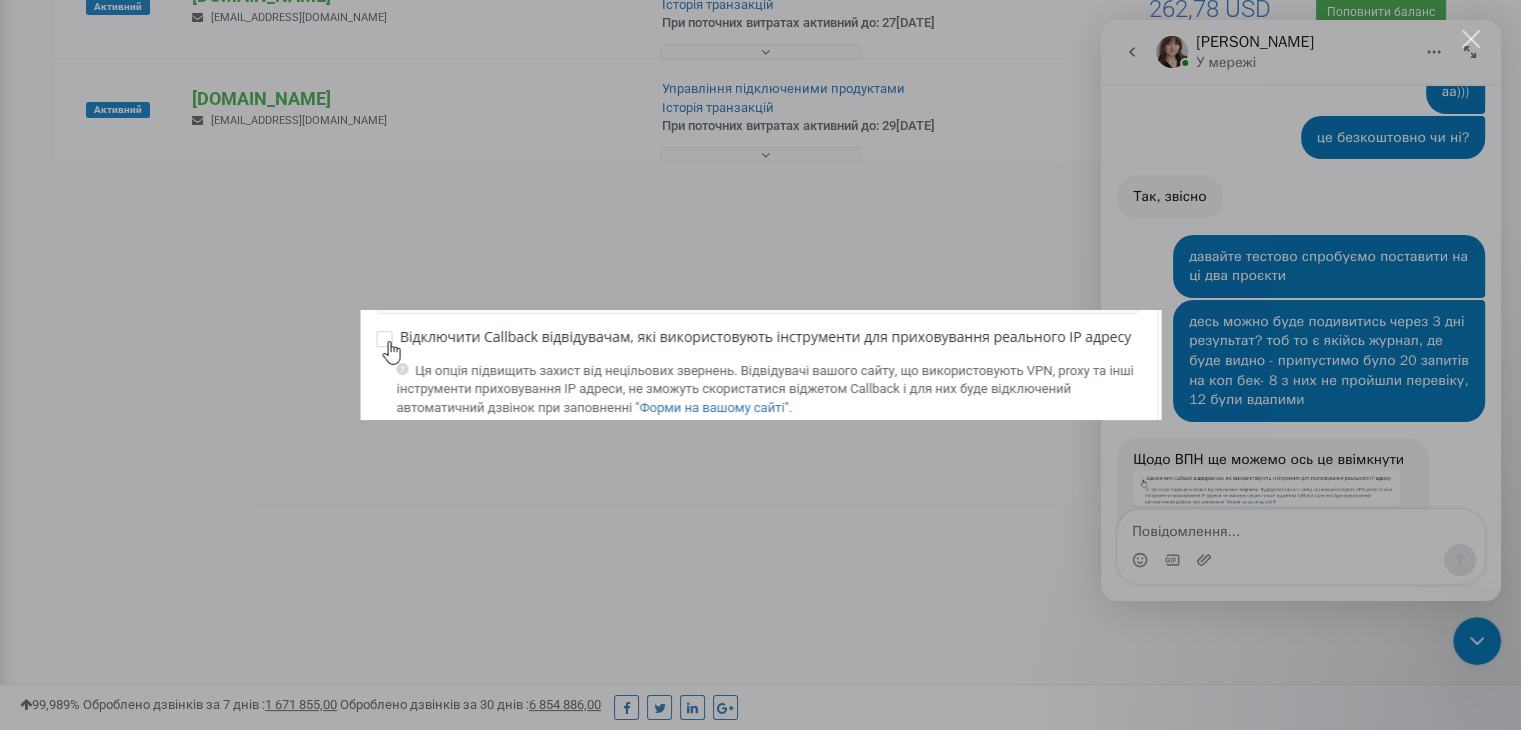 click at bounding box center [760, 365] 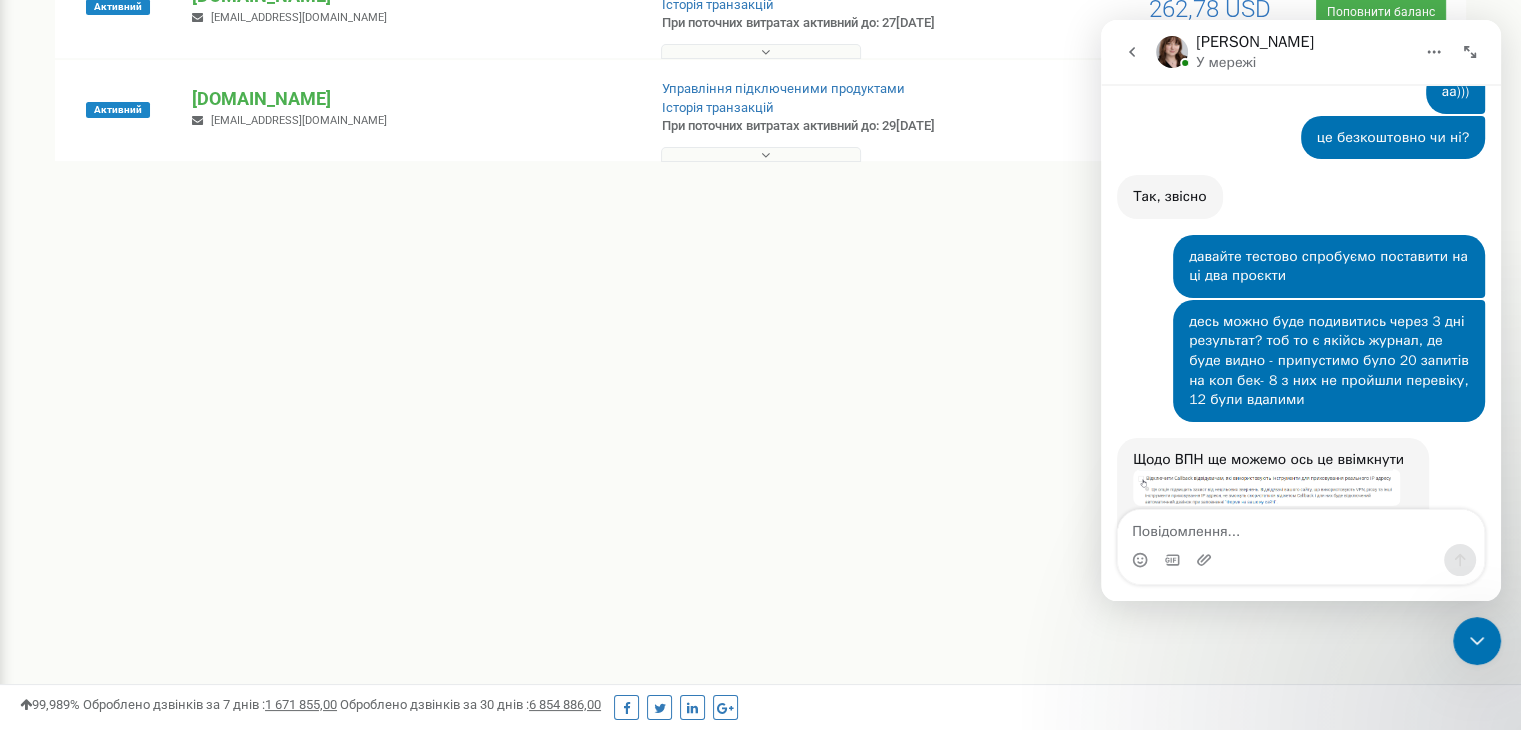 drag, startPoint x: 1233, startPoint y: 355, endPoint x: 1385, endPoint y: 388, distance: 155.54099 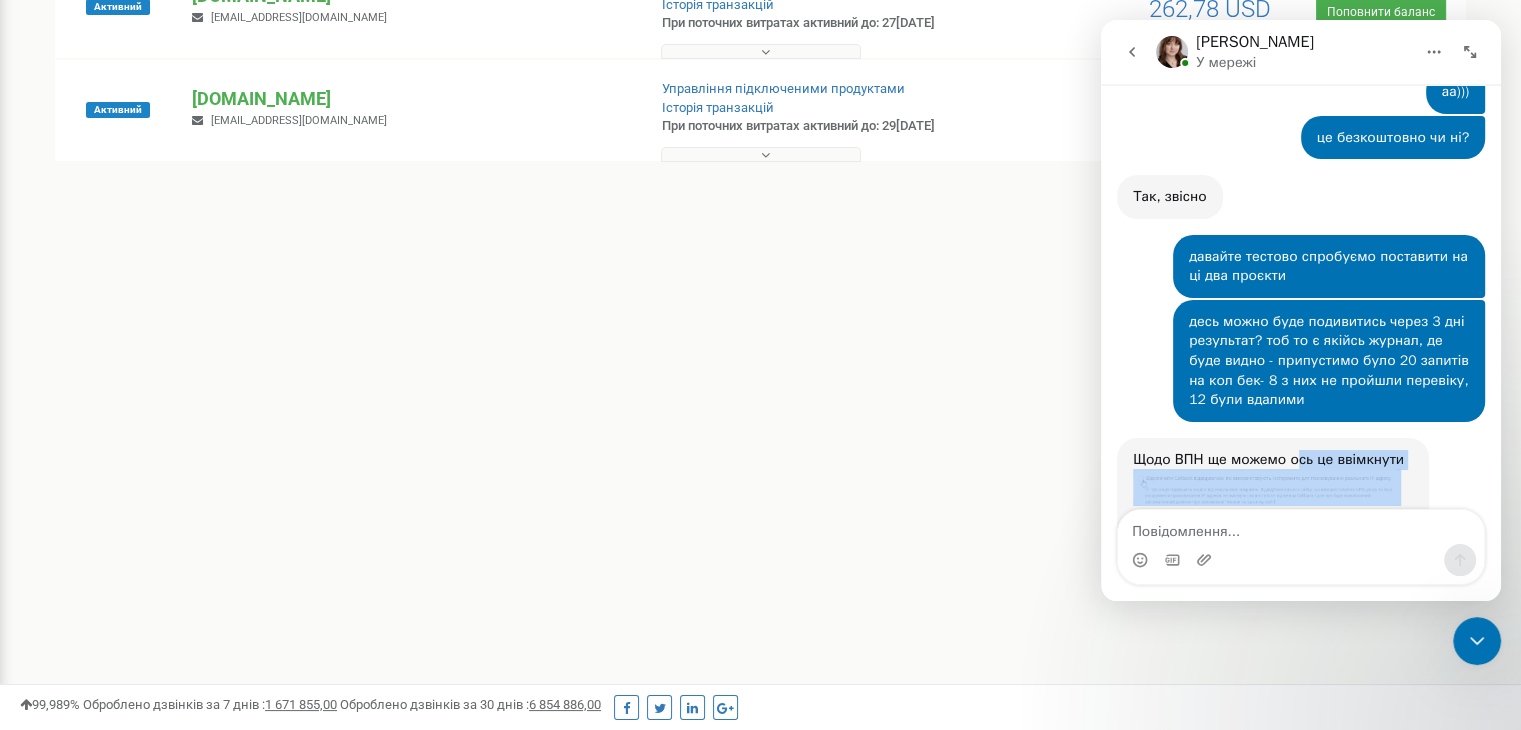 drag, startPoint x: 1161, startPoint y: 281, endPoint x: 1296, endPoint y: 293, distance: 135.53229 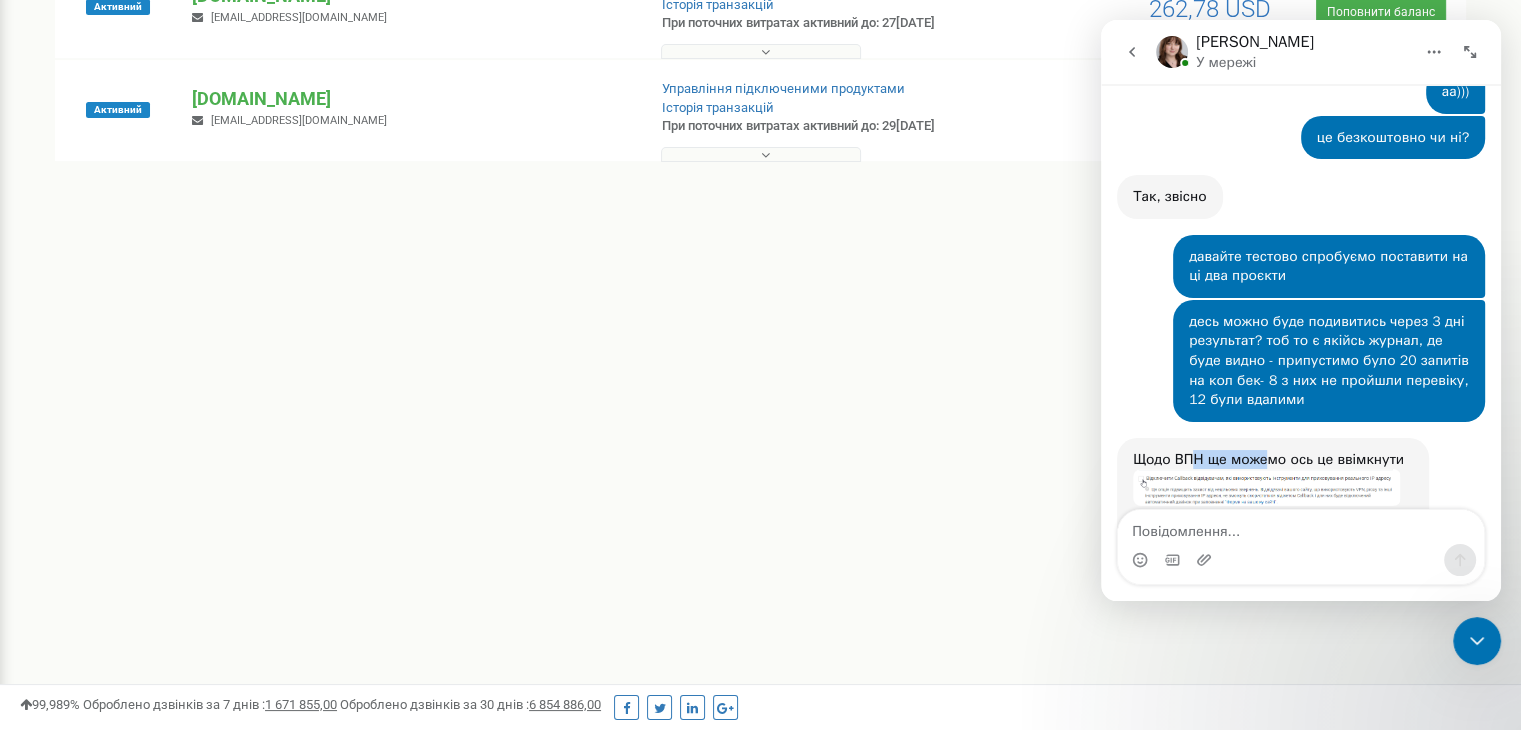 drag, startPoint x: 1262, startPoint y: 289, endPoint x: 1188, endPoint y: 289, distance: 74 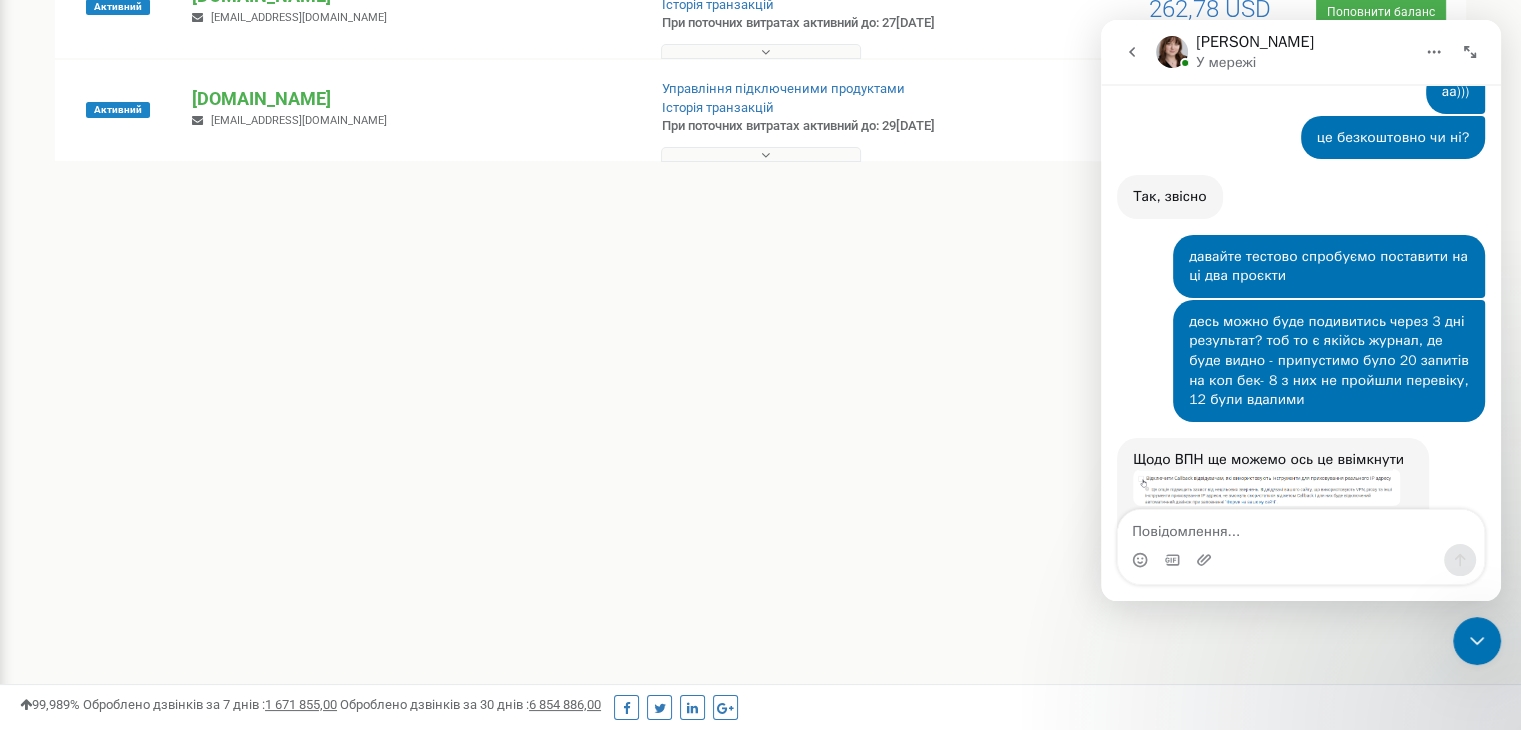 click on "Щодо ВПН ще можемо ось це ввімкнути  Але багато користувачів і реальних можуть теж використовувати впн [PERSON_NAME]" at bounding box center [1301, 525] 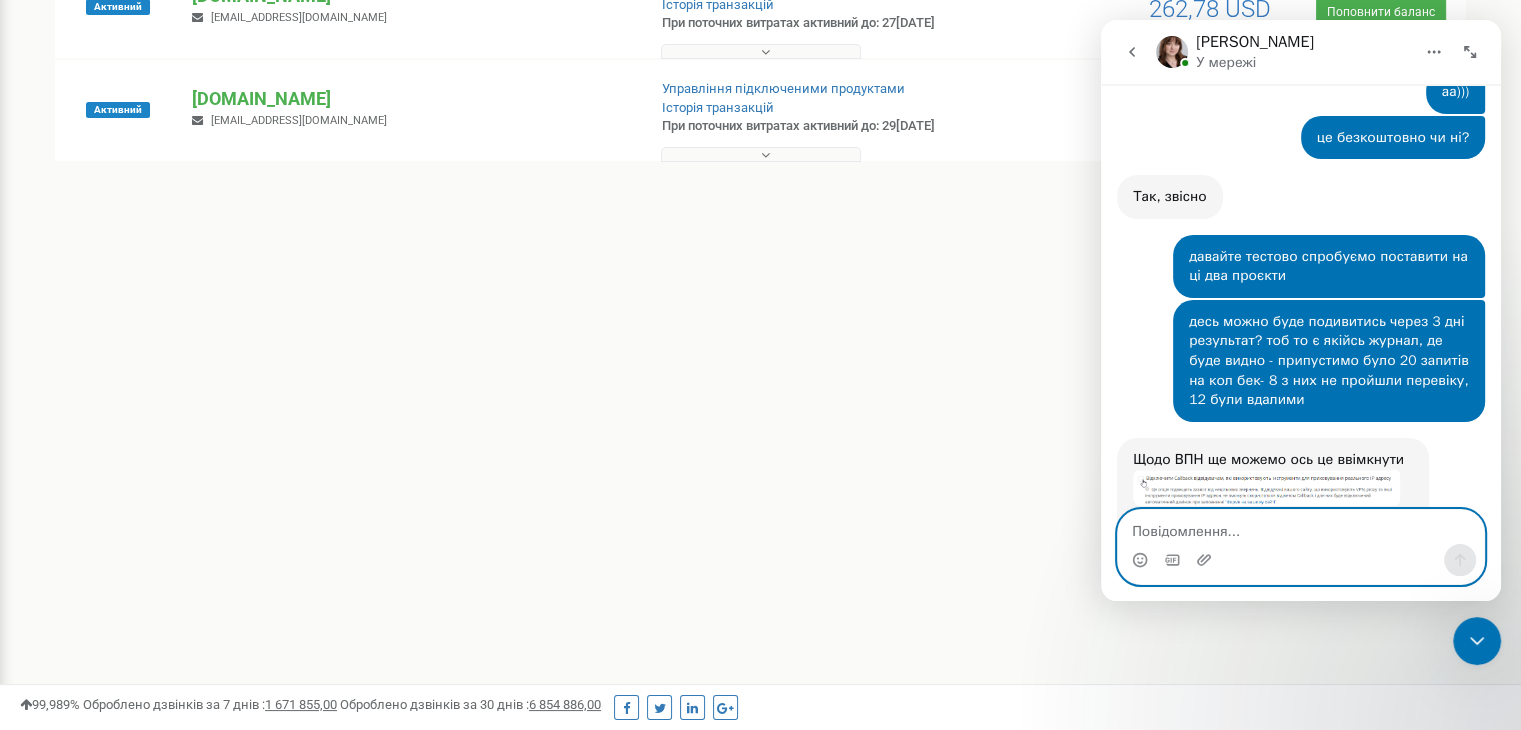 click at bounding box center (1301, 527) 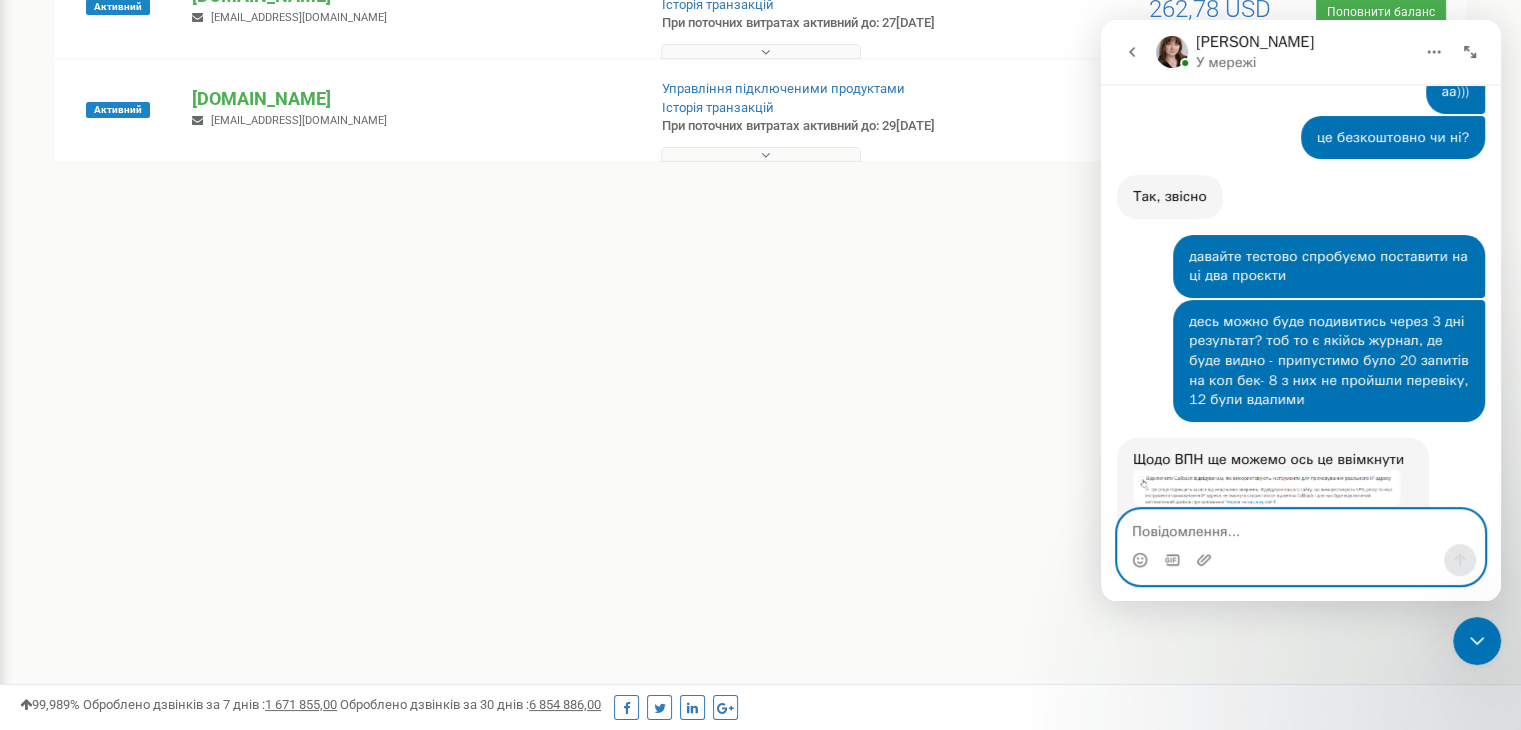 scroll, scrollTop: 4118, scrollLeft: 0, axis: vertical 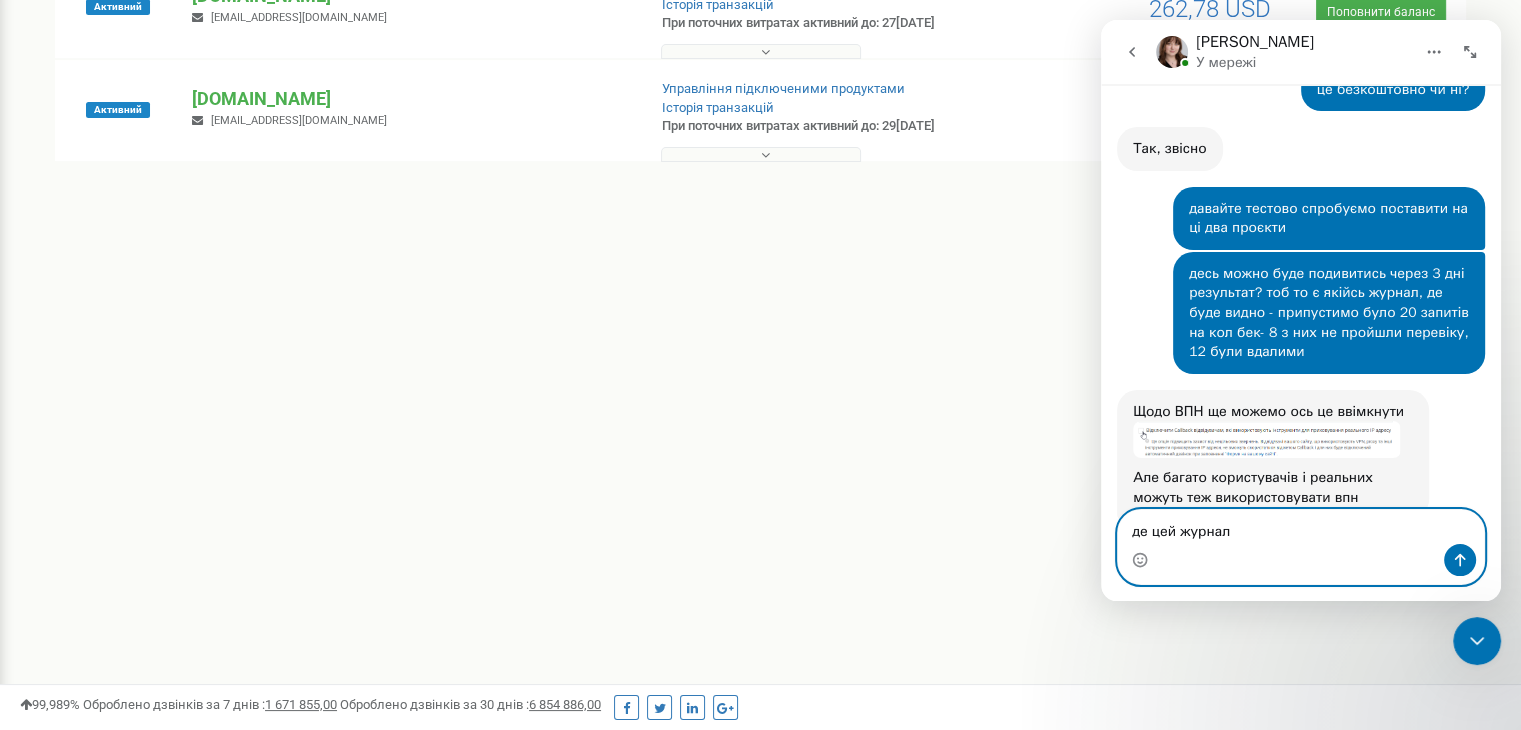 type on "де цей журнал?" 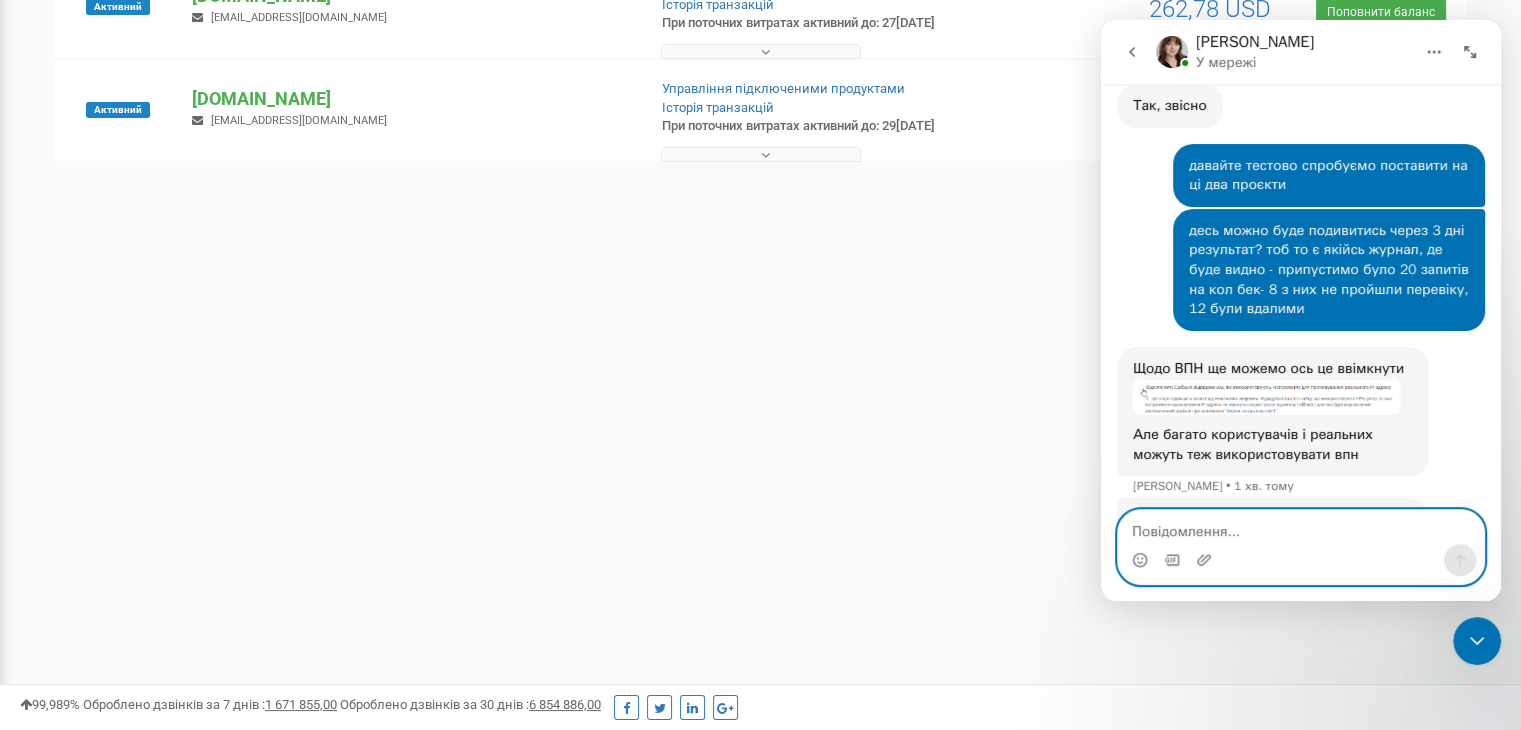 scroll, scrollTop: 4177, scrollLeft: 0, axis: vertical 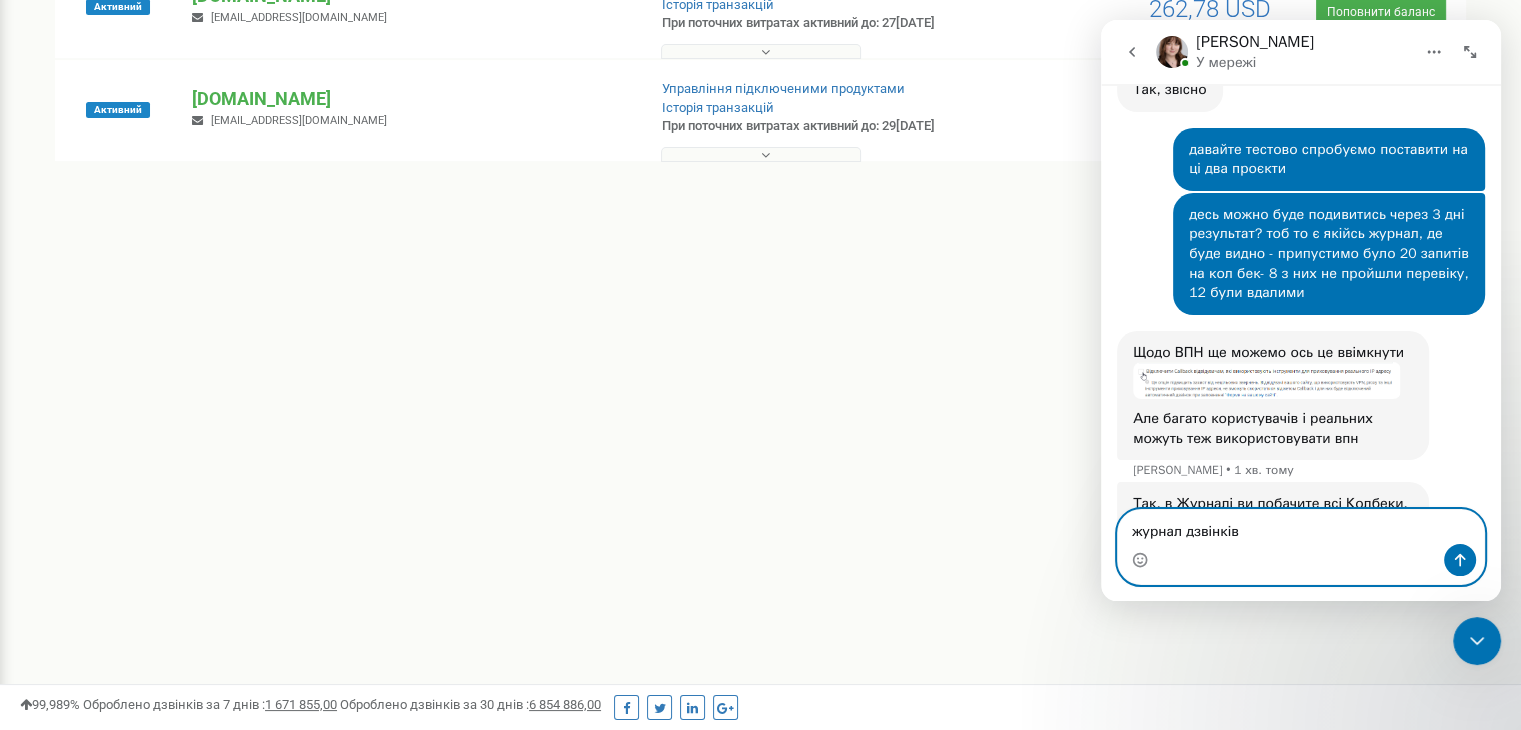 type on "журнал дзвінків?" 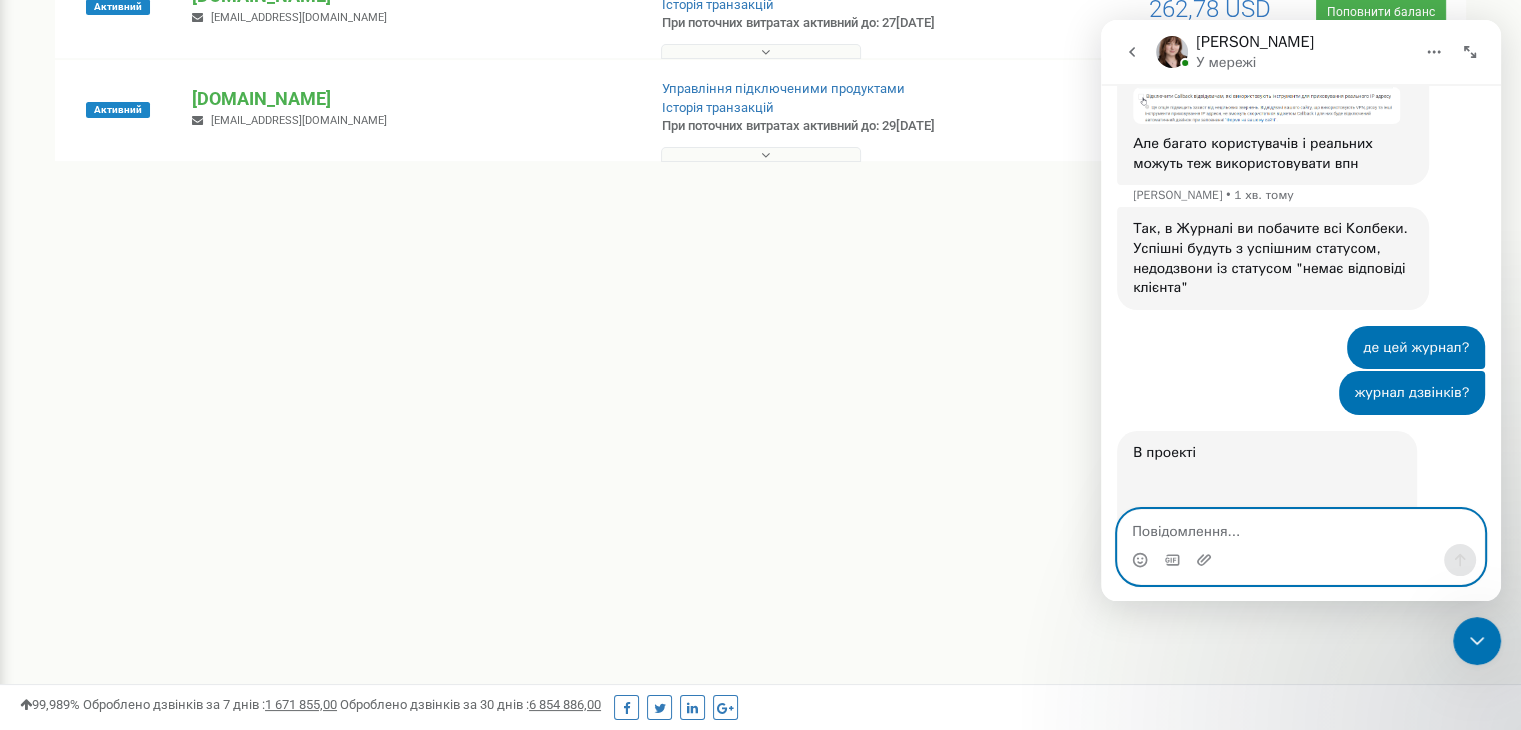scroll, scrollTop: 4501, scrollLeft: 0, axis: vertical 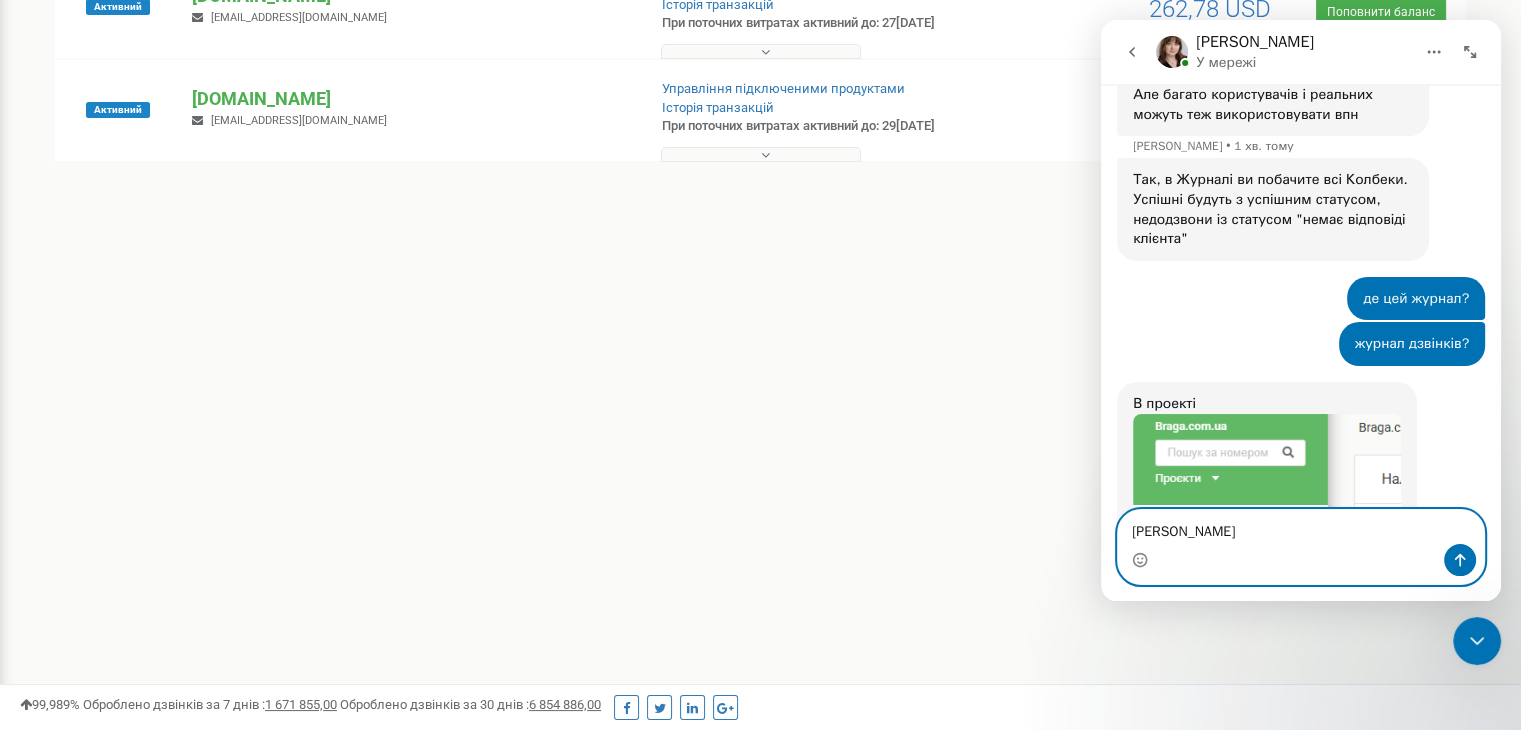 type on "ага ок" 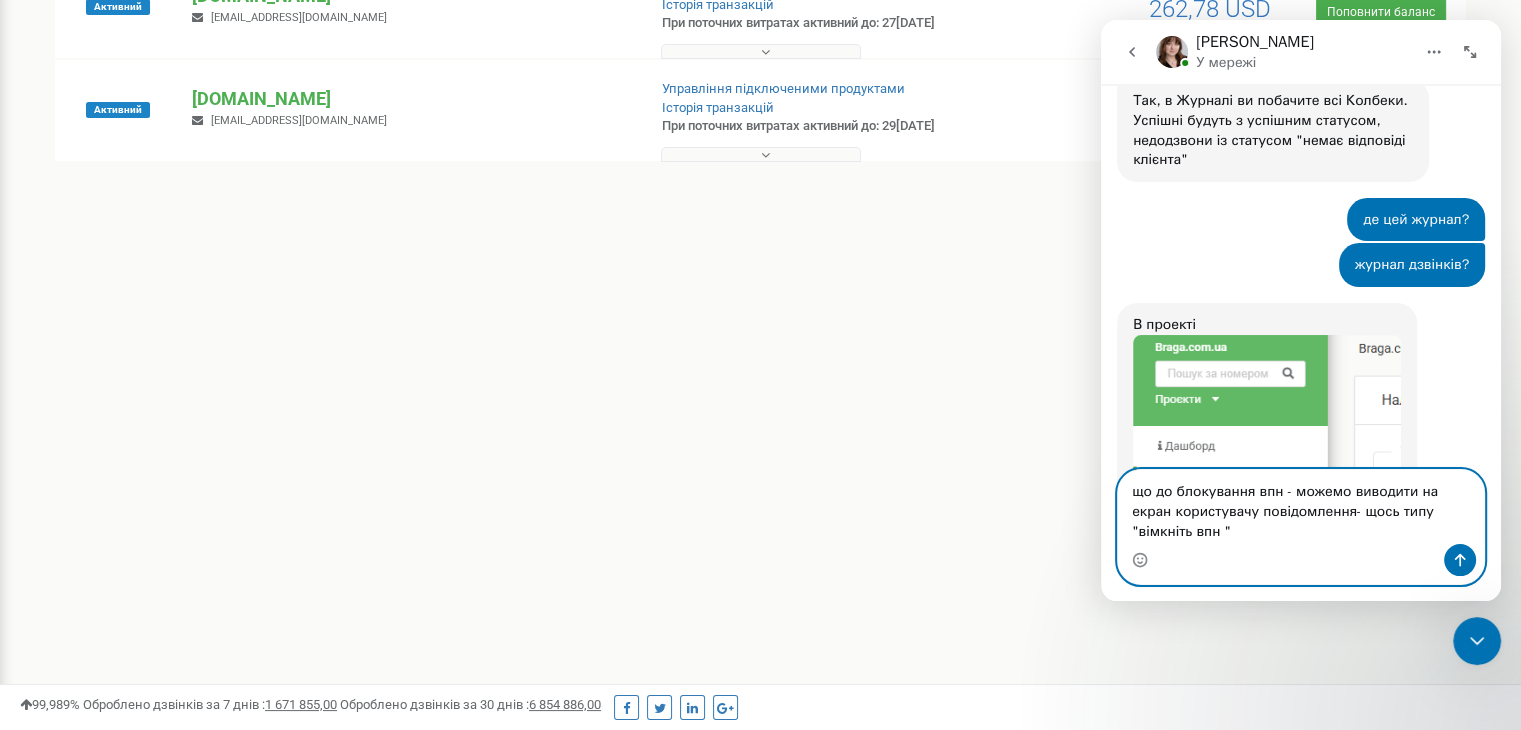scroll, scrollTop: 4600, scrollLeft: 0, axis: vertical 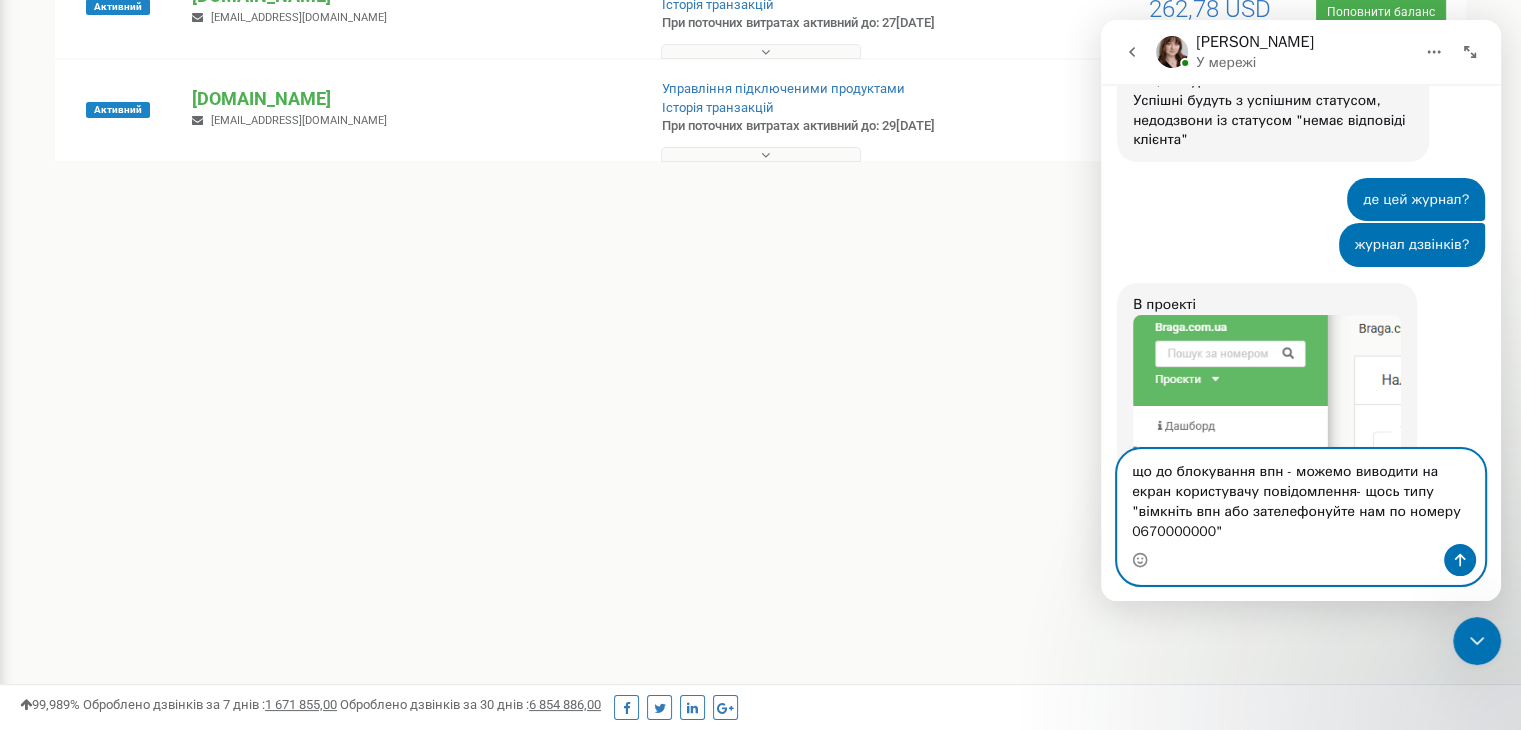 type on "що до блокування впн - можемо виводити на екран користувачу повідомлення- щось типу "вімкніть впн або зателефонуйте нам по номеру 0670000000"?" 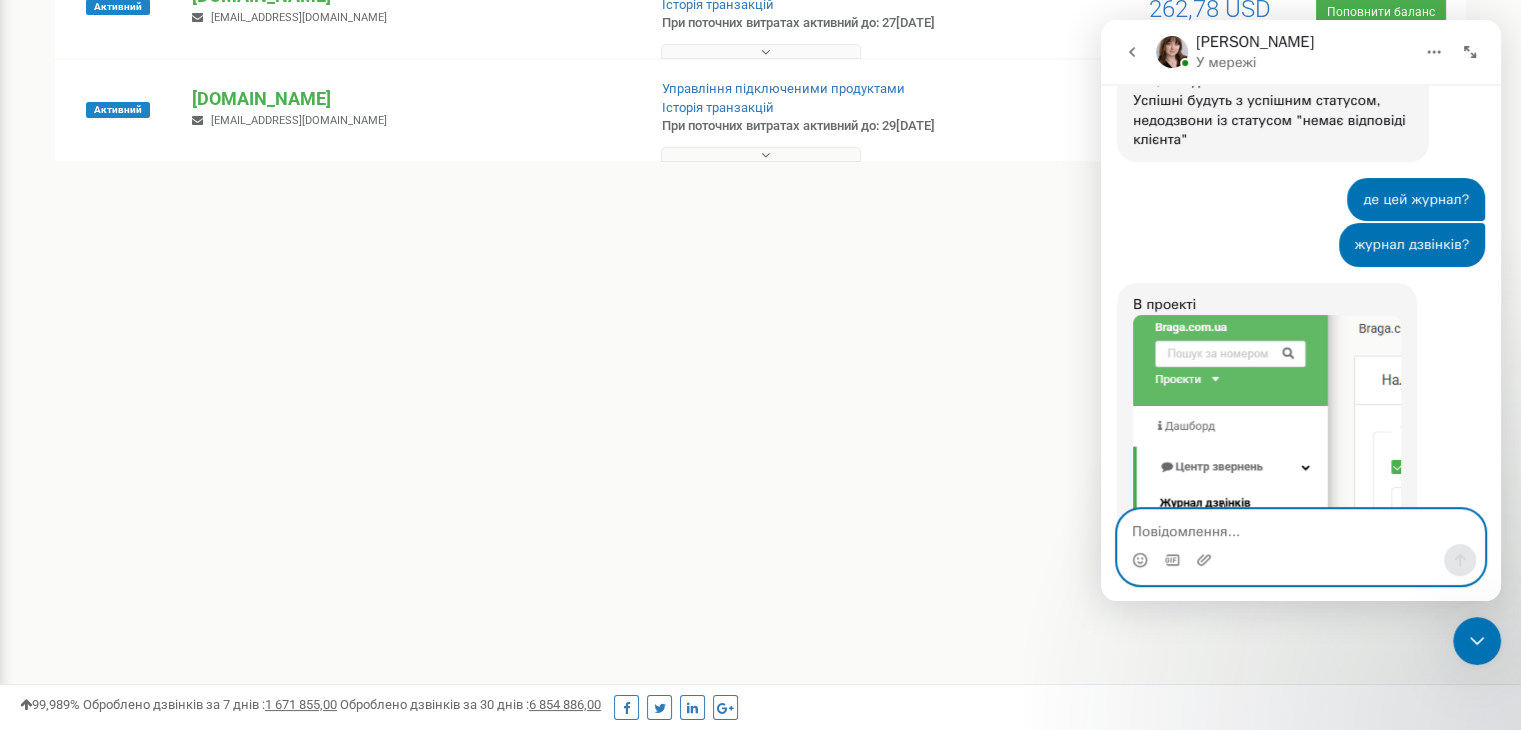 scroll, scrollTop: 4665, scrollLeft: 0, axis: vertical 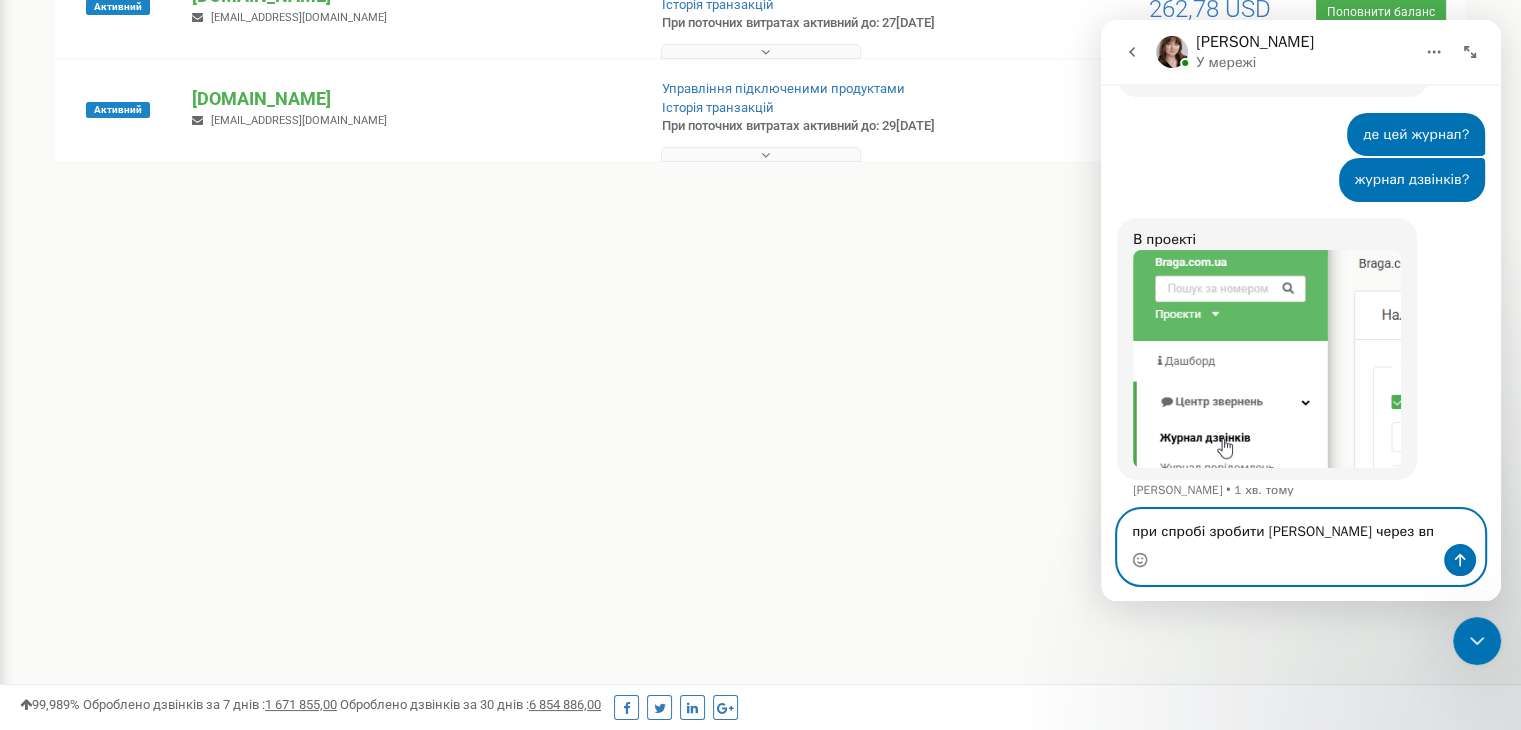type on "при спробі зробити [PERSON_NAME] через впн" 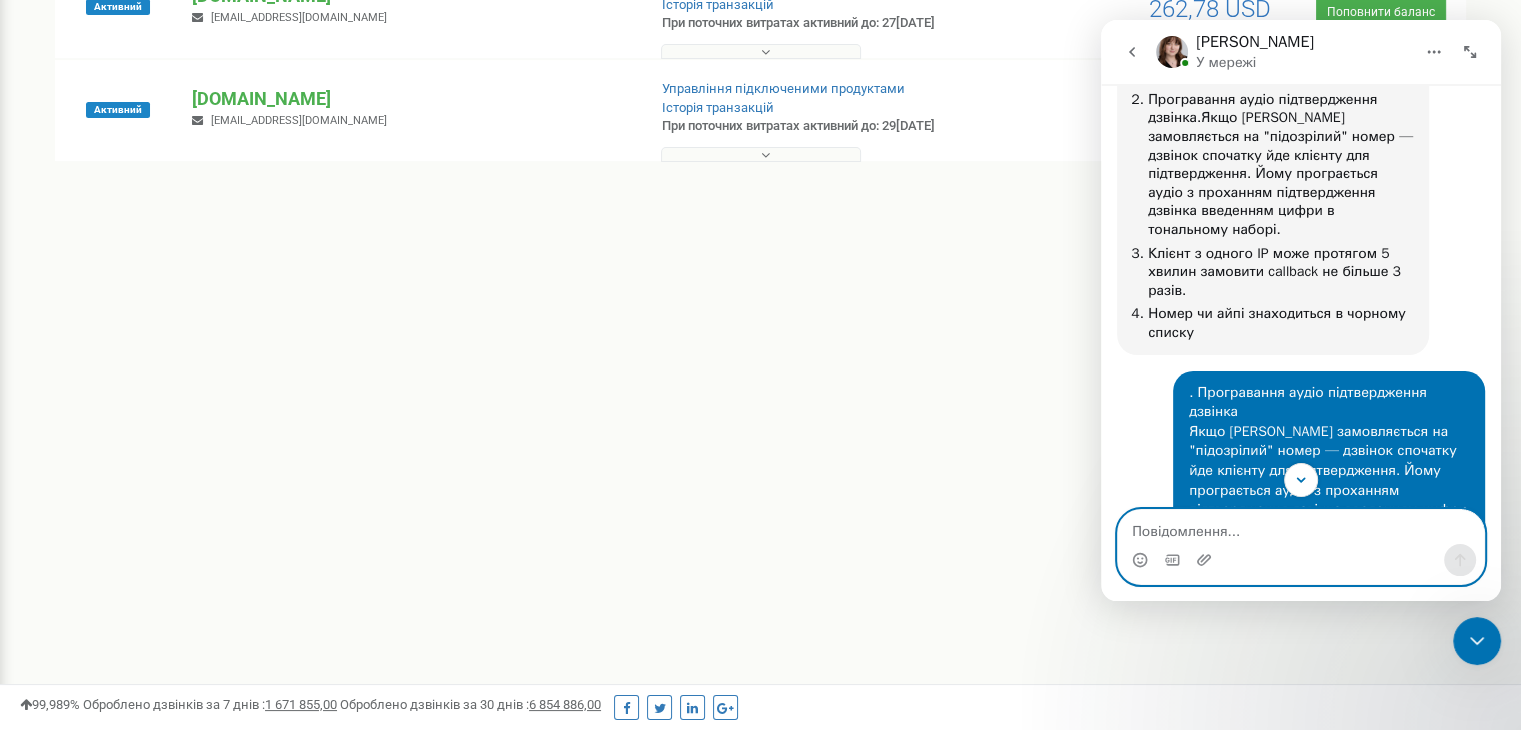 scroll, scrollTop: 3611, scrollLeft: 0, axis: vertical 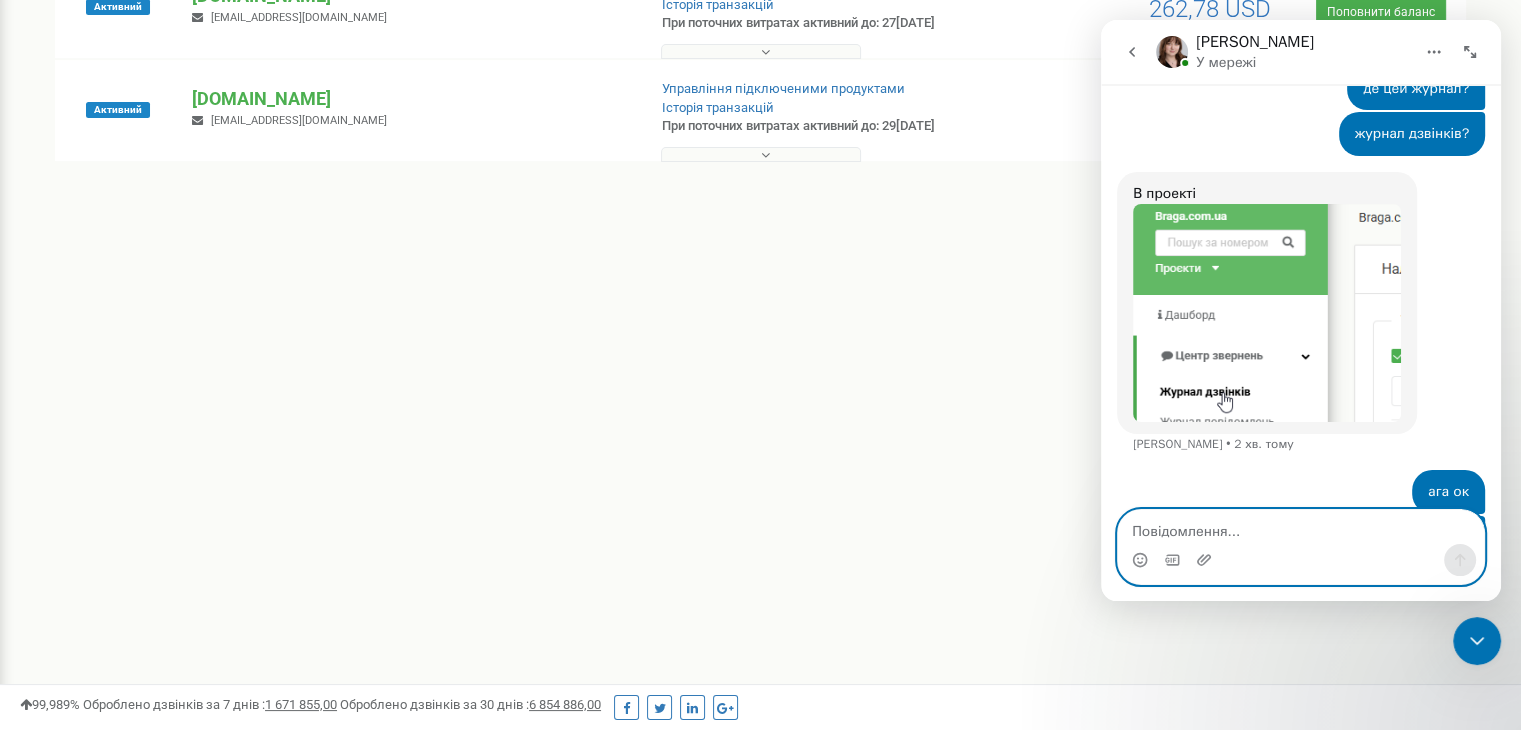 click at bounding box center (1301, 527) 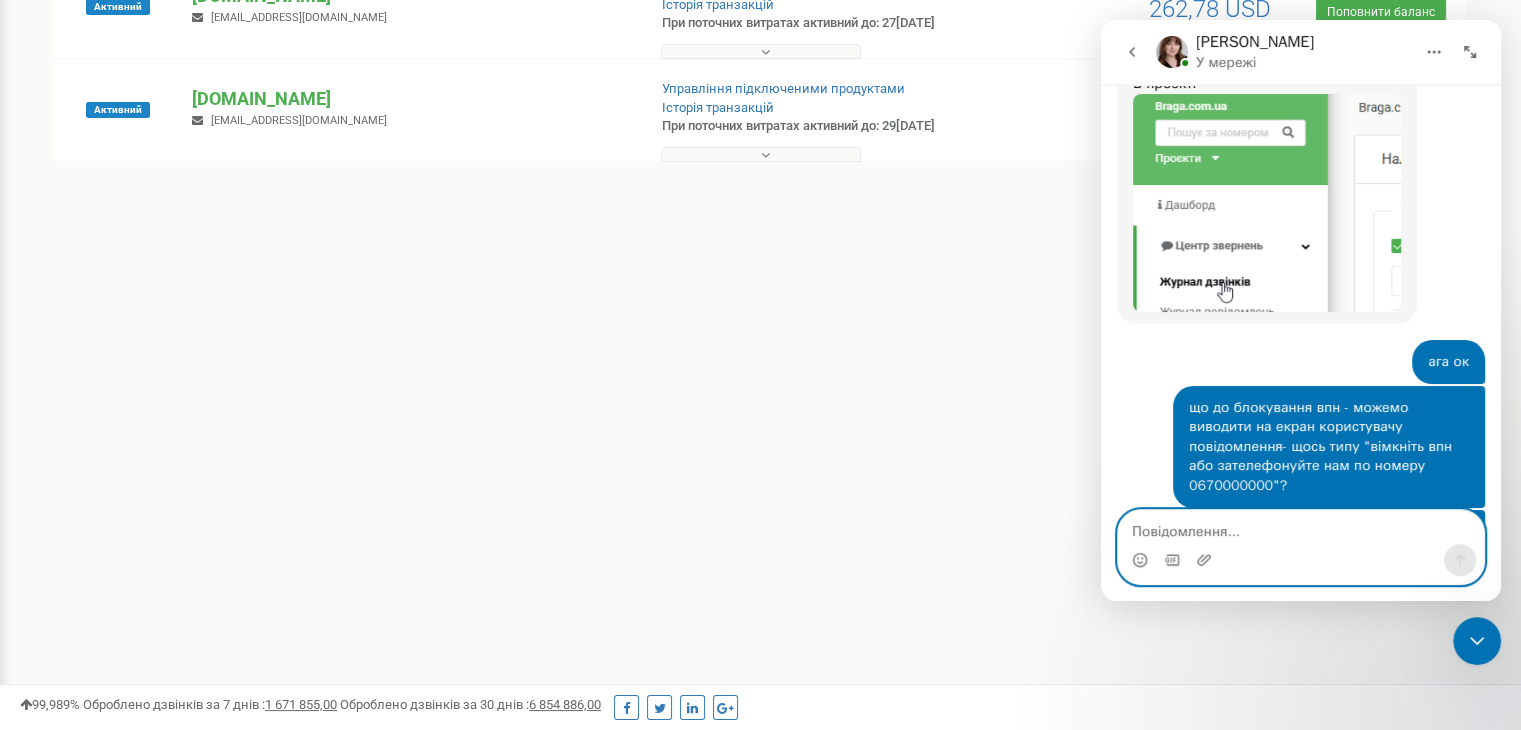 scroll, scrollTop: 4829, scrollLeft: 0, axis: vertical 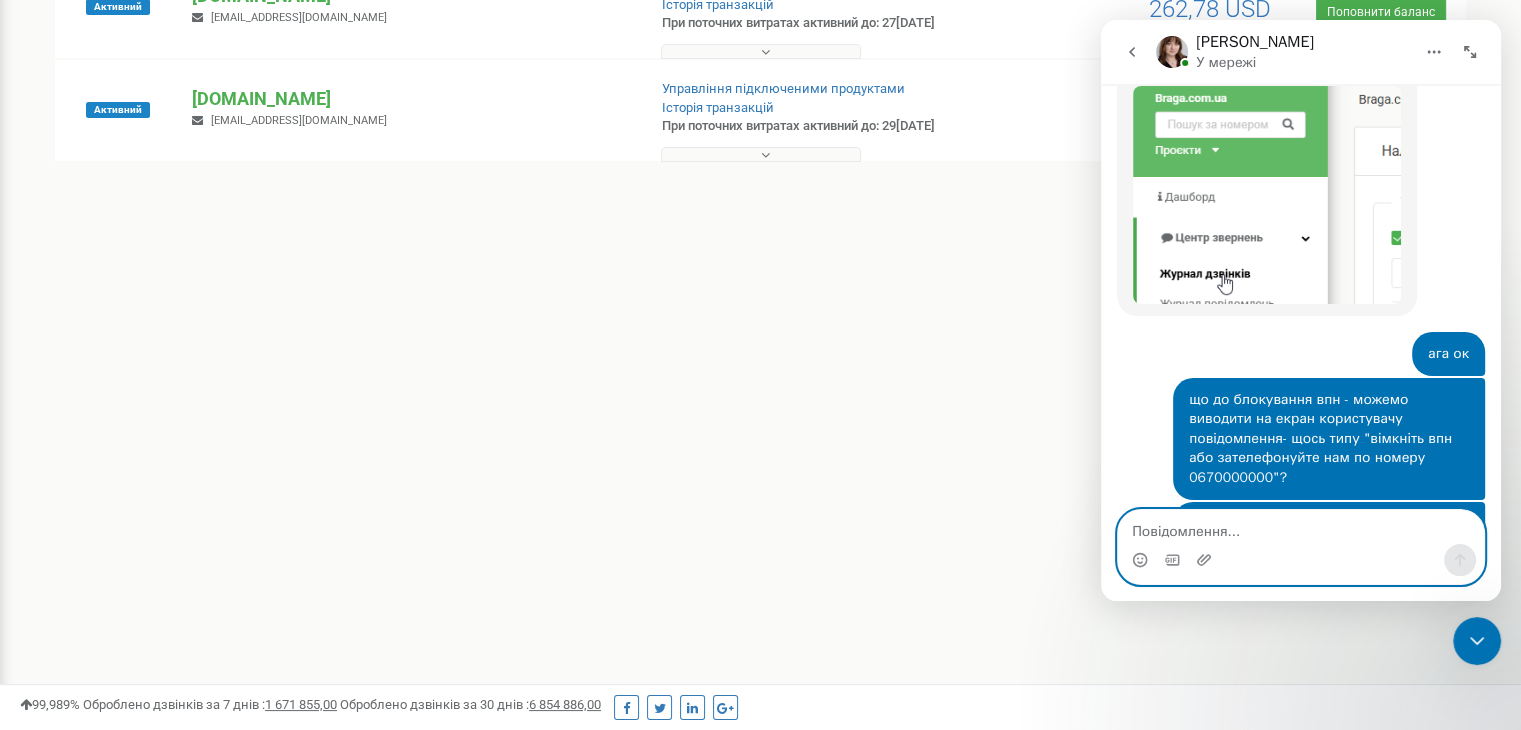 click at bounding box center (1301, 527) 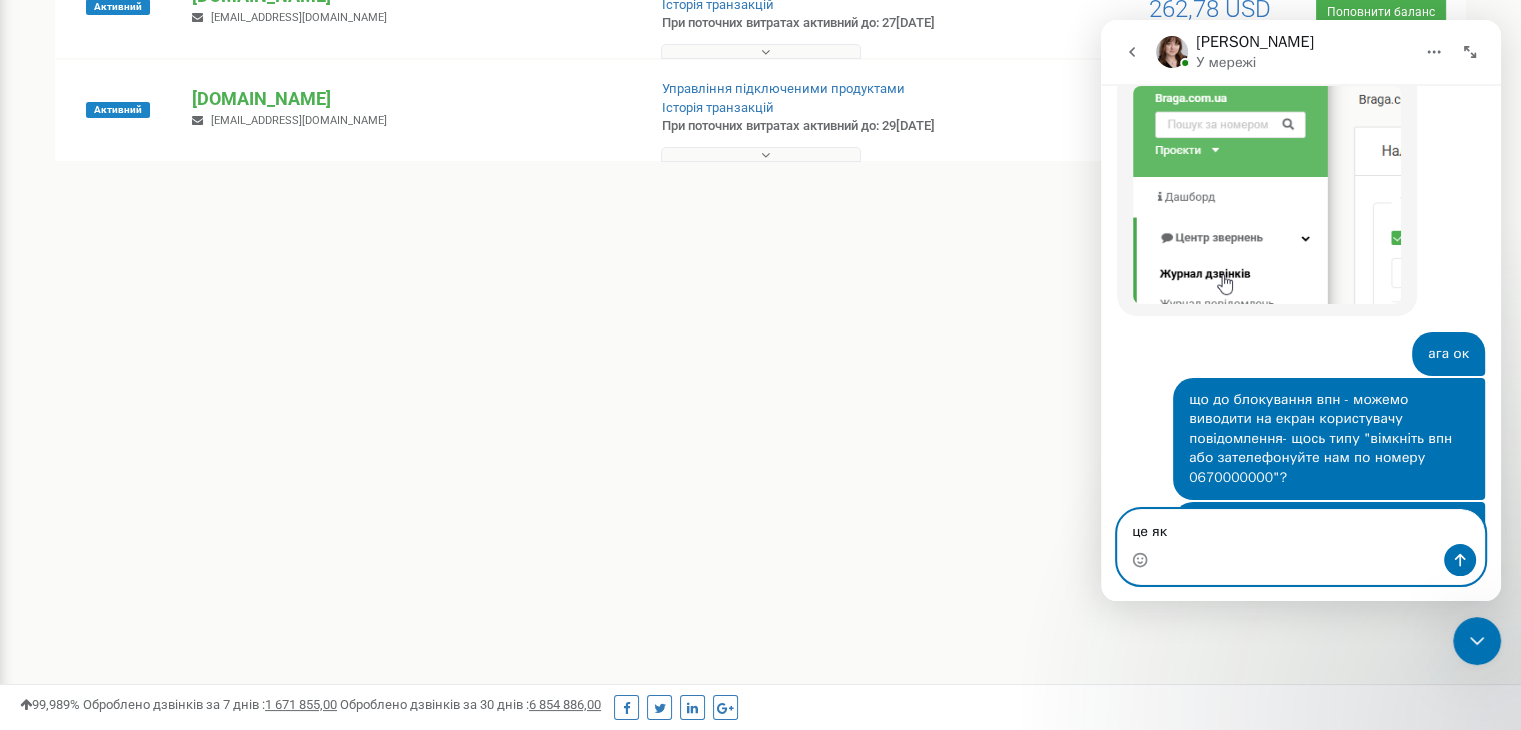 type on "це як?" 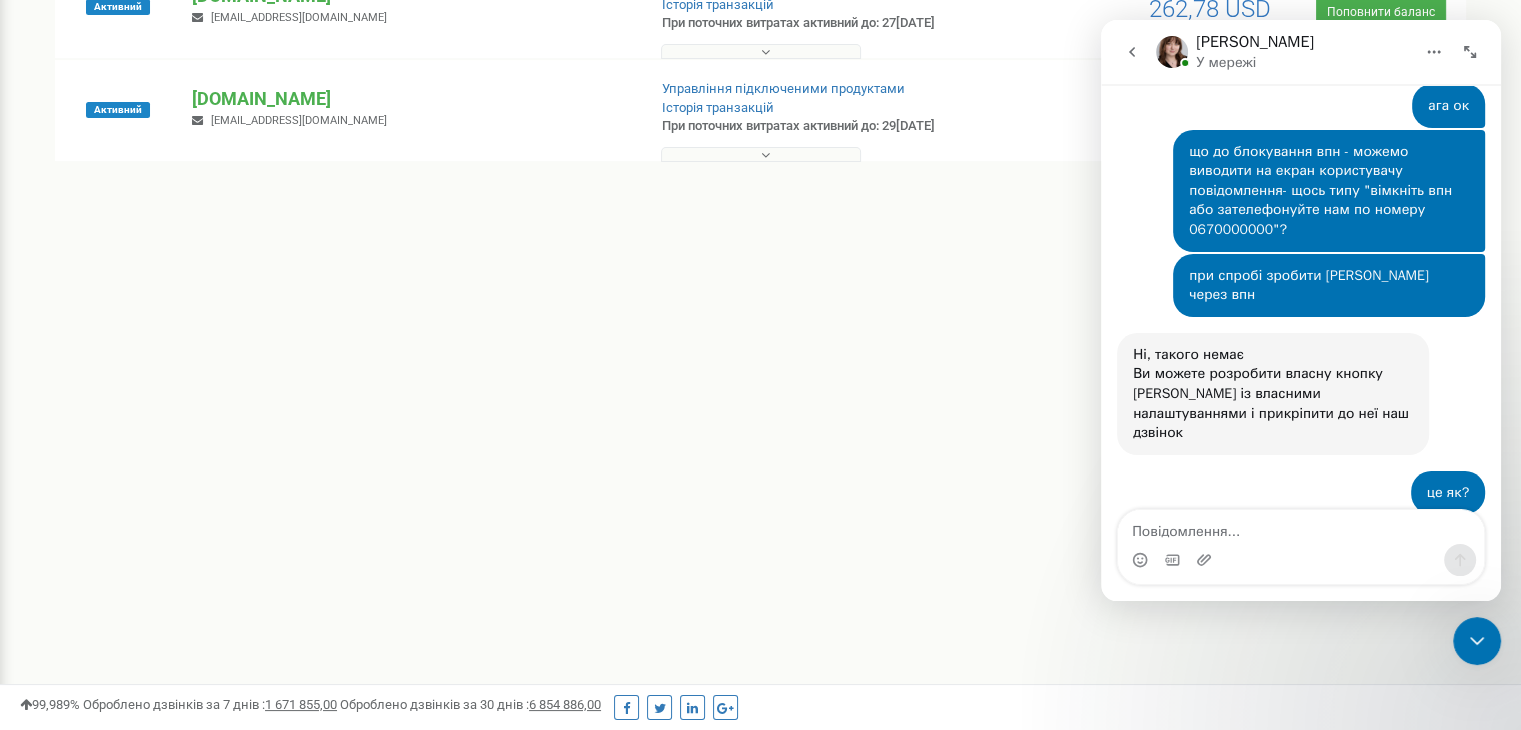 scroll, scrollTop: 5085, scrollLeft: 0, axis: vertical 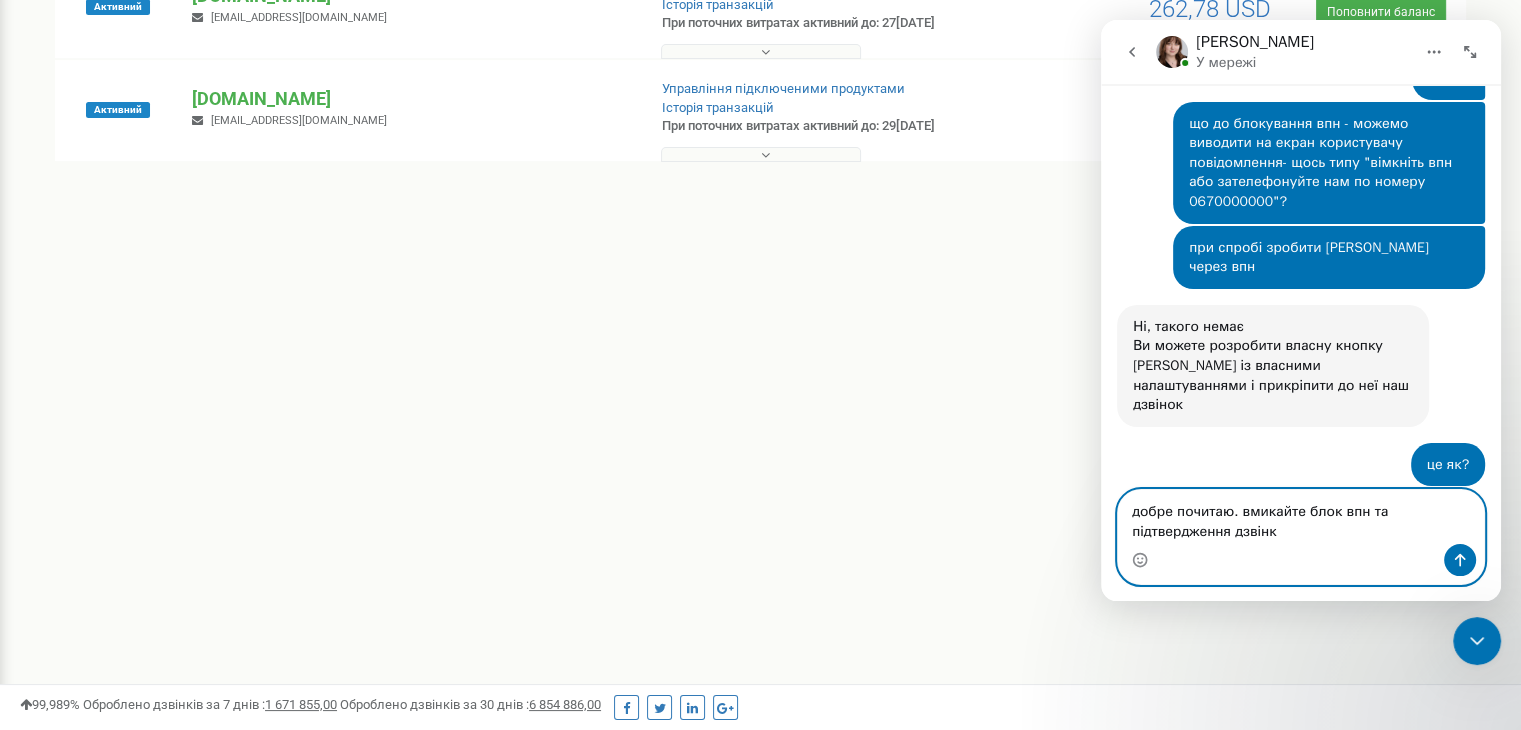 type on "добре почитаю. вмикайте блок впн та підтвердження дзвінка" 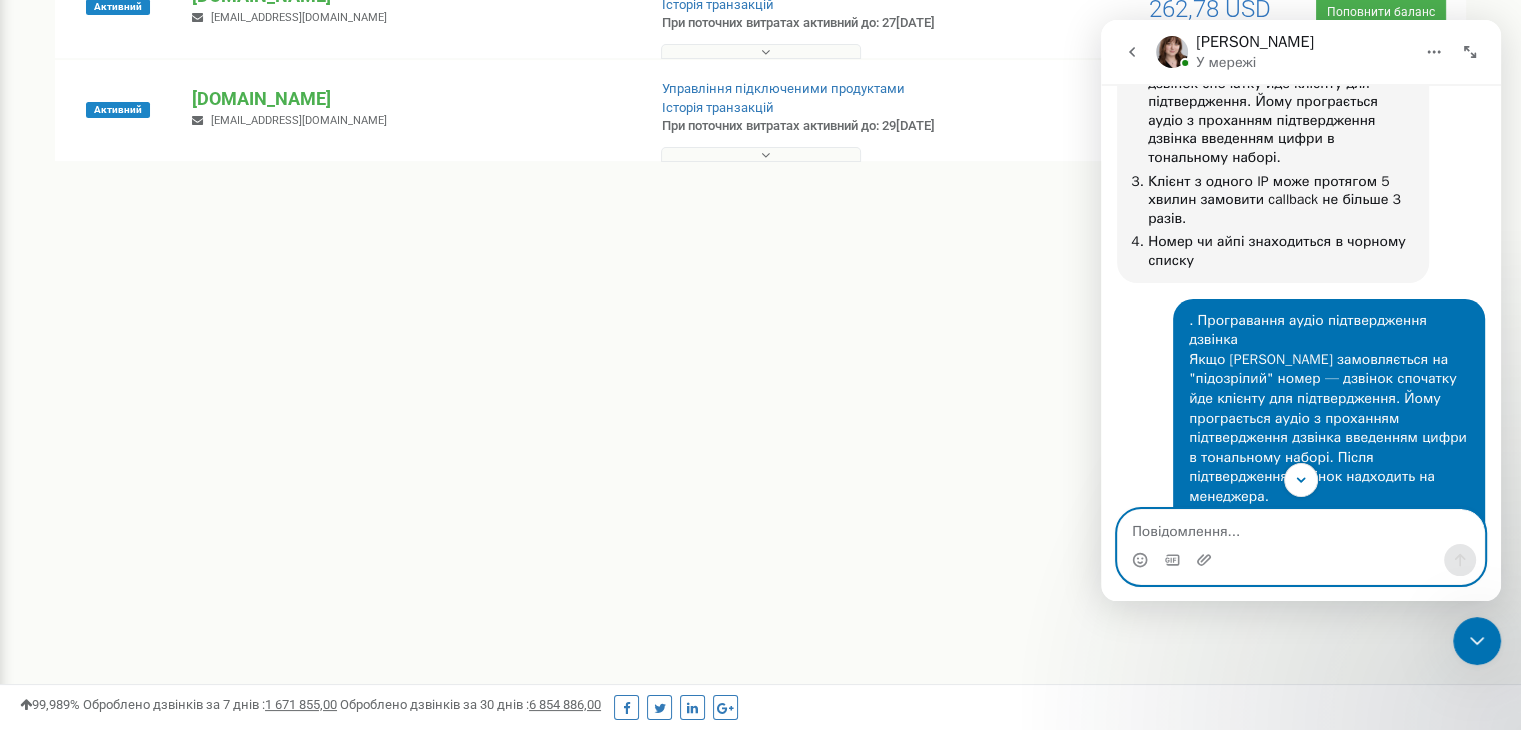scroll, scrollTop: 3264, scrollLeft: 0, axis: vertical 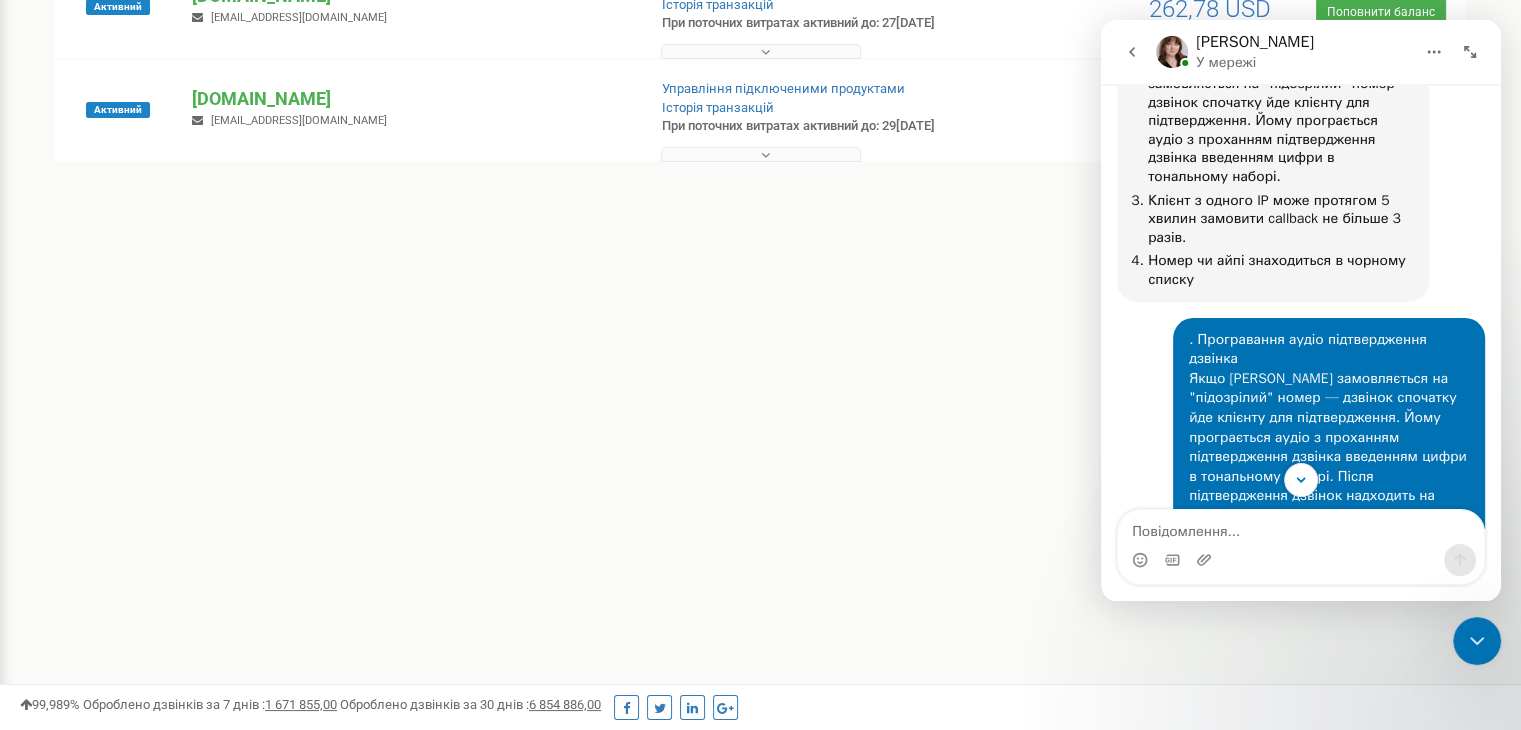 drag, startPoint x: 1249, startPoint y: 256, endPoint x: 1339, endPoint y: 251, distance: 90.13878 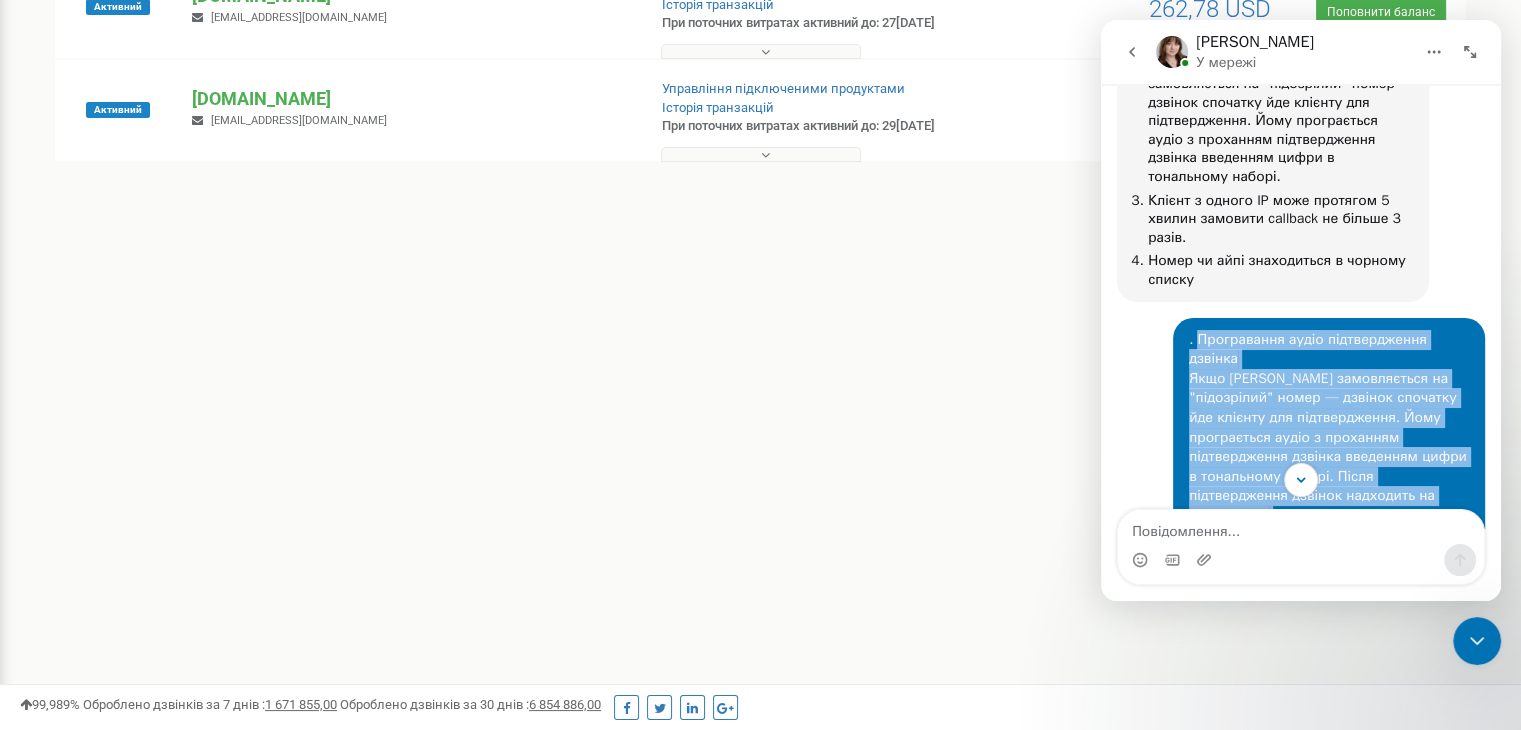 drag, startPoint x: 1188, startPoint y: 203, endPoint x: 1432, endPoint y: 399, distance: 312.97284 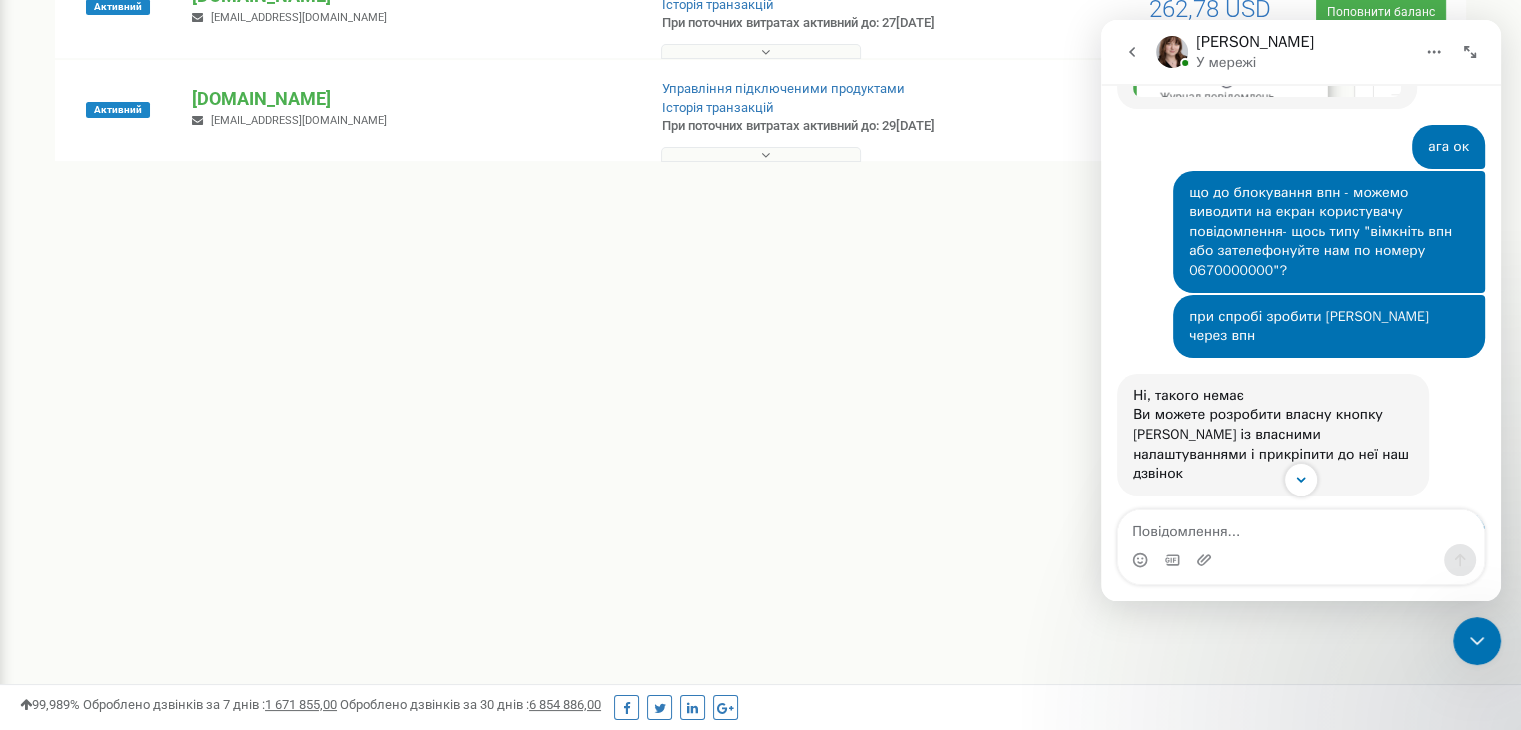 scroll, scrollTop: 5241, scrollLeft: 0, axis: vertical 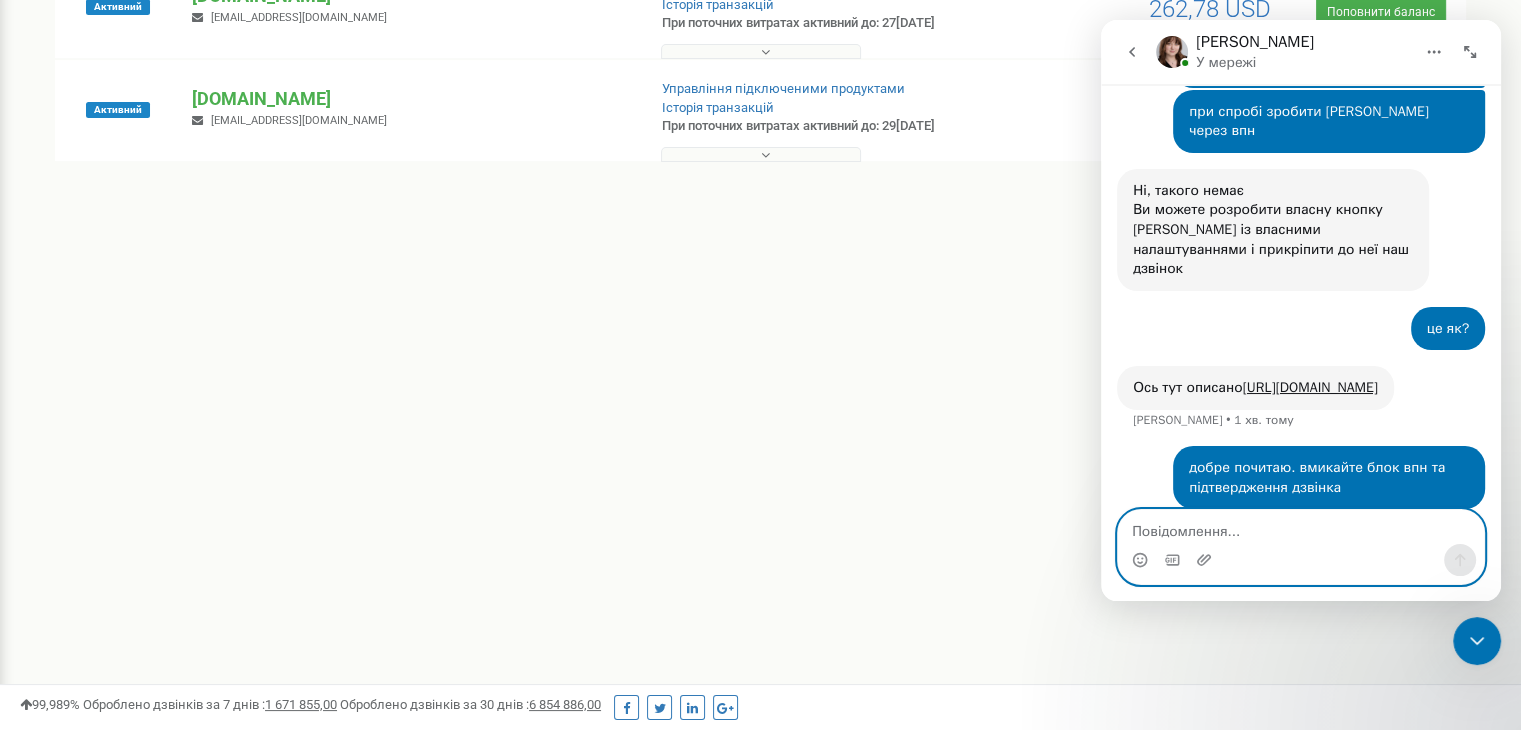 click at bounding box center (1301, 527) 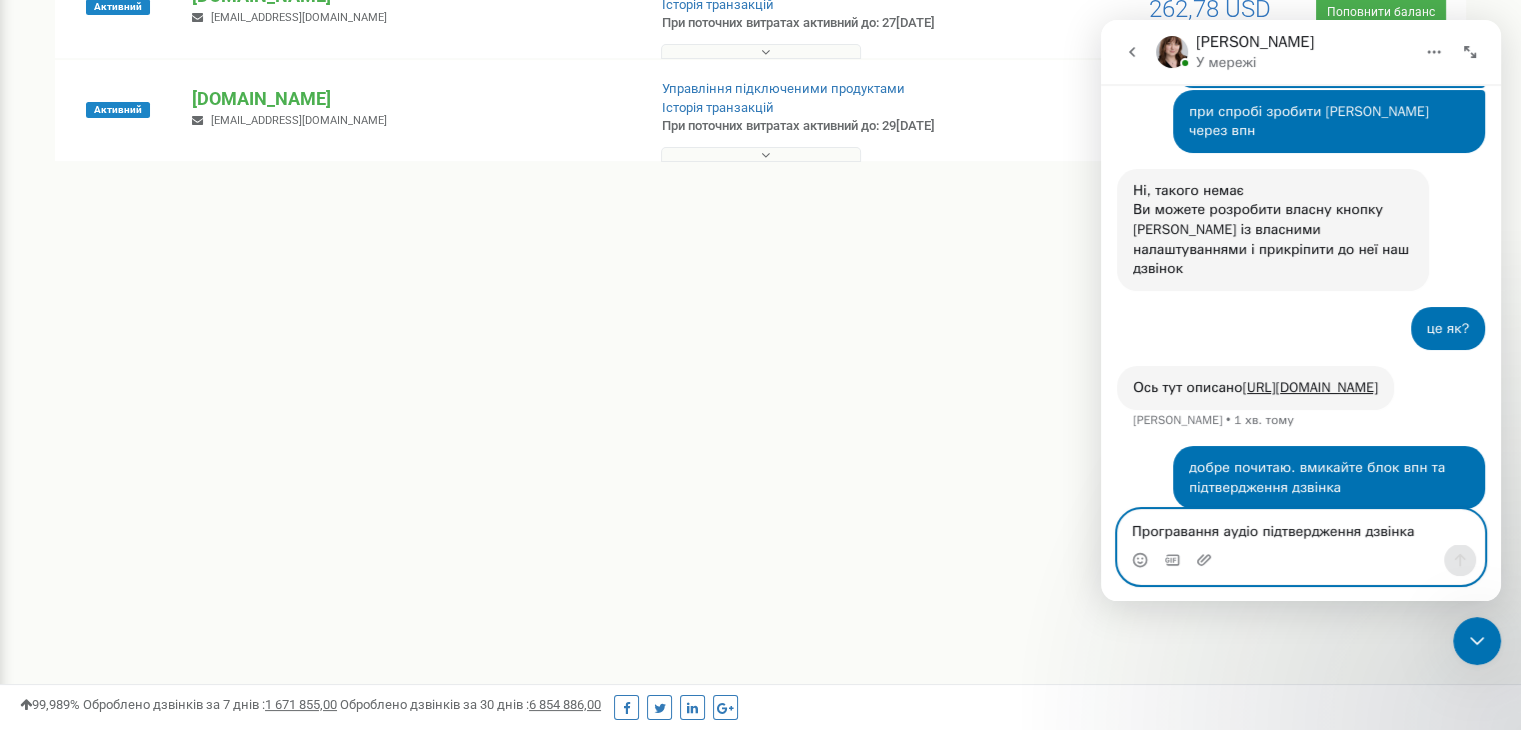 scroll, scrollTop: 53, scrollLeft: 0, axis: vertical 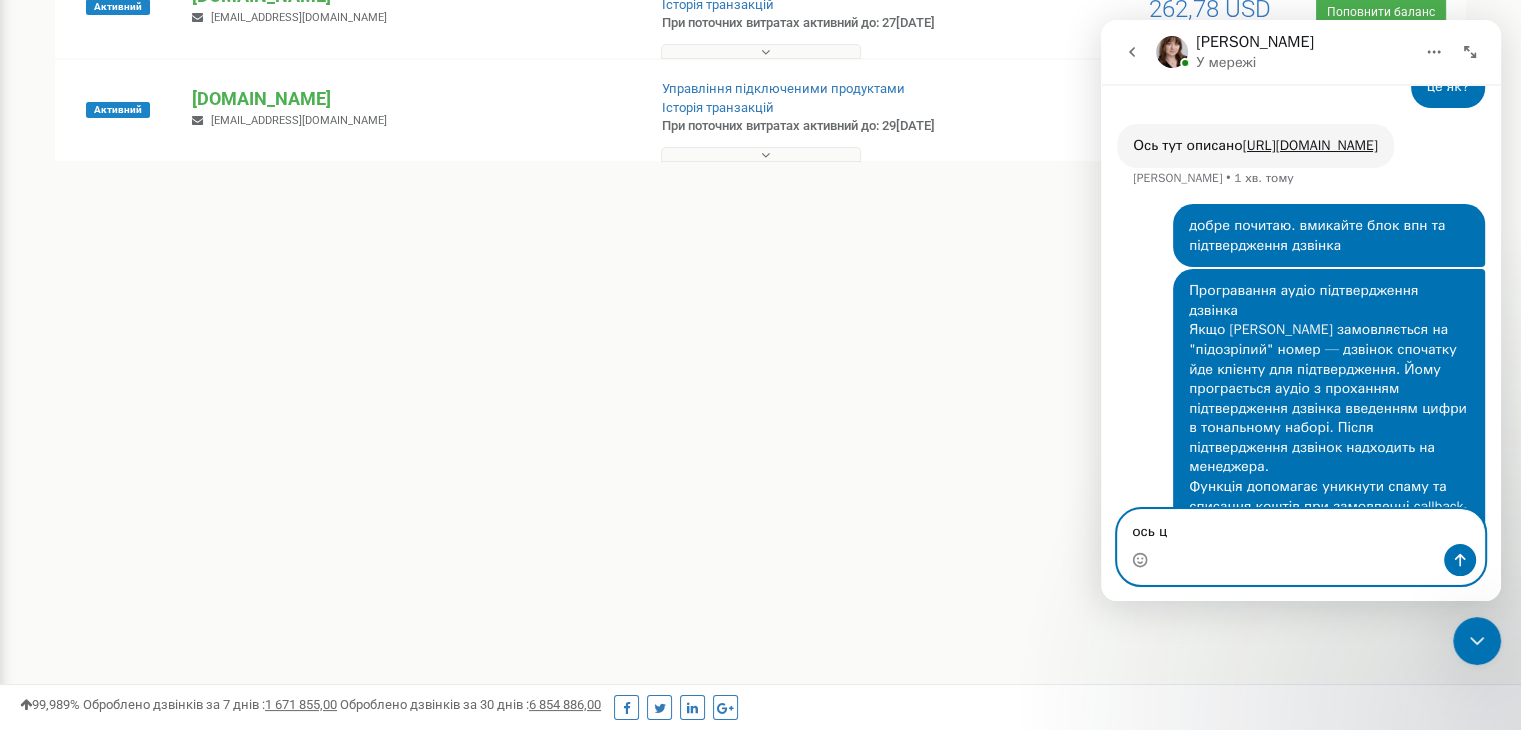 type on "ось це" 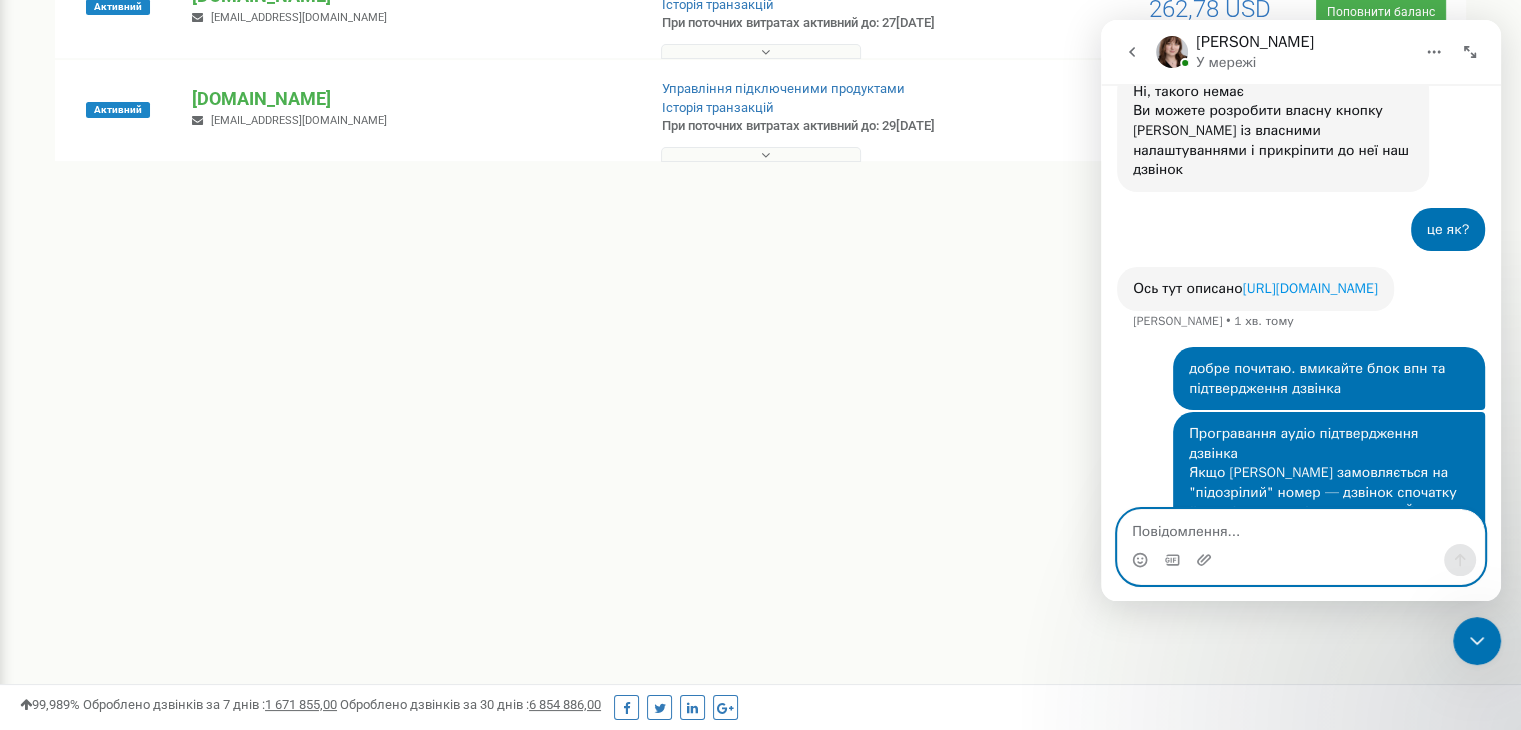 scroll, scrollTop: 5228, scrollLeft: 0, axis: vertical 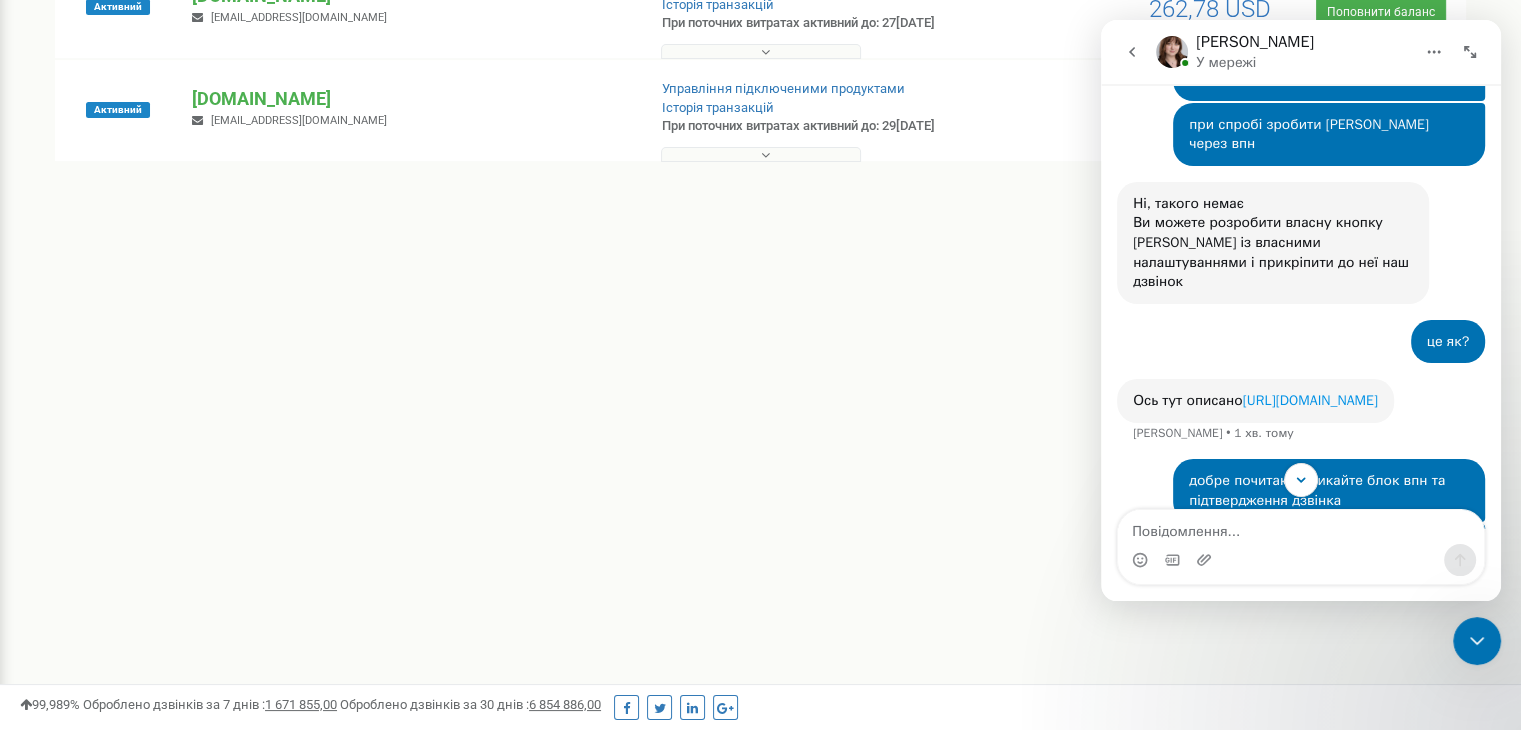 click on "[URL][DOMAIN_NAME]" at bounding box center (1309, 400) 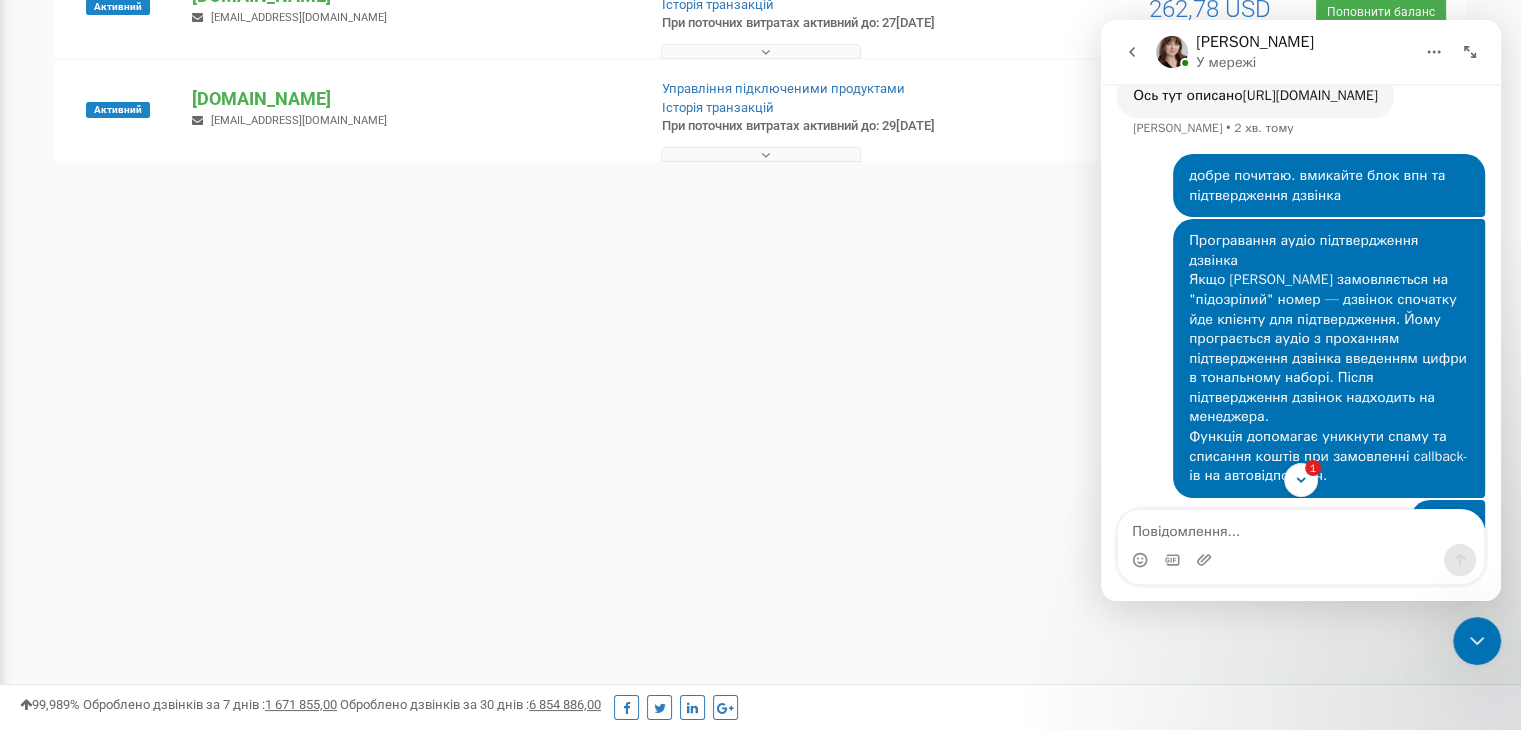 scroll, scrollTop: 5564, scrollLeft: 0, axis: vertical 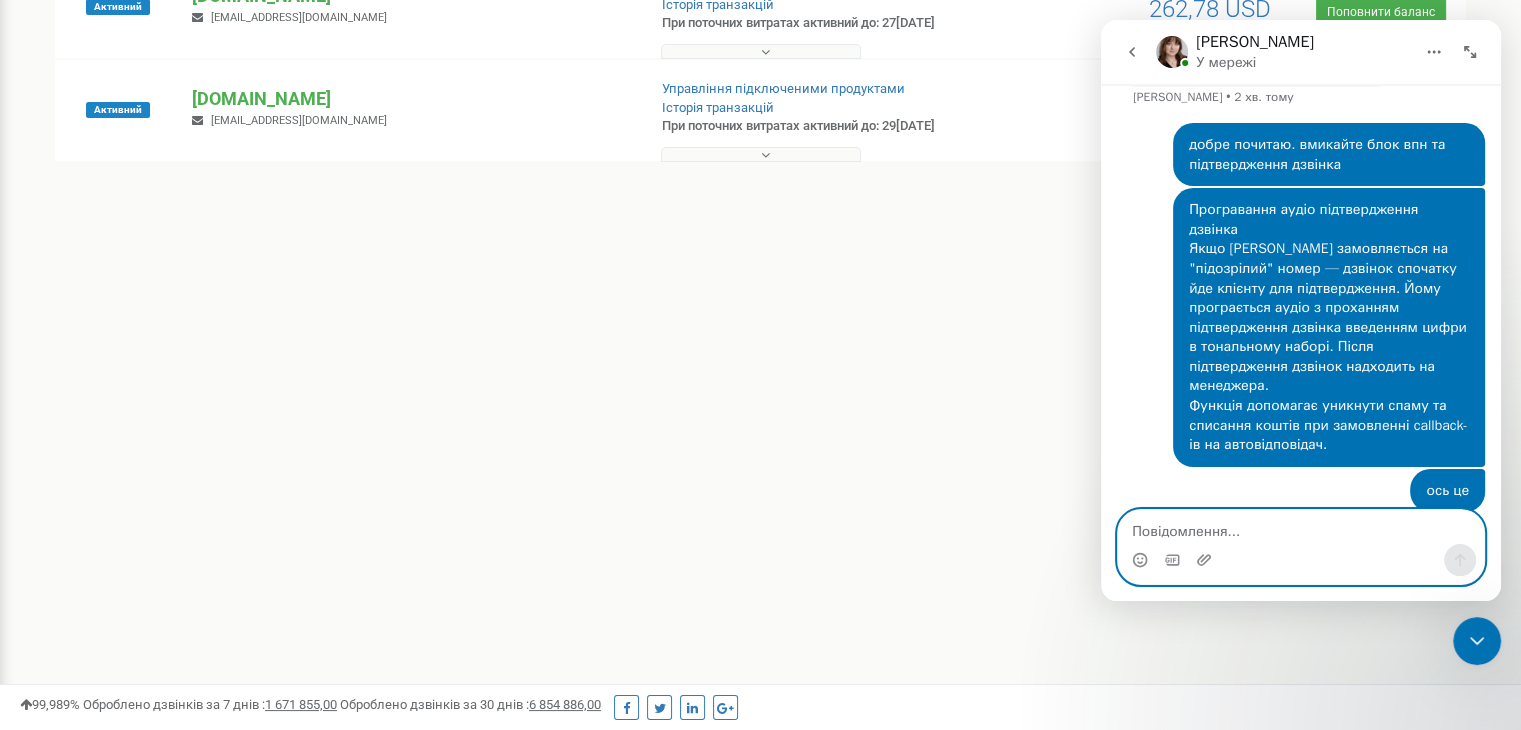 click at bounding box center (1301, 527) 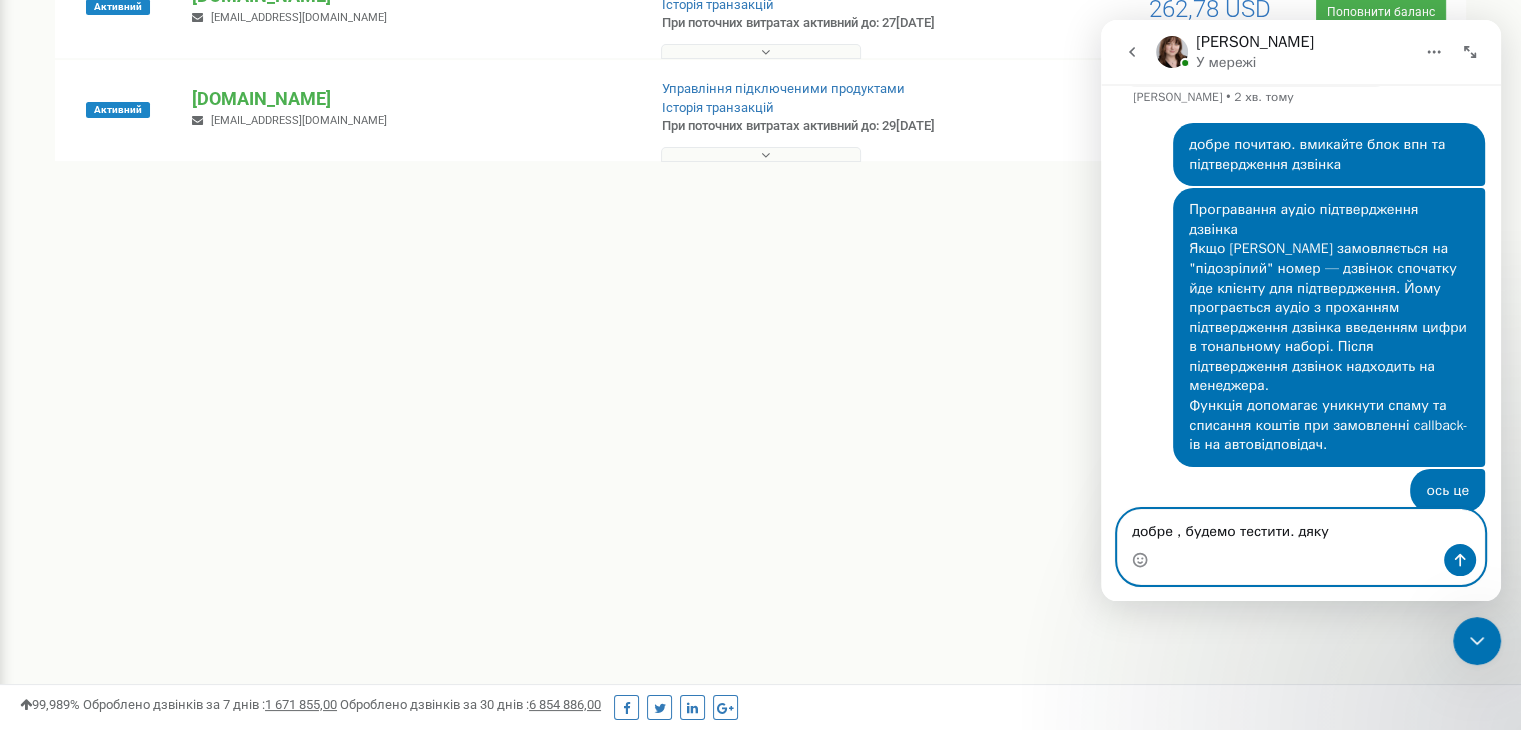 type on "добре , будемо тестити. дякую" 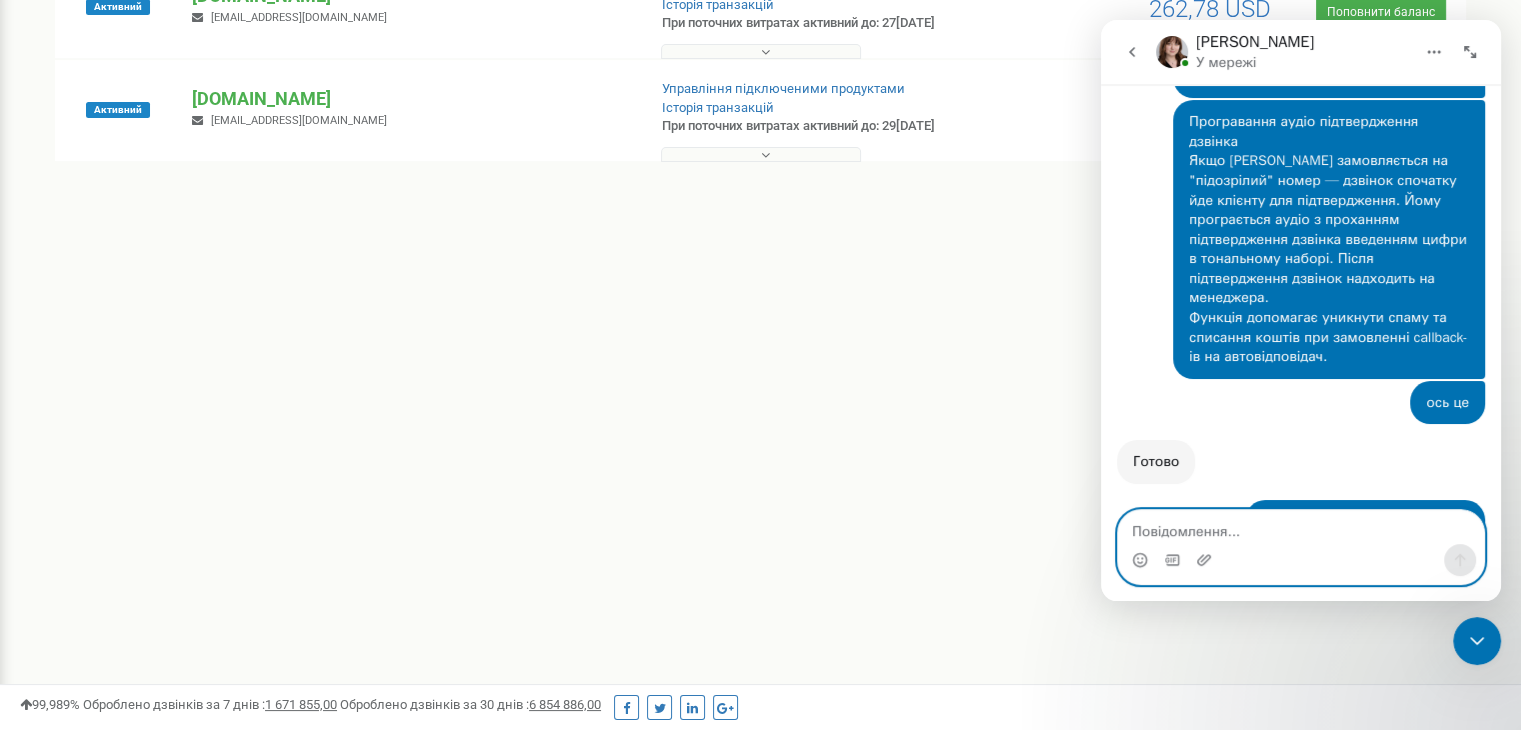 scroll, scrollTop: 5651, scrollLeft: 0, axis: vertical 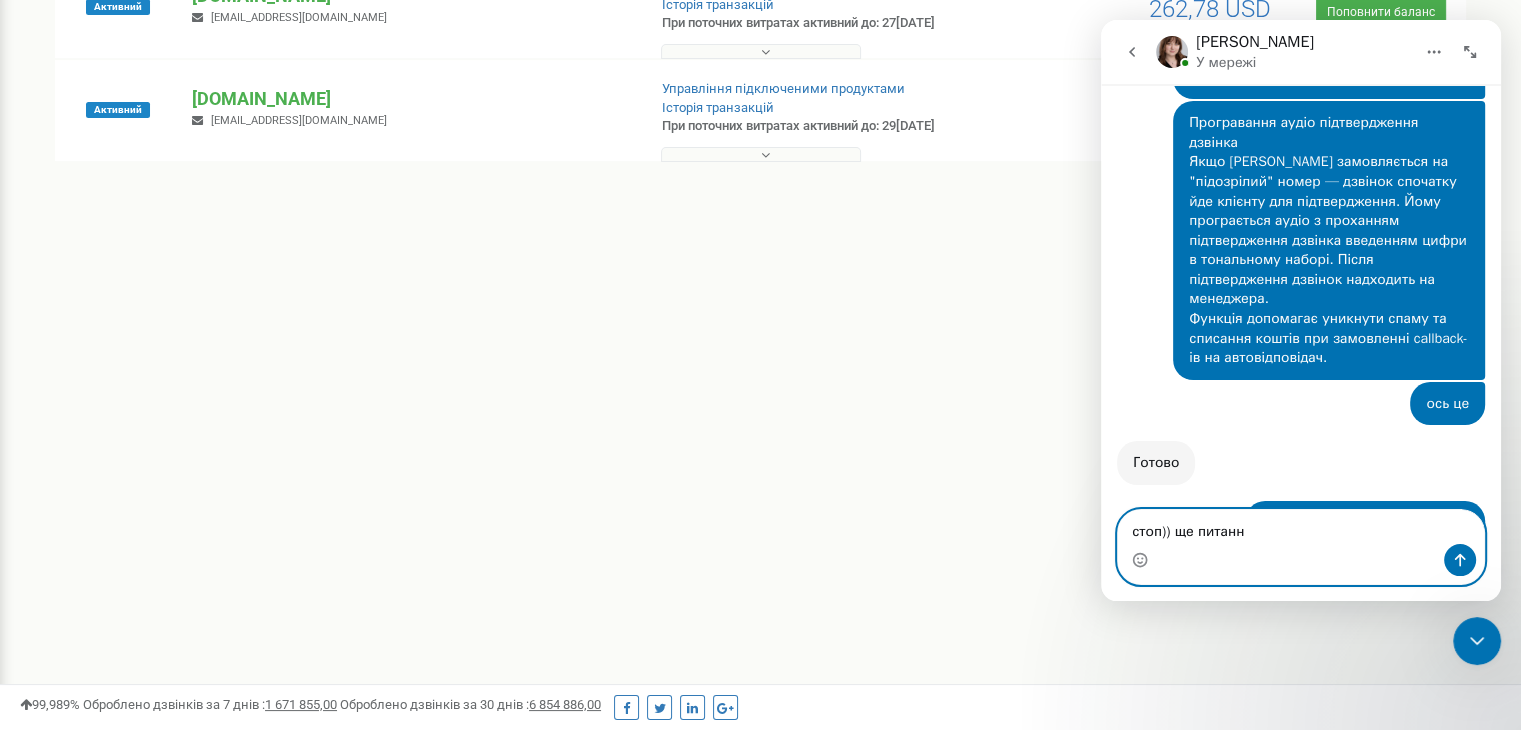 type on "стоп)) ще питання" 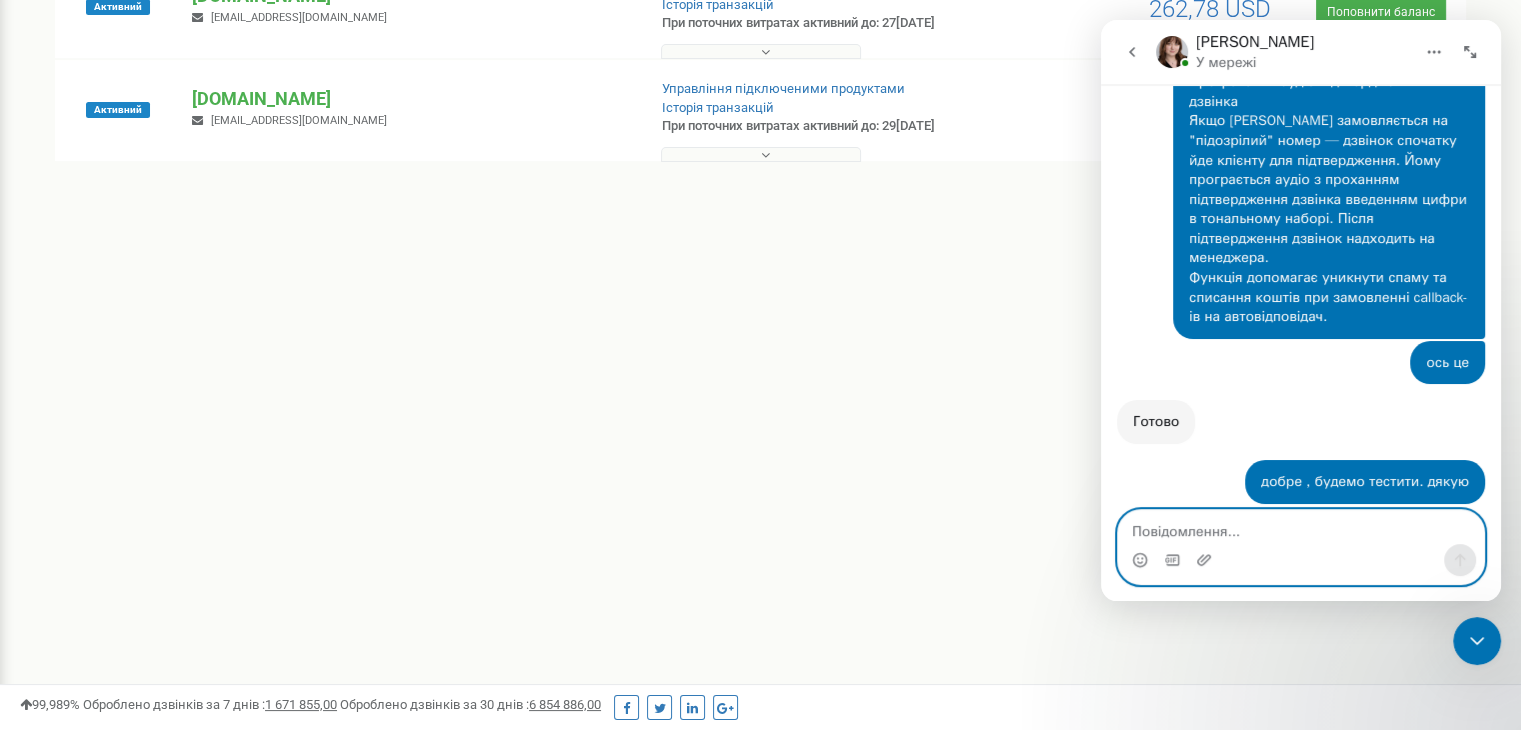 scroll, scrollTop: 5710, scrollLeft: 0, axis: vertical 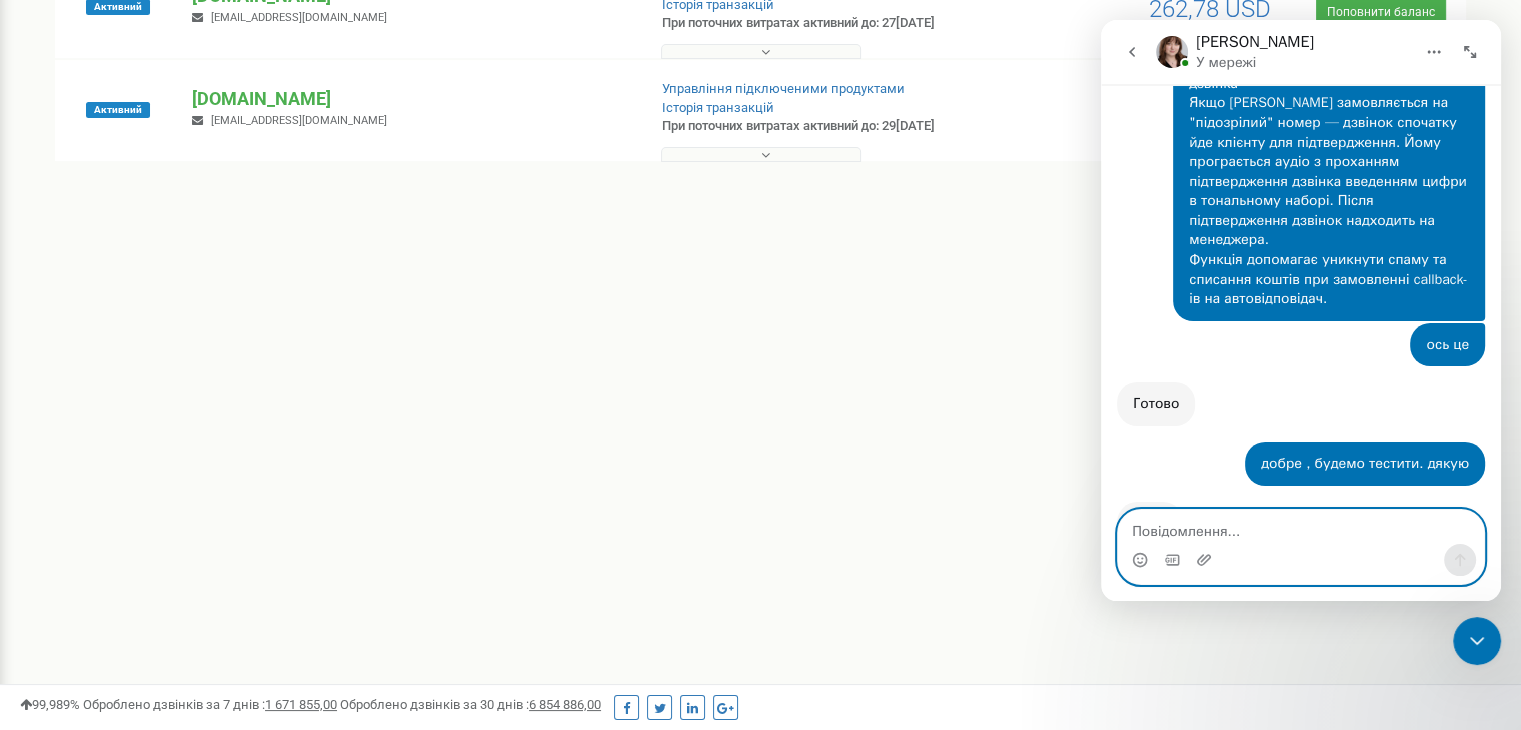 click at bounding box center [1301, 527] 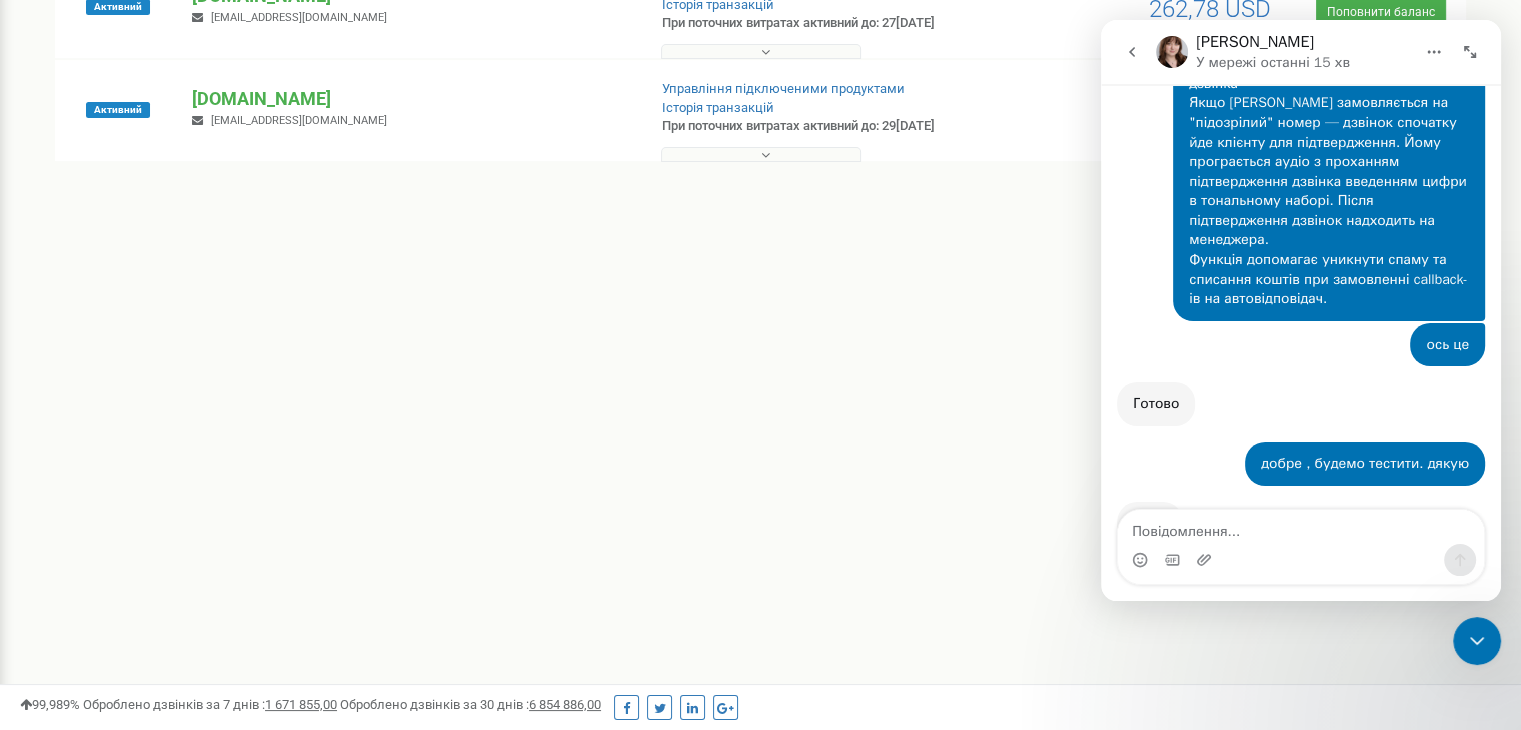 click on "Реферальна програма
Налаштування профілю
Вихід
Проєкти
Новий проєкт
Всі проєкти
Активні
Не продовжені
Архівні [GEOGRAPHIC_DATA]" at bounding box center [760, 130] 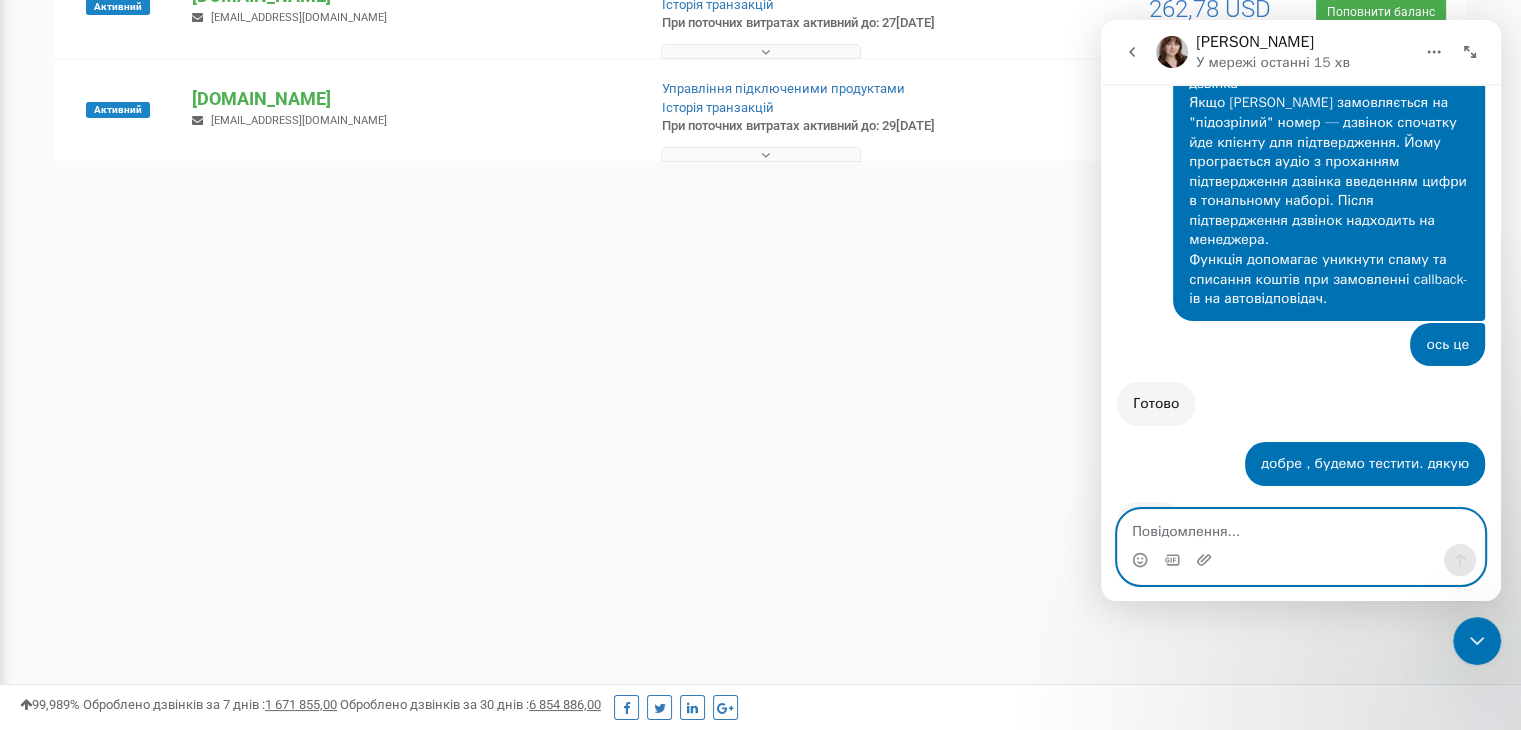 click at bounding box center (1301, 527) 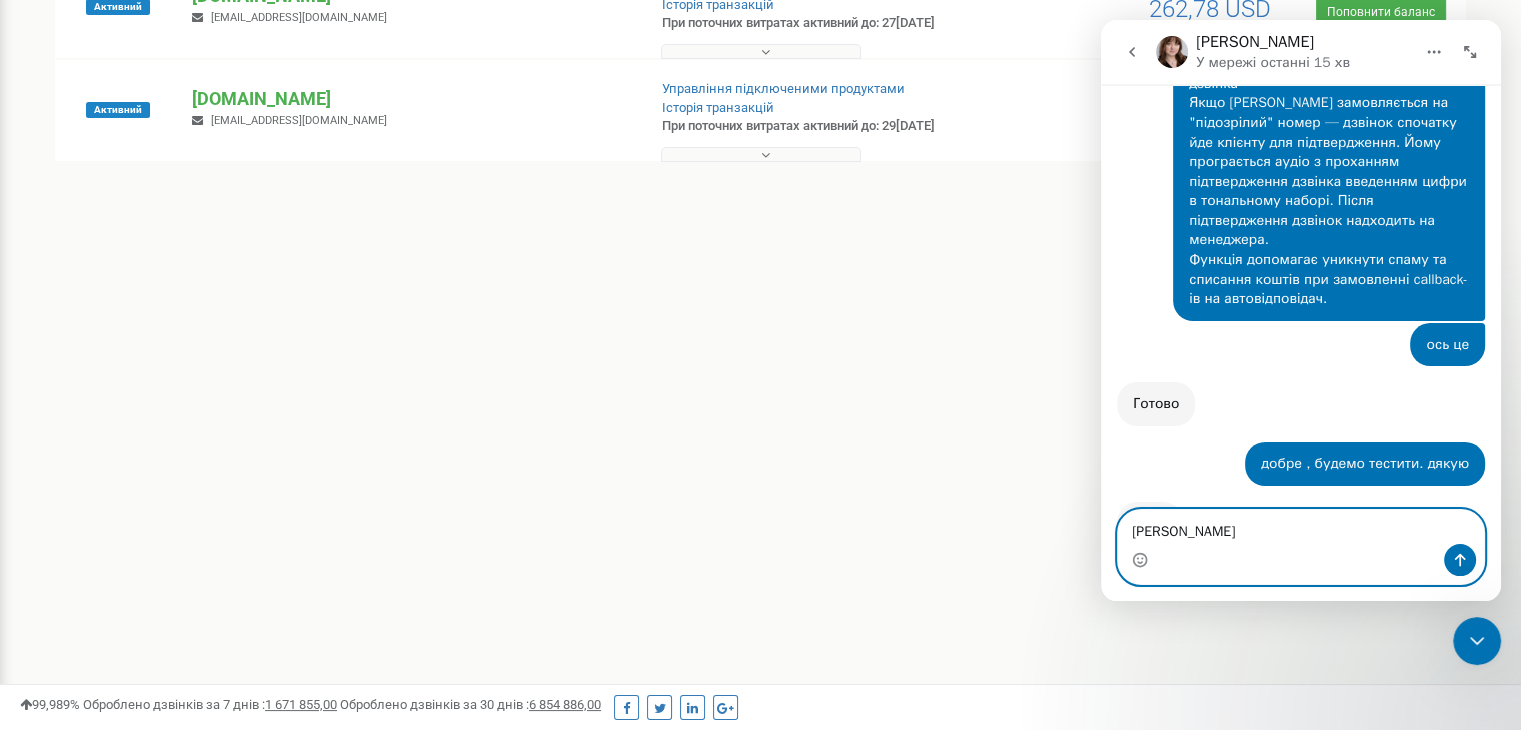 type on "[PERSON_NAME]" 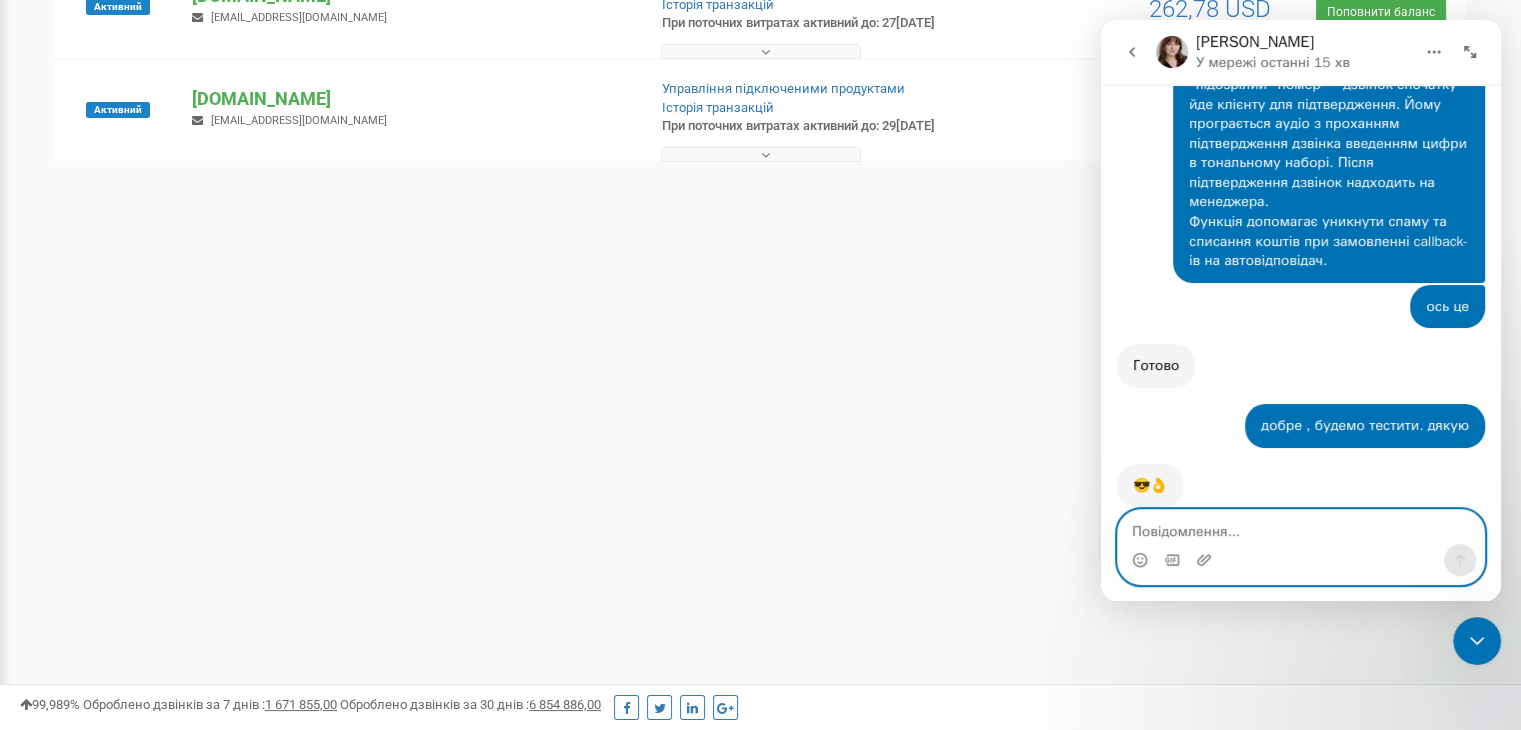 scroll, scrollTop: 5756, scrollLeft: 0, axis: vertical 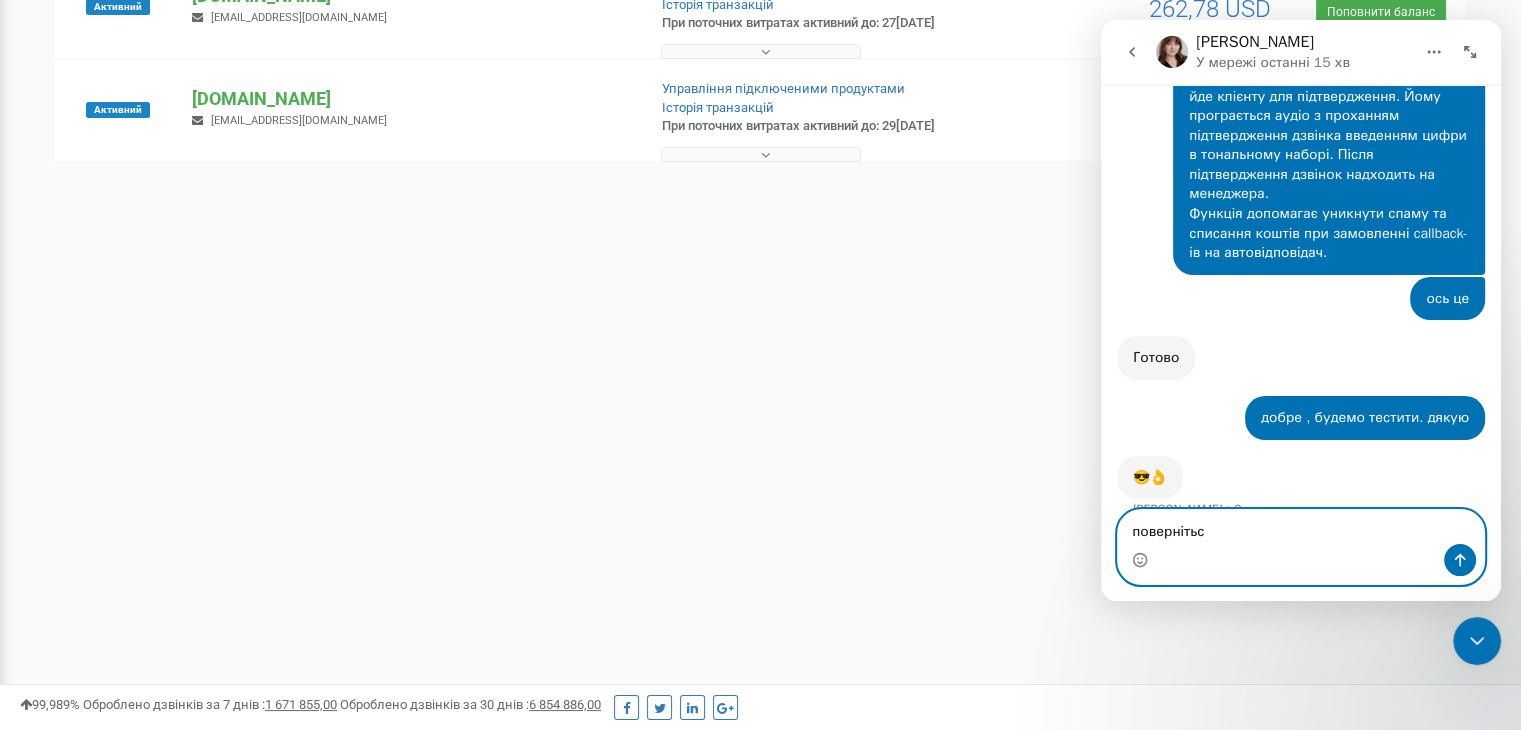 type on "поверніться" 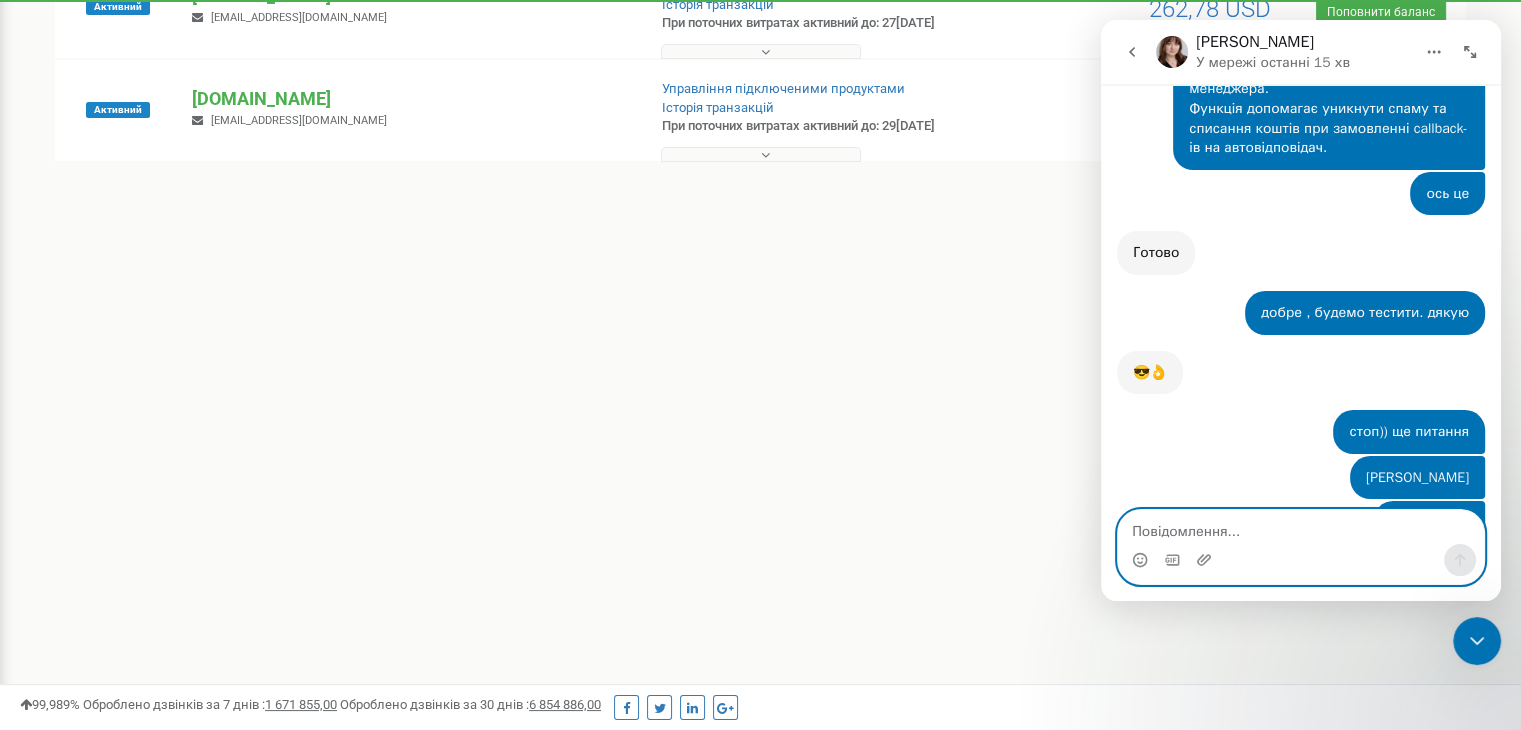 scroll, scrollTop: 5926, scrollLeft: 0, axis: vertical 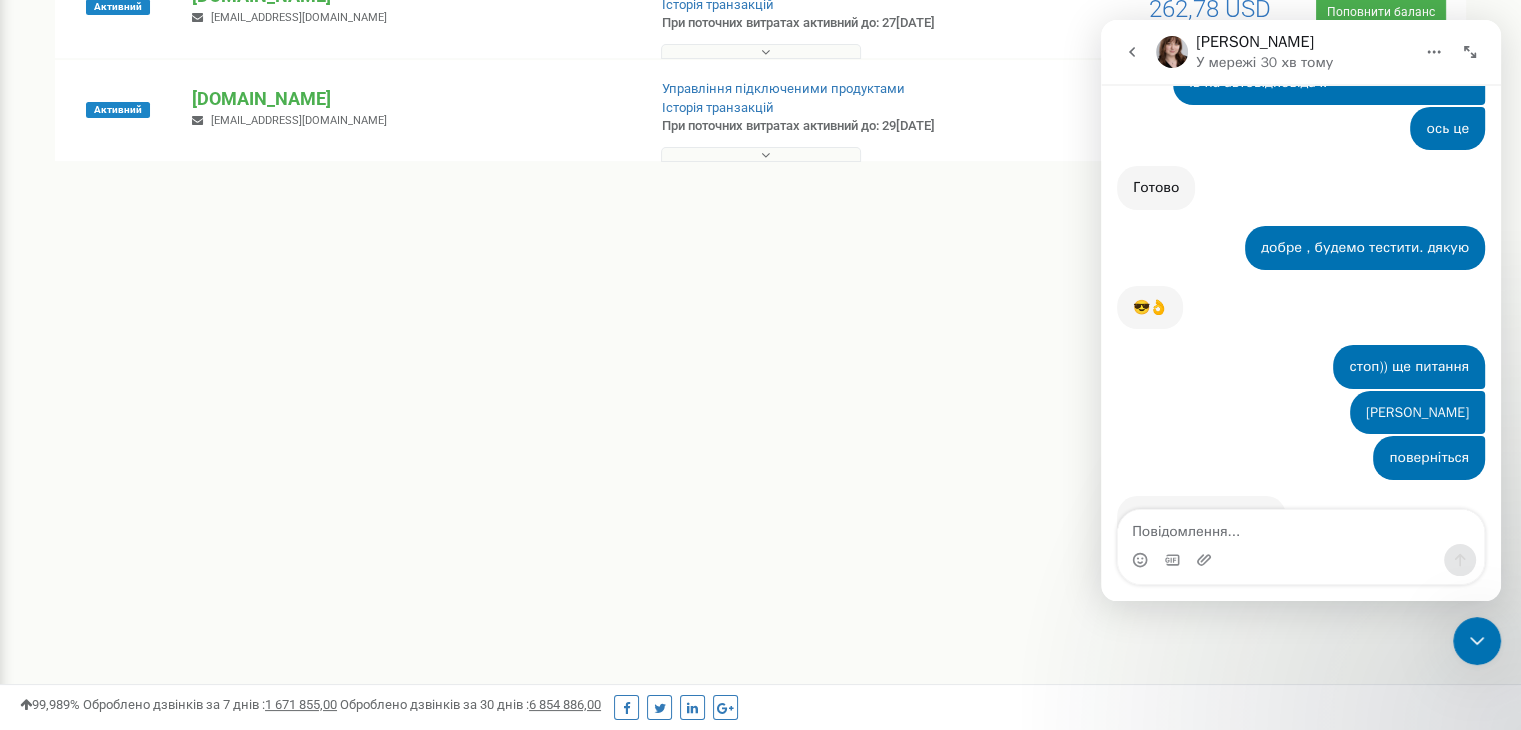 click on "Реферальна програма
Налаштування профілю
Вихід
Проєкти
Новий проєкт
Всі проєкти
Активні
Не продовжені
Архівні [GEOGRAPHIC_DATA]" at bounding box center (760, 130) 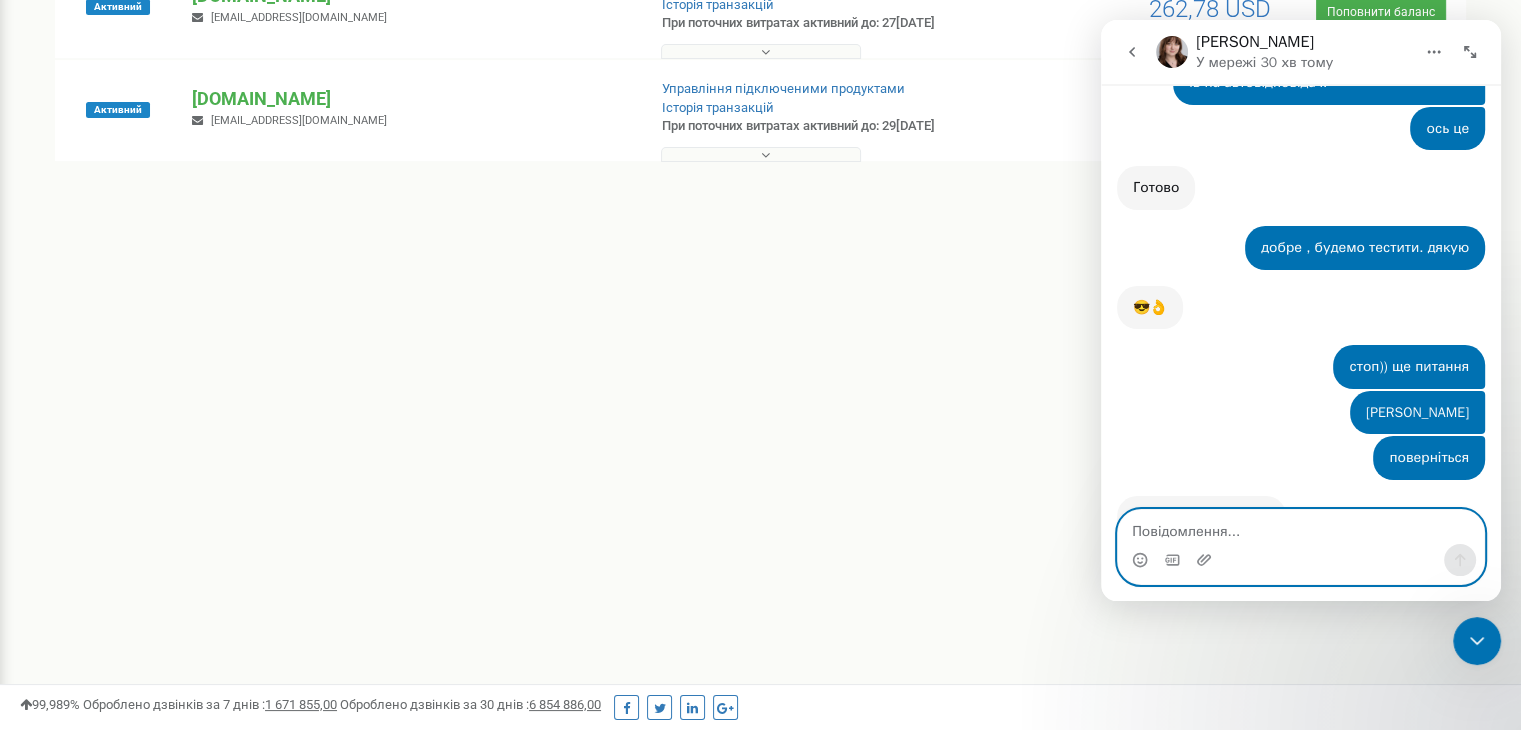 click at bounding box center (1301, 527) 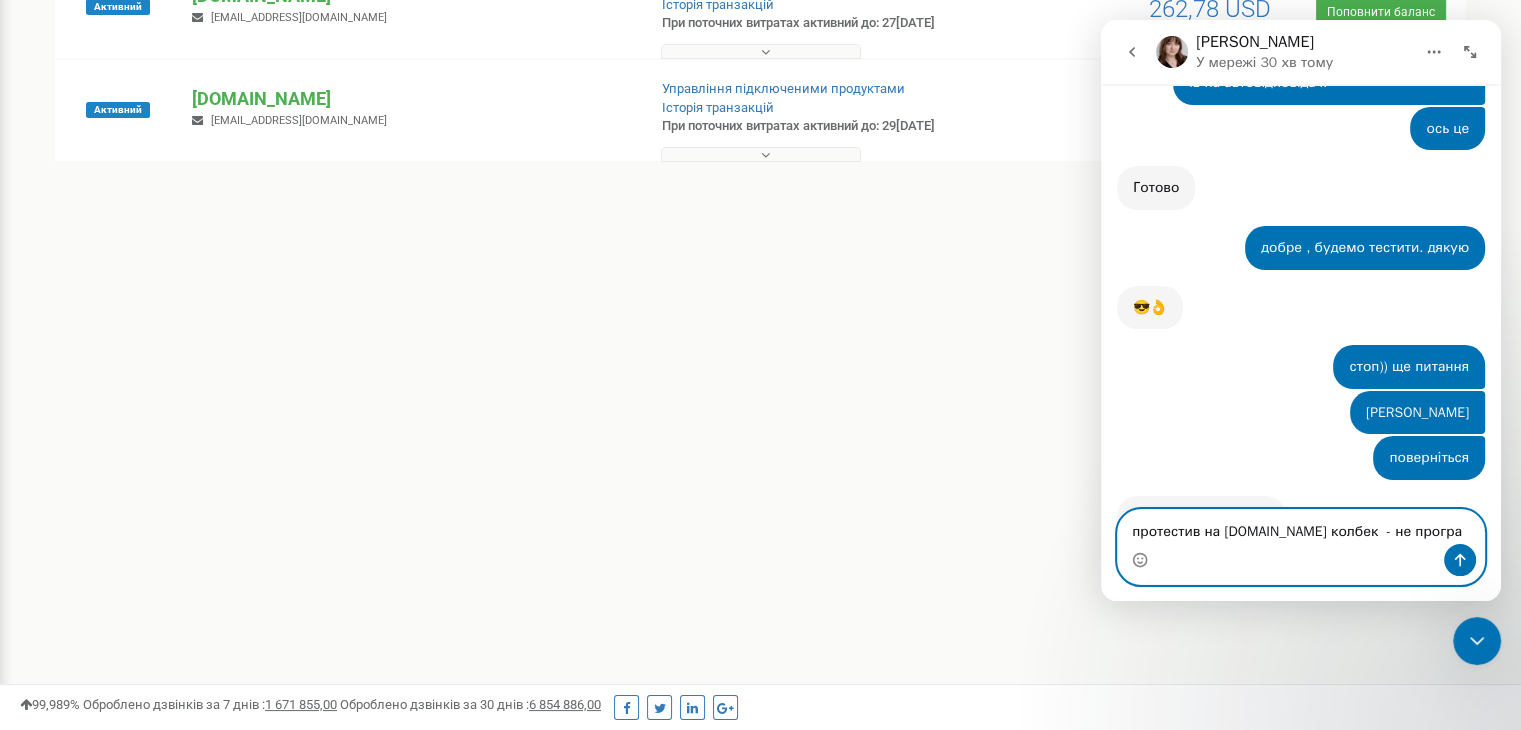 click on "протестив на [DOMAIN_NAME] колбек  - не програ" at bounding box center (1301, 527) 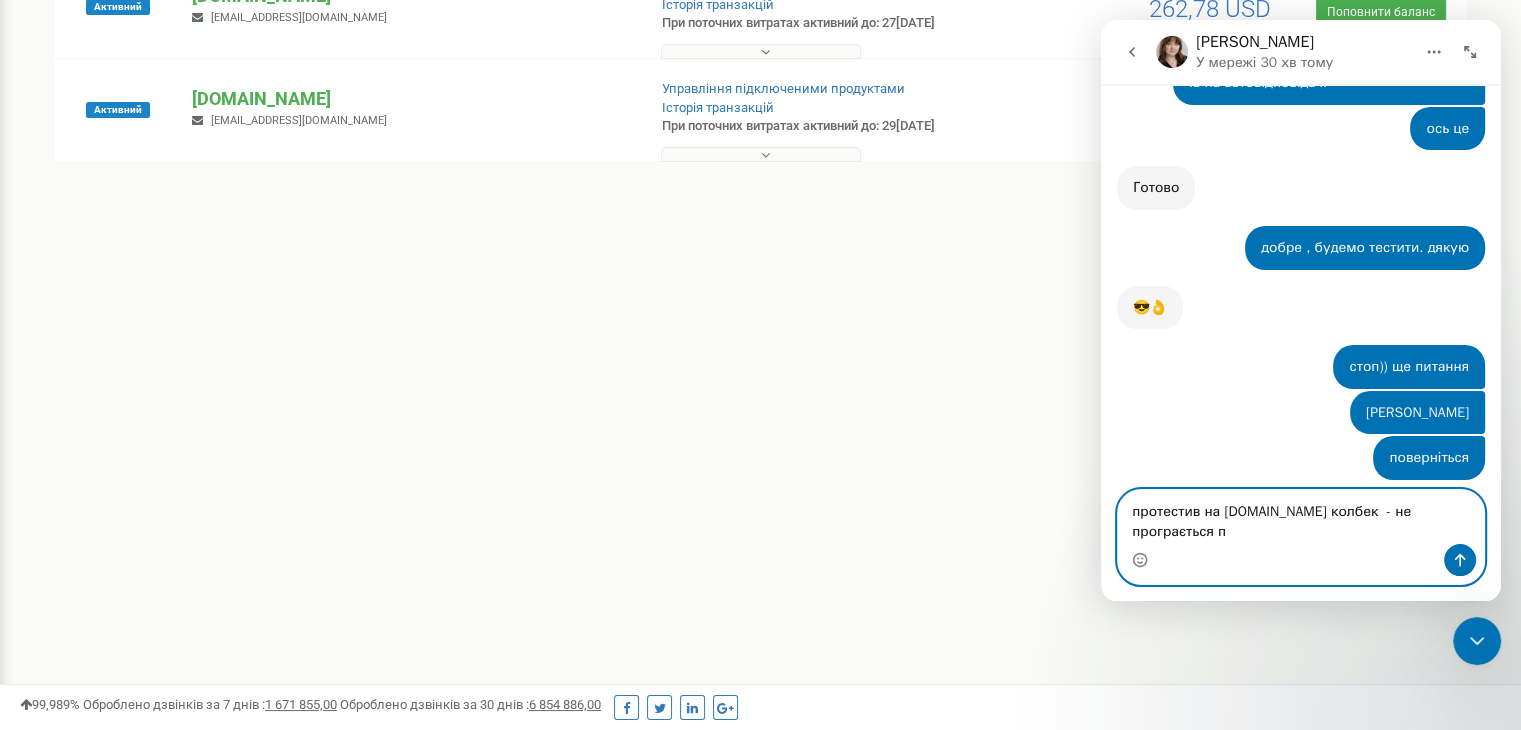scroll, scrollTop: 5946, scrollLeft: 0, axis: vertical 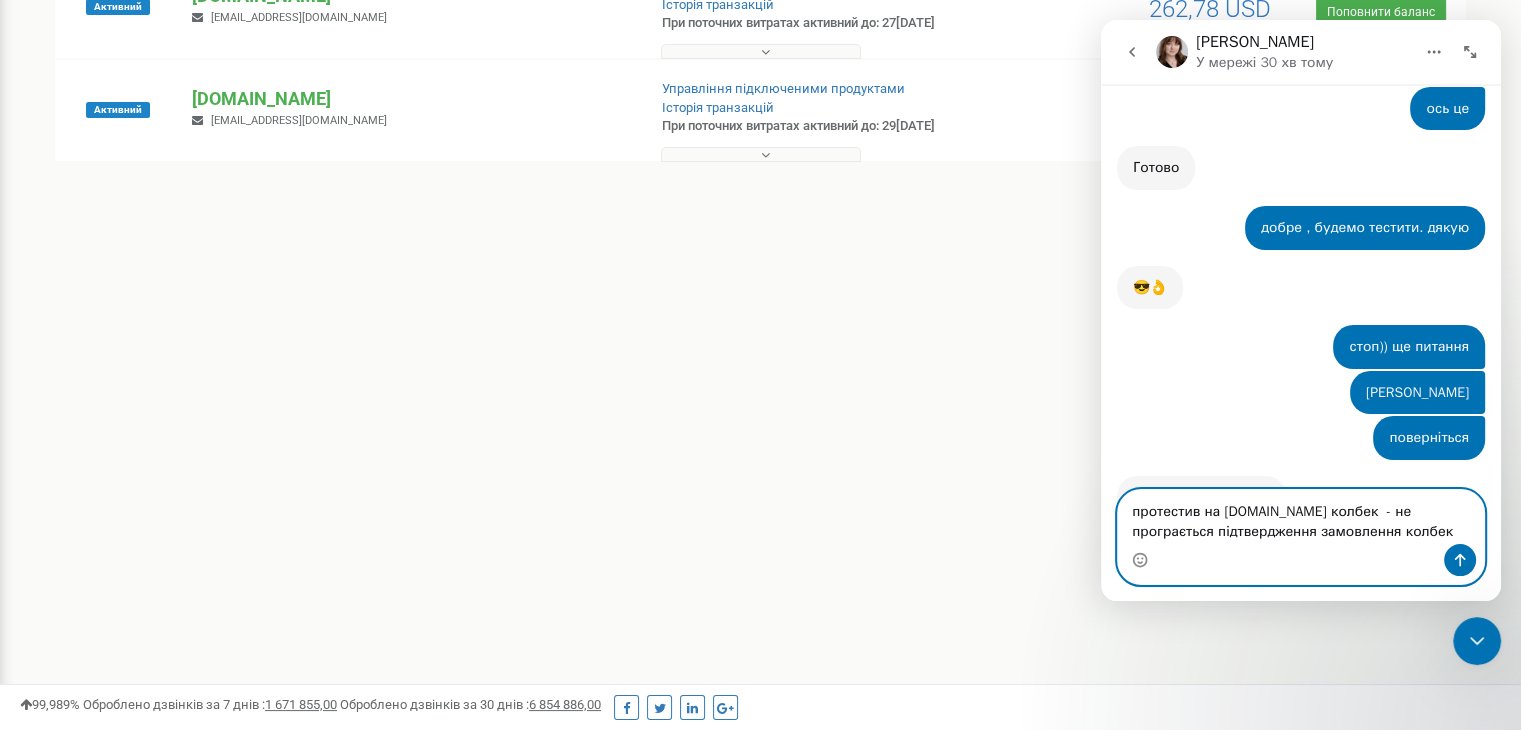 type on "протестив на [DOMAIN_NAME] колбек  - не програється підтвердження замовлення колбеку" 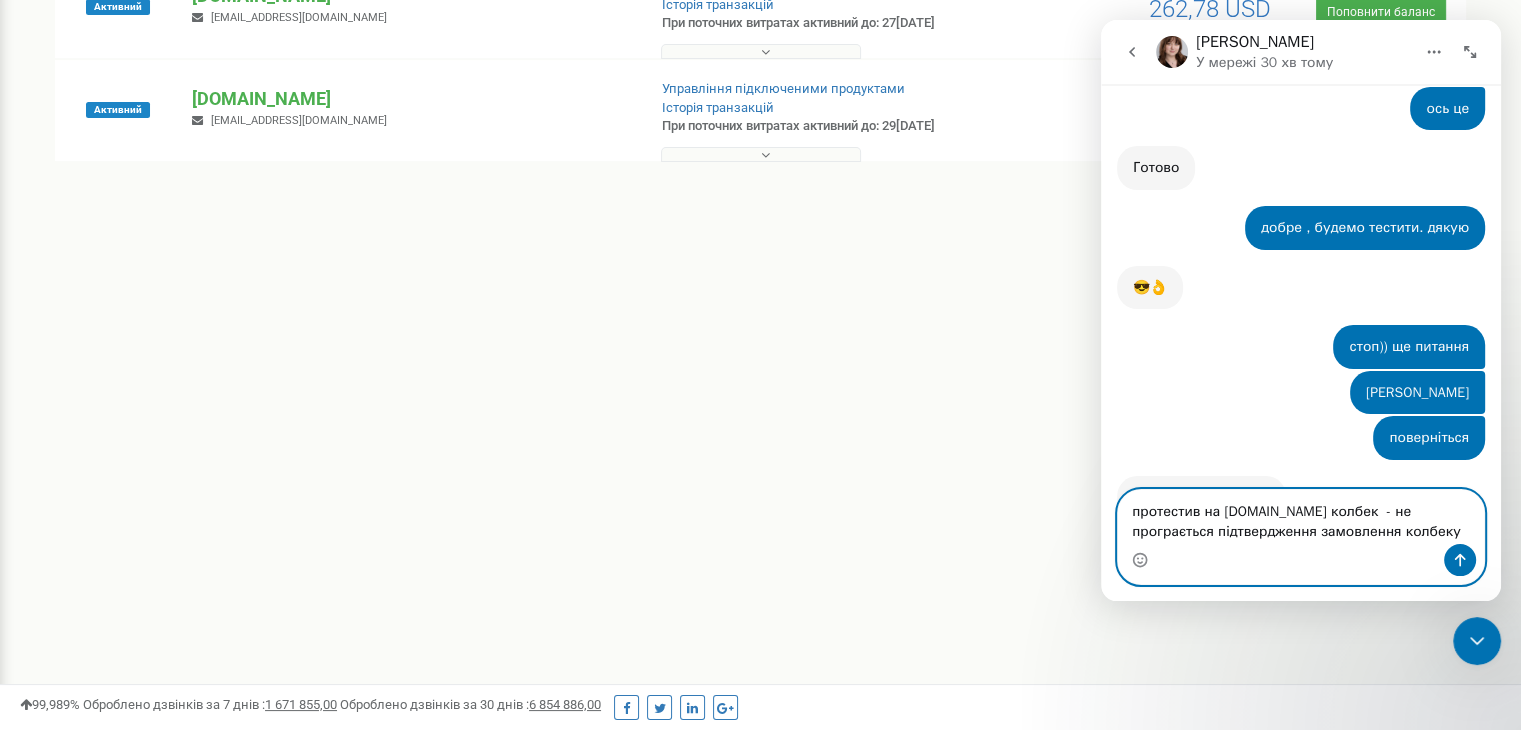 type 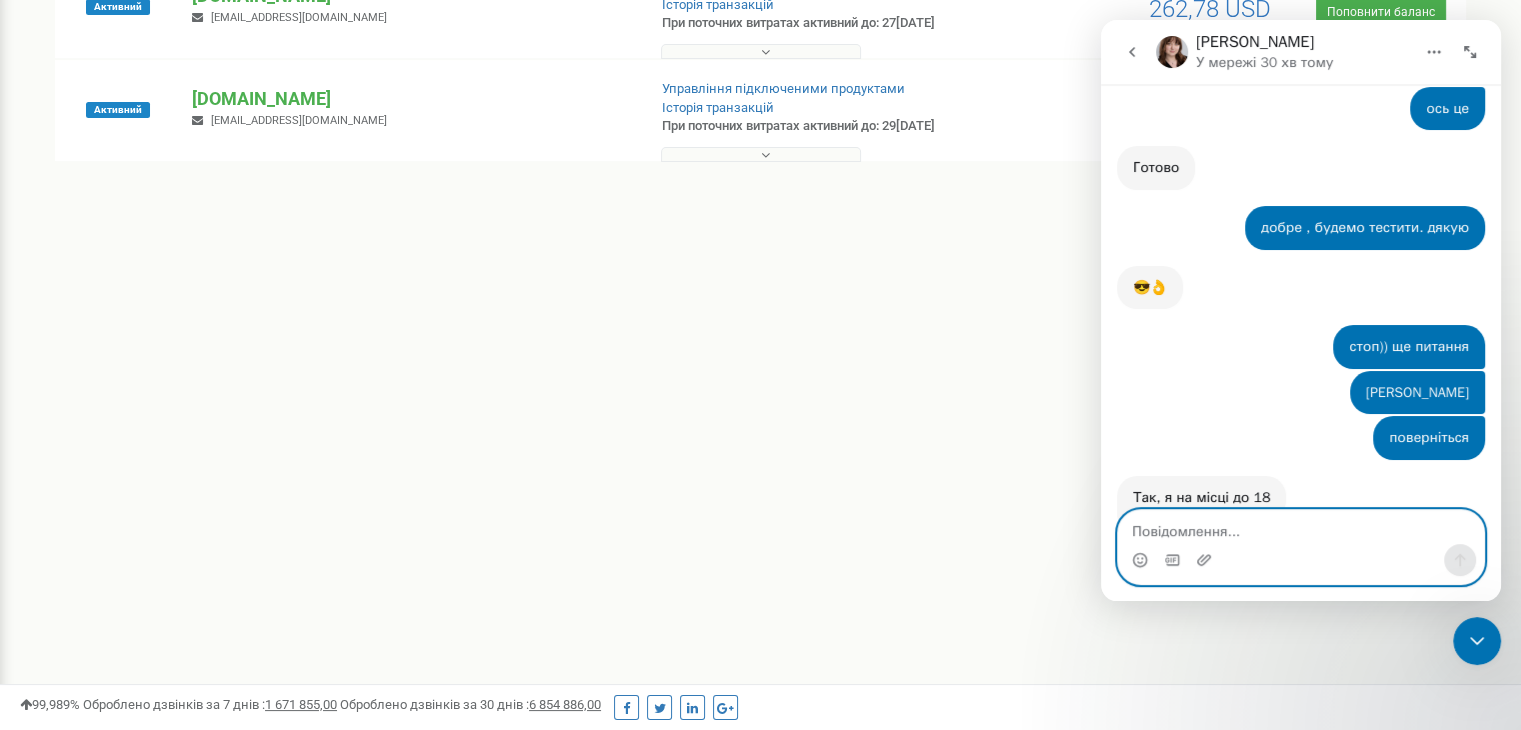 scroll, scrollTop: 6025, scrollLeft: 0, axis: vertical 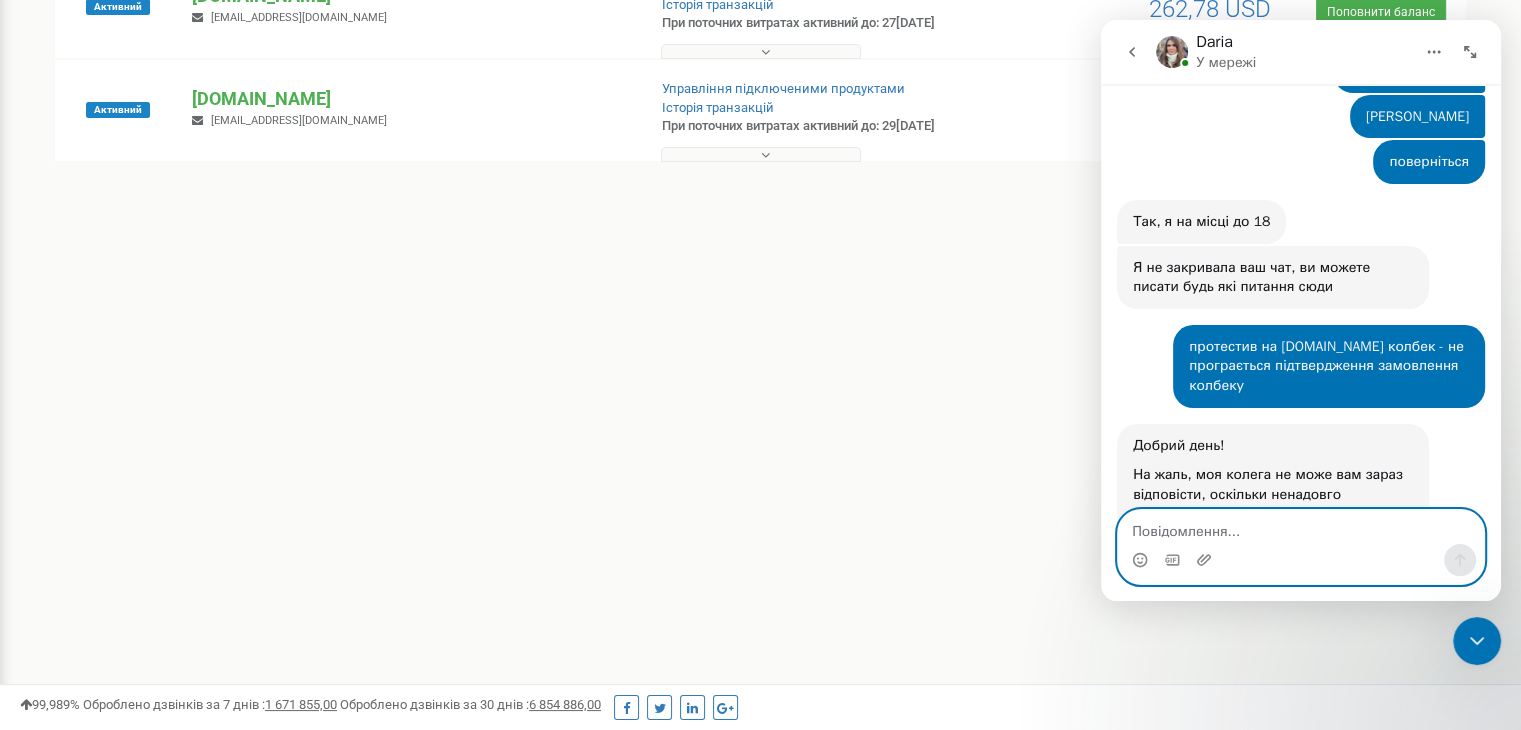 click at bounding box center [1301, 527] 